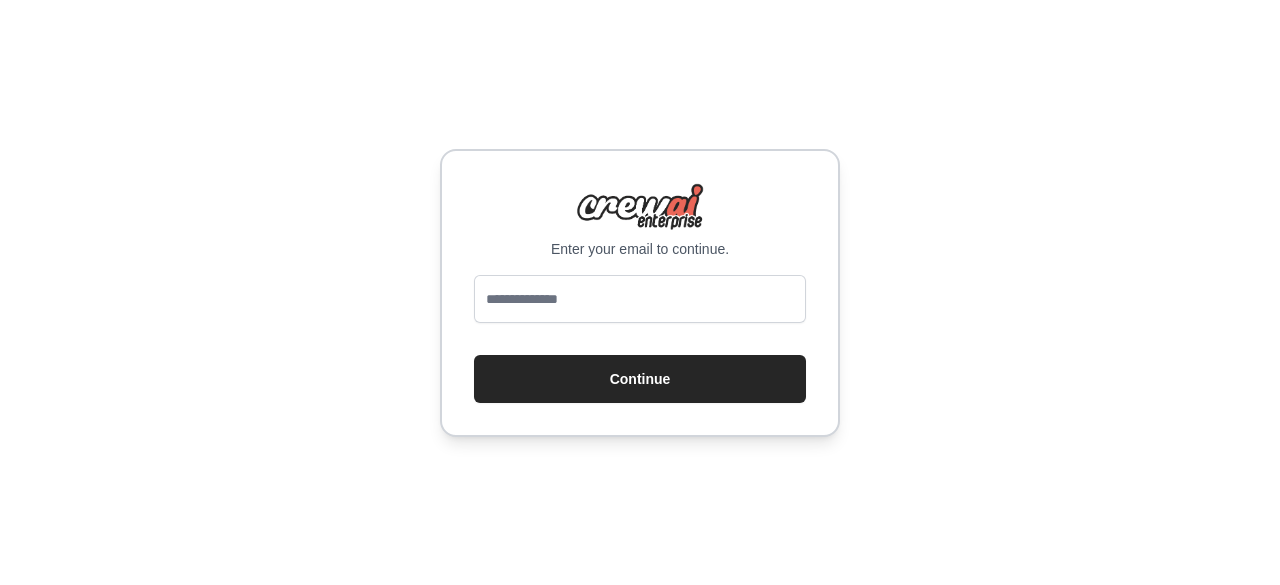 scroll, scrollTop: 0, scrollLeft: 0, axis: both 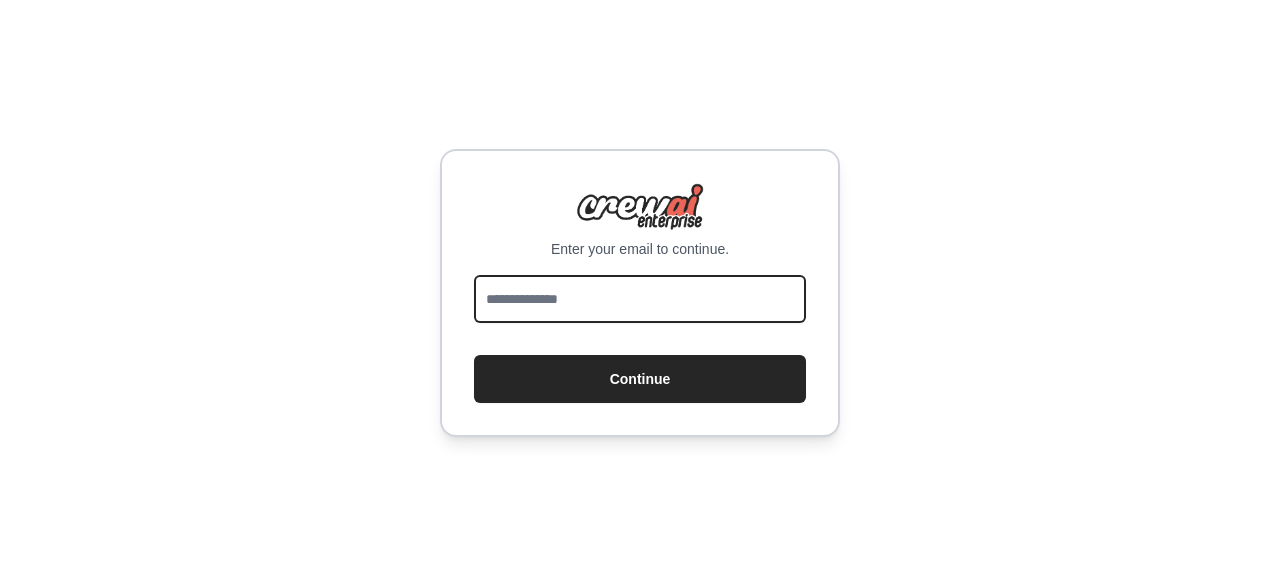 click at bounding box center (640, 299) 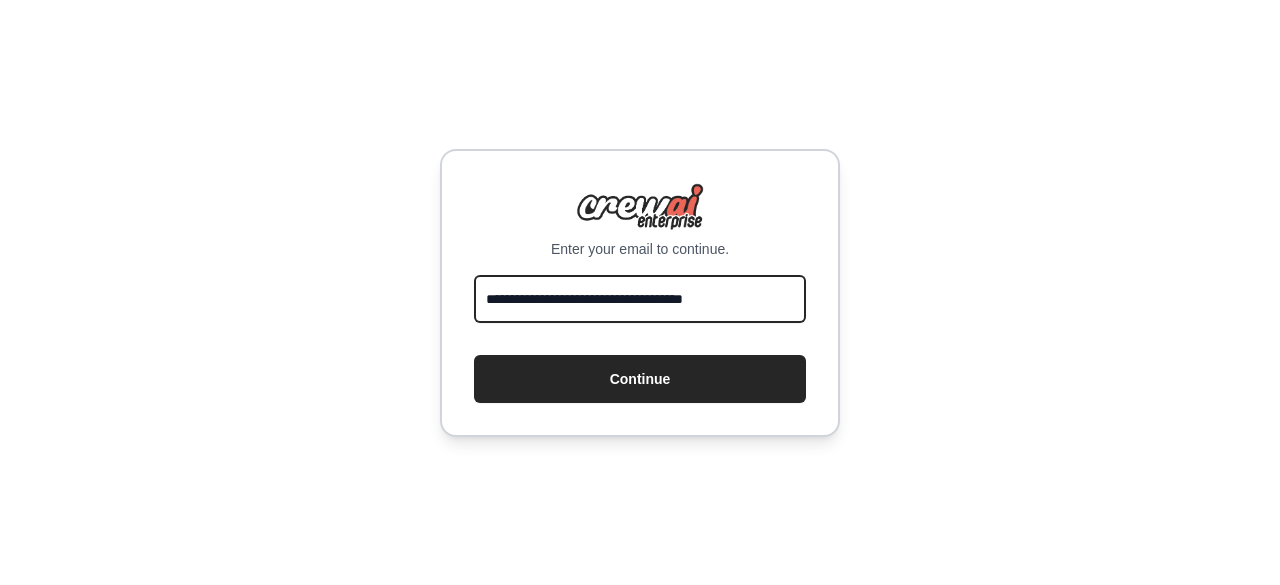 type on "**********" 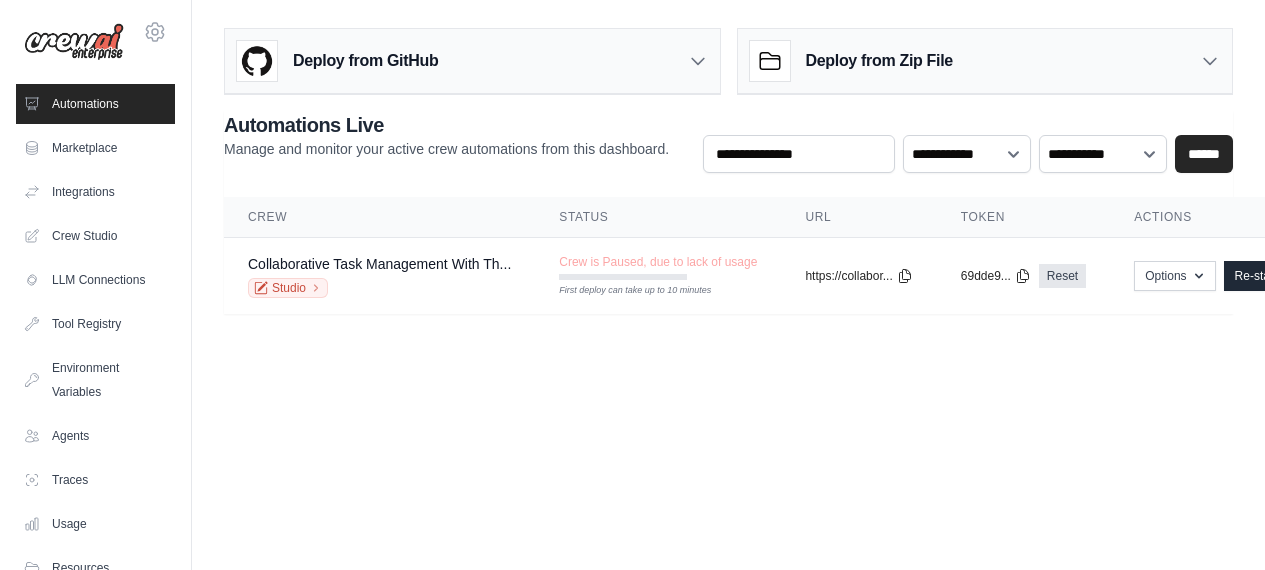 scroll, scrollTop: 0, scrollLeft: 0, axis: both 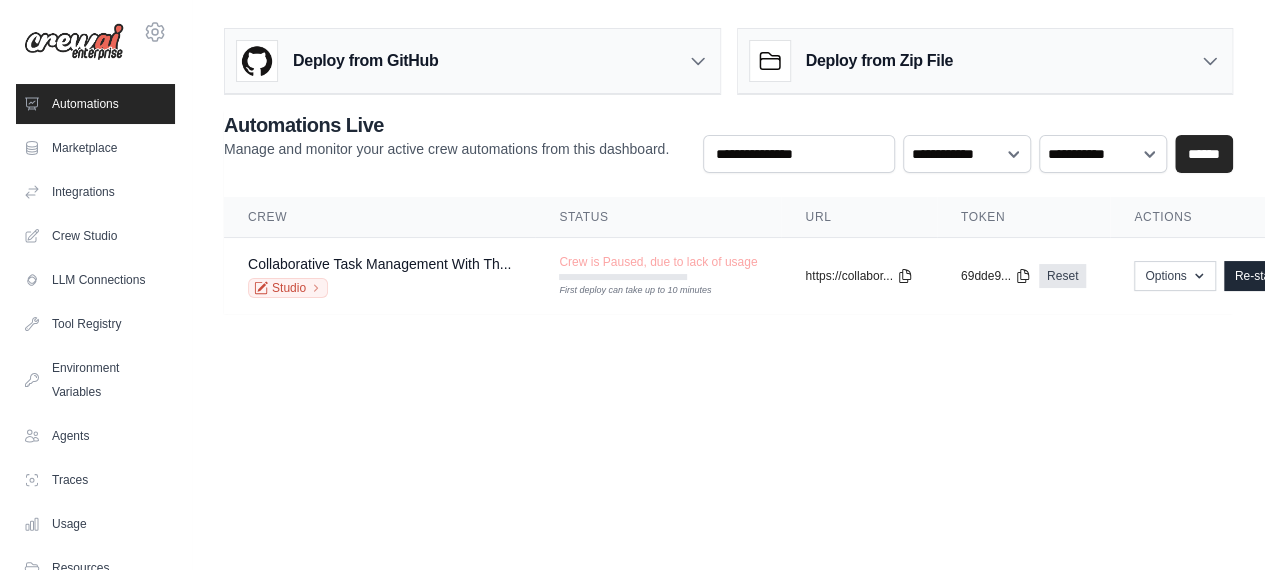 click on "Deploy from GitHub" at bounding box center (472, 61) 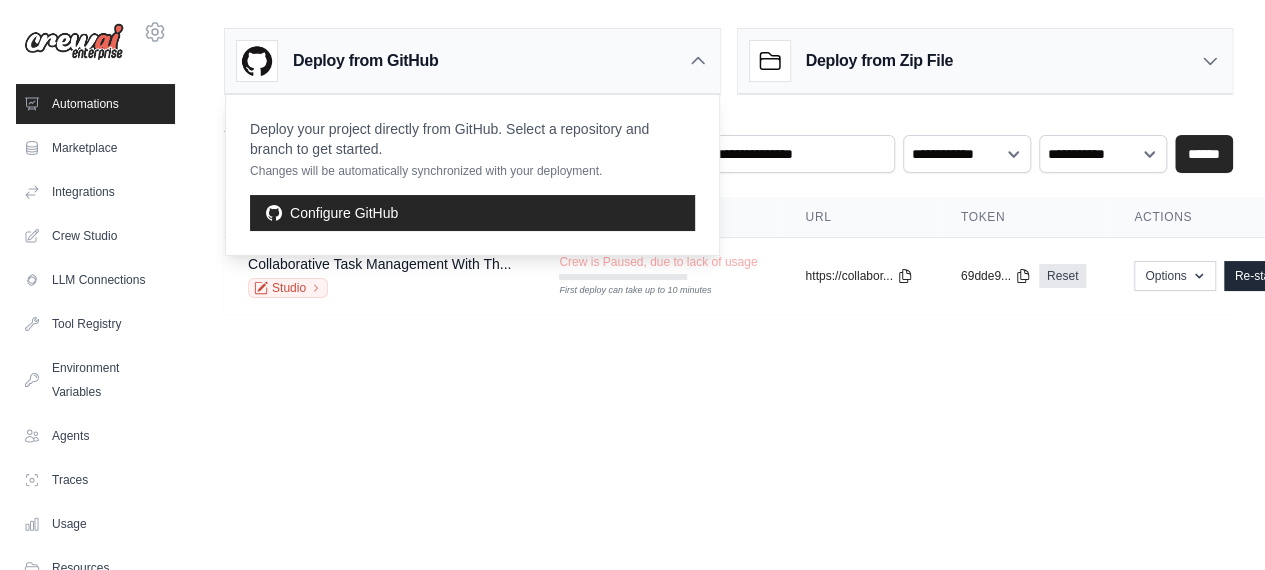 click on "harshi.chandrafari@acuverconsulting.com
Settings
Automations
Marketplace
Integrations
GitHub" at bounding box center (632, 285) 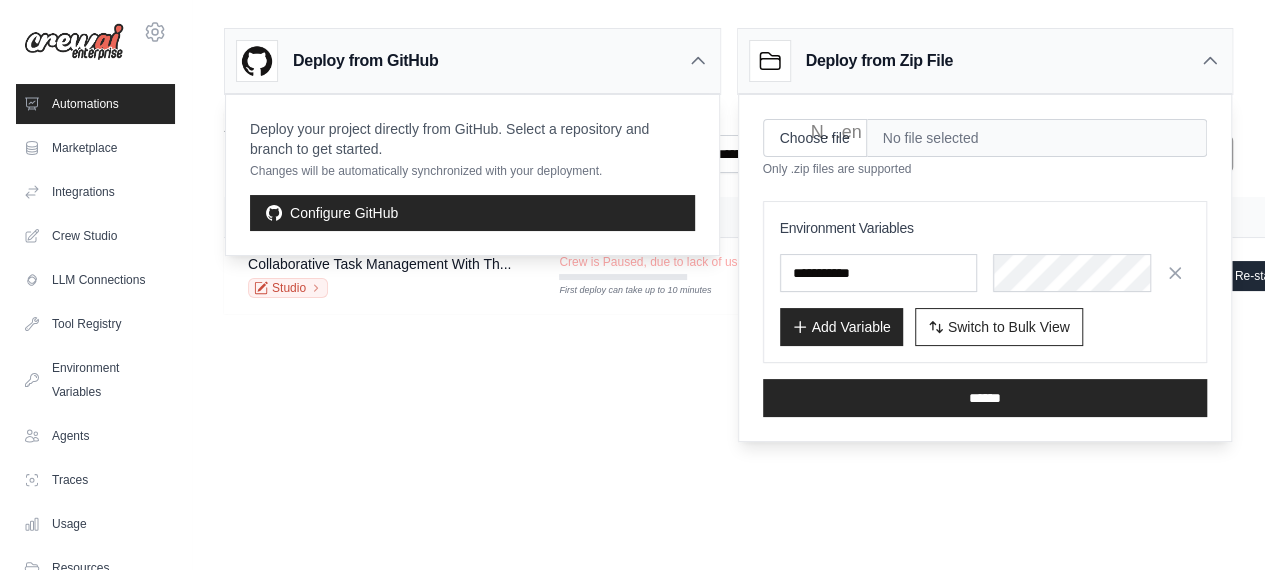 click on "Deploy from GitHub" at bounding box center [472, 61] 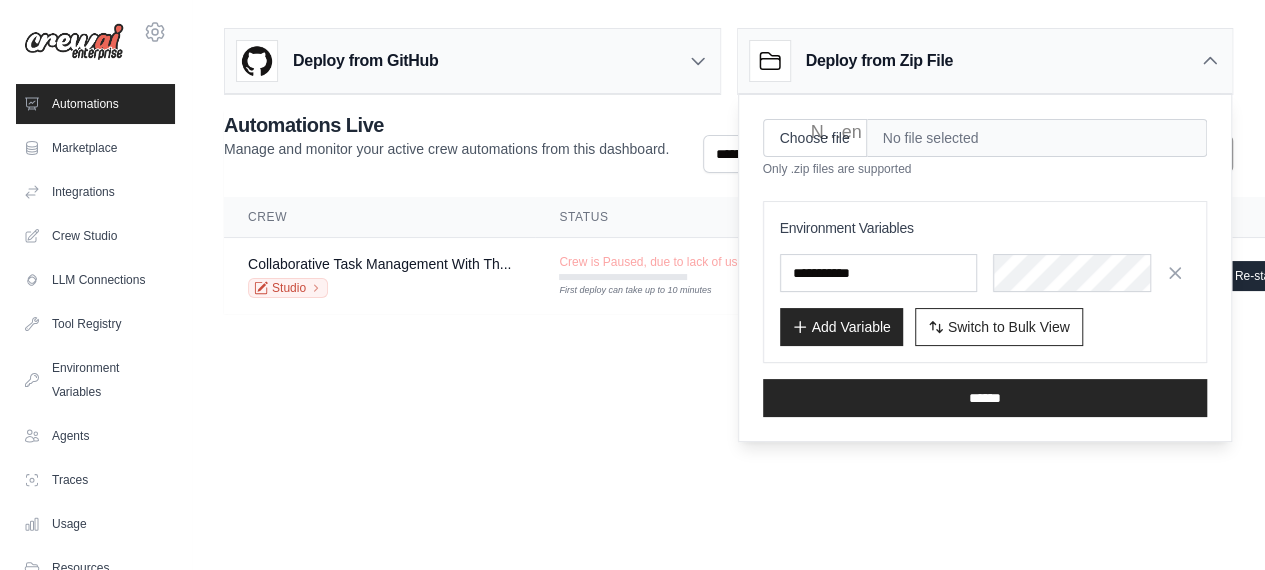 click on "harshi.chandrafari@acuverconsulting.com
Settings
Automations
Marketplace
Integrations
GitHub" at bounding box center [632, 285] 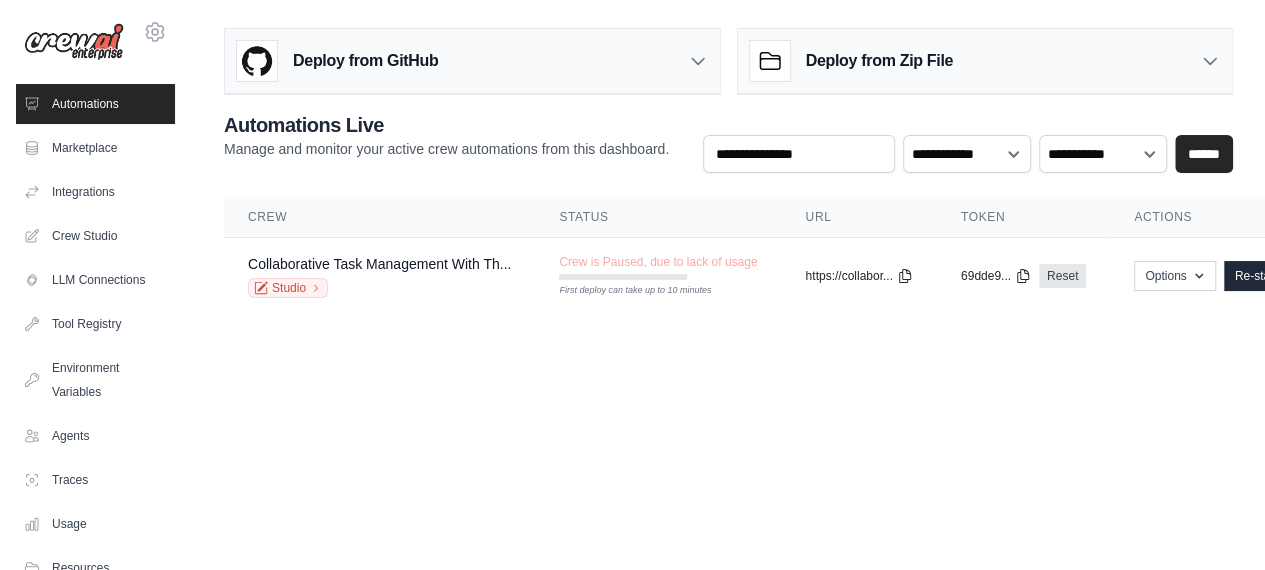 scroll, scrollTop: 0, scrollLeft: 161, axis: horizontal 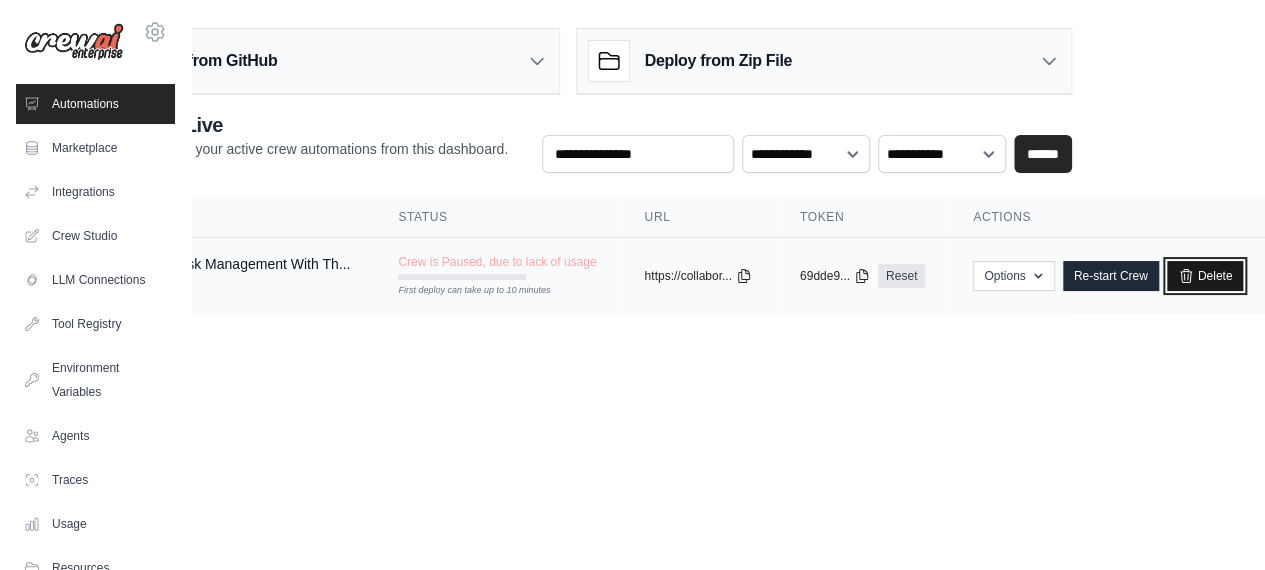 click on "Delete" at bounding box center [1205, 276] 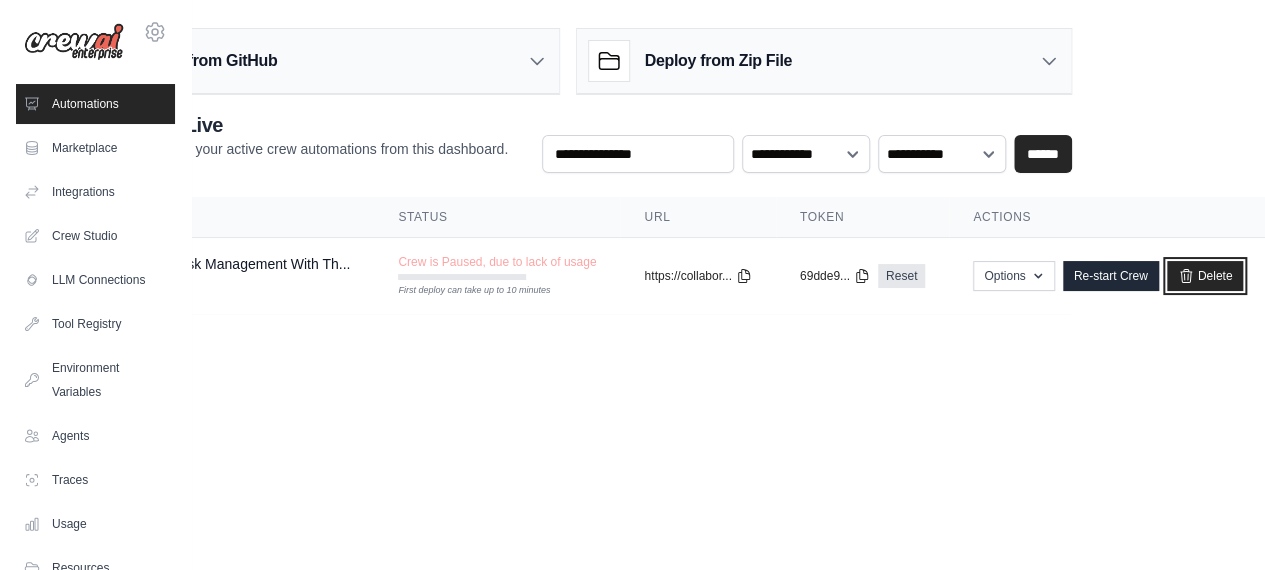 scroll, scrollTop: 0, scrollLeft: 0, axis: both 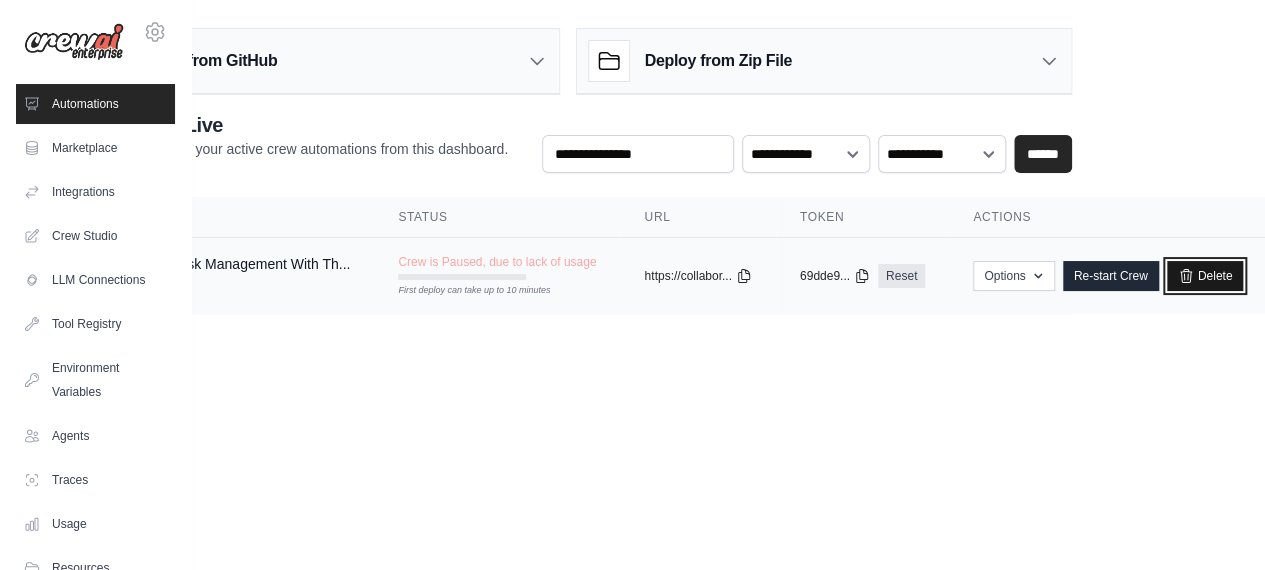 click on "Delete" at bounding box center [1205, 276] 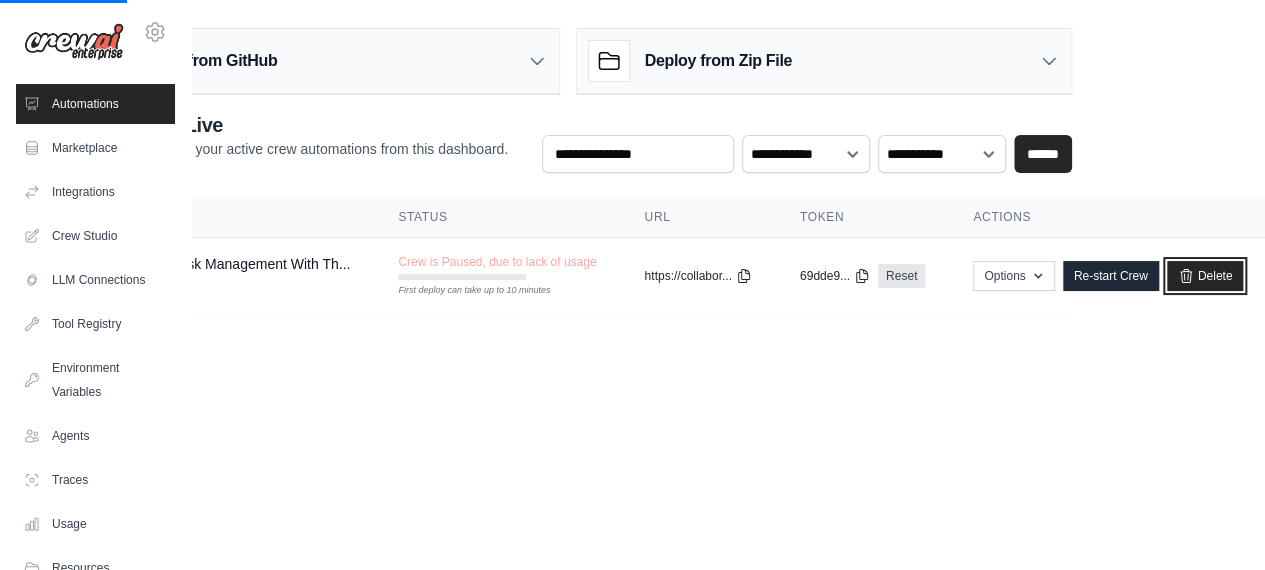 scroll, scrollTop: 0, scrollLeft: 0, axis: both 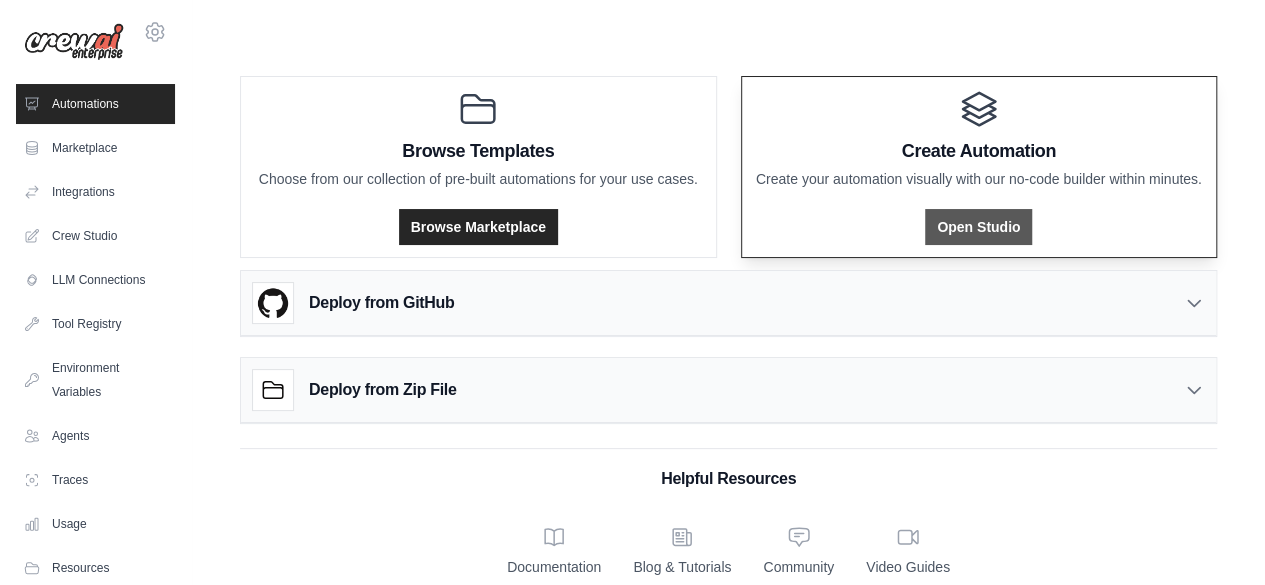 click on "Open Studio" at bounding box center [978, 227] 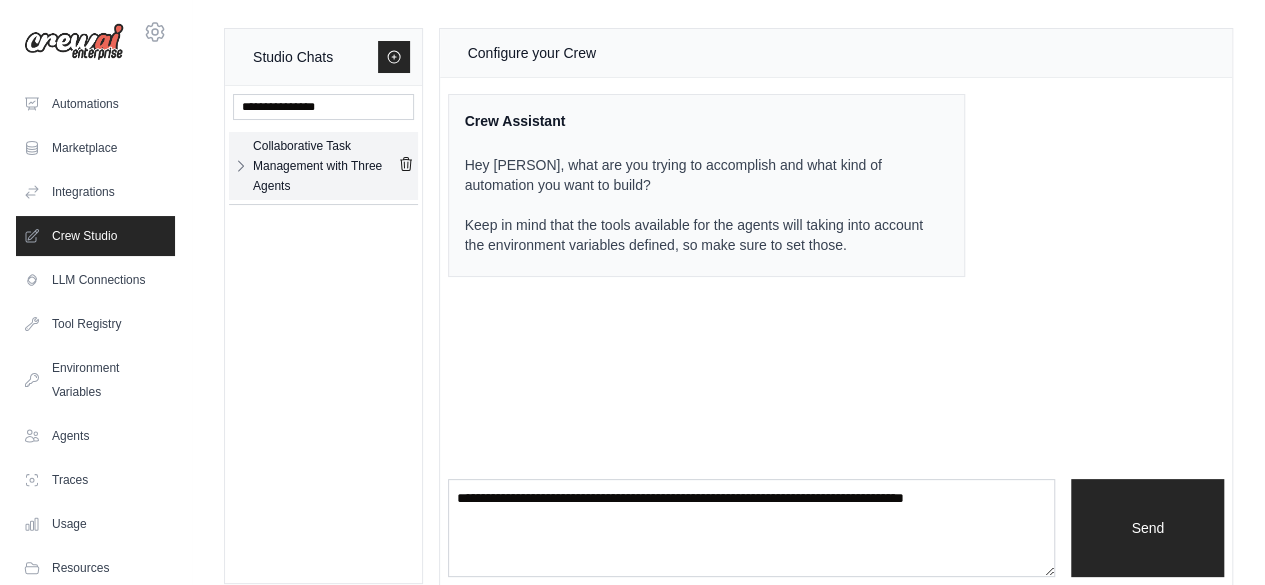 click 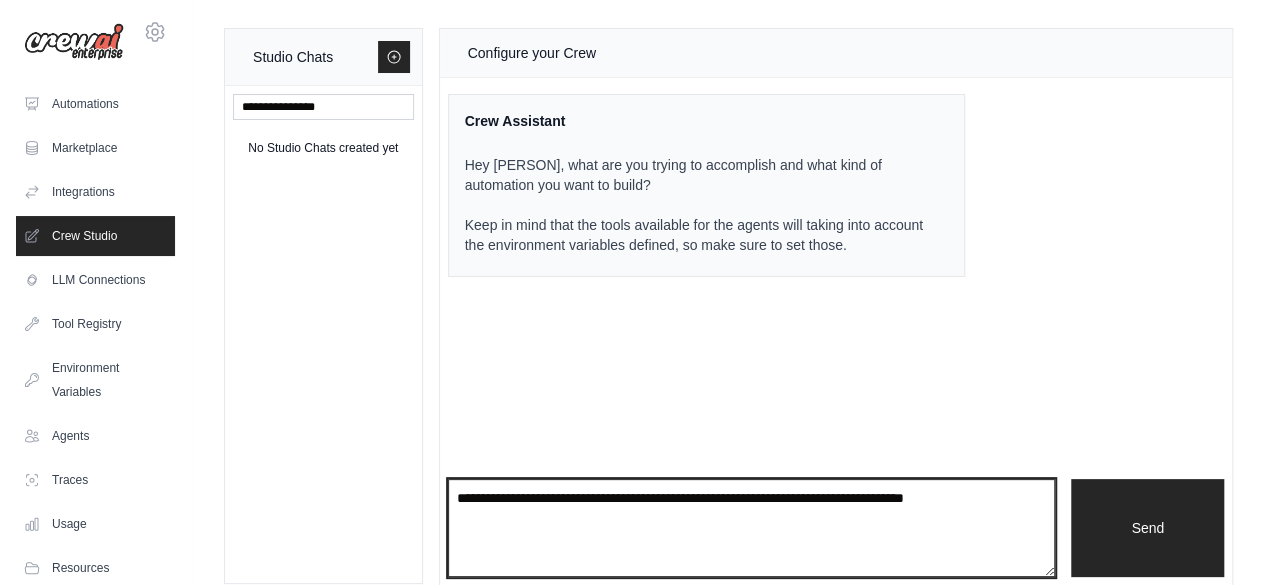 click at bounding box center [752, 528] 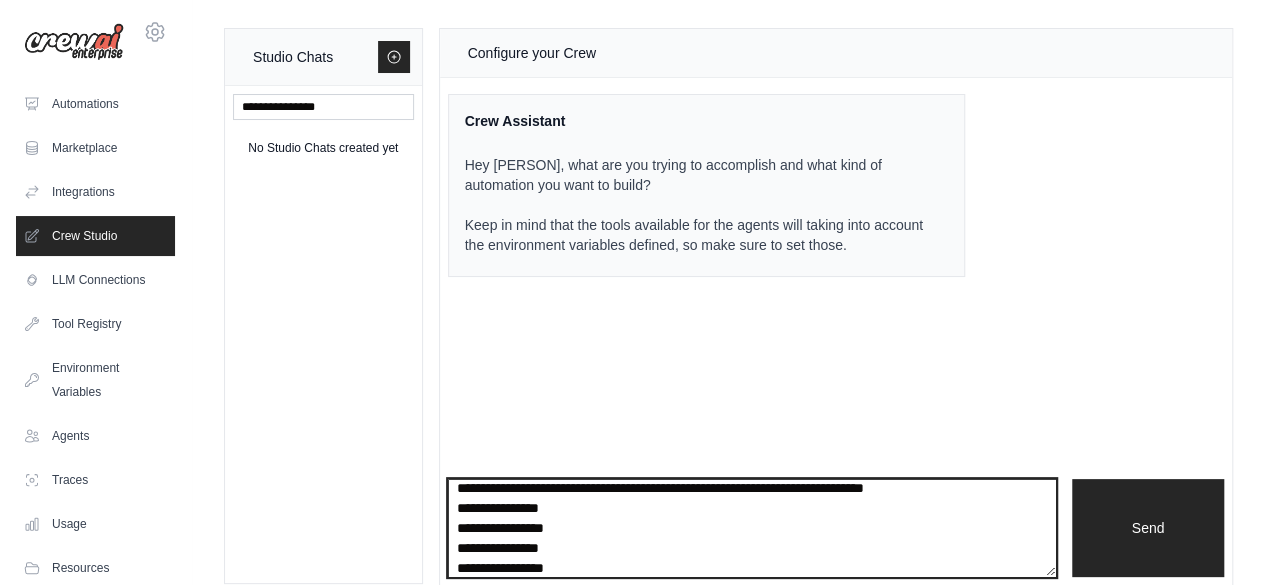 scroll, scrollTop: 30, scrollLeft: 0, axis: vertical 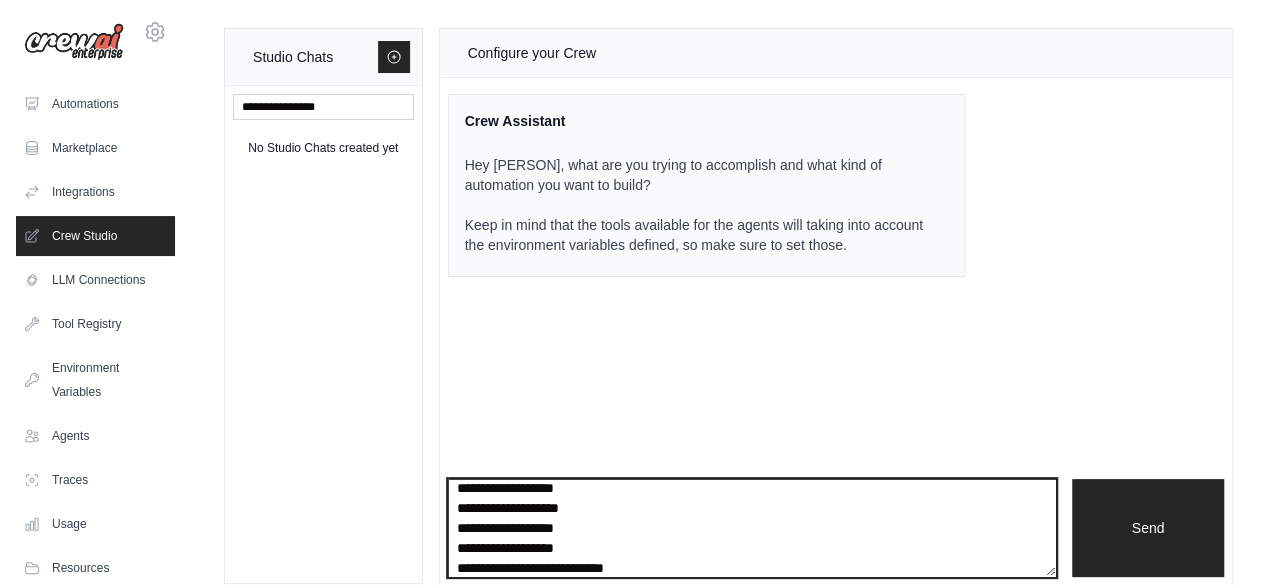 paste on "**********" 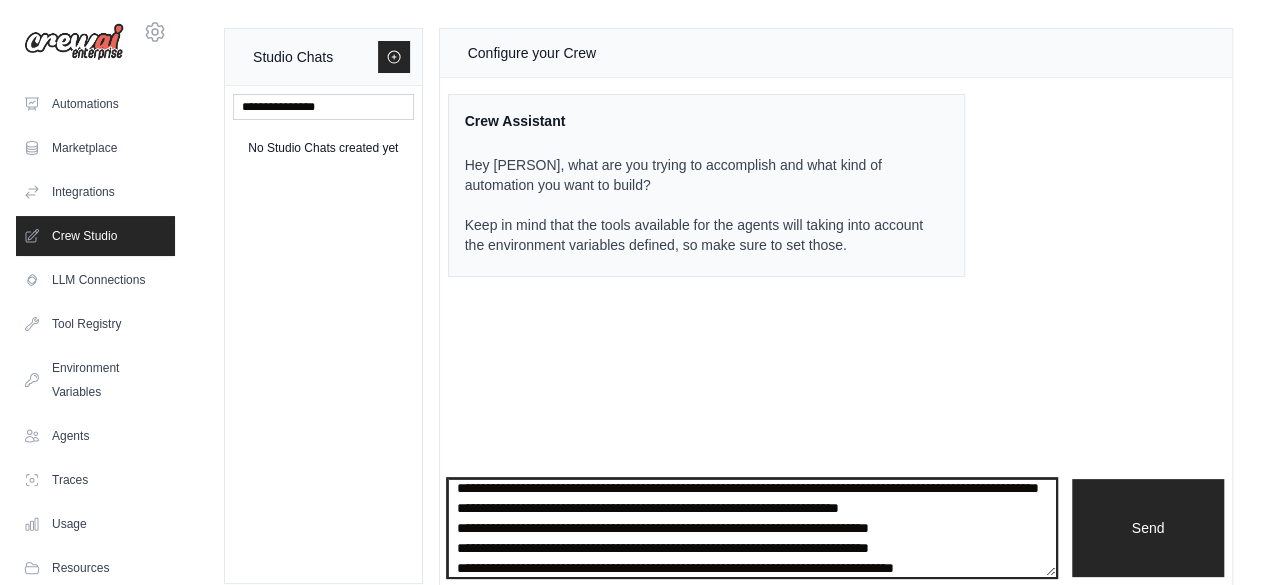 scroll, scrollTop: 150, scrollLeft: 0, axis: vertical 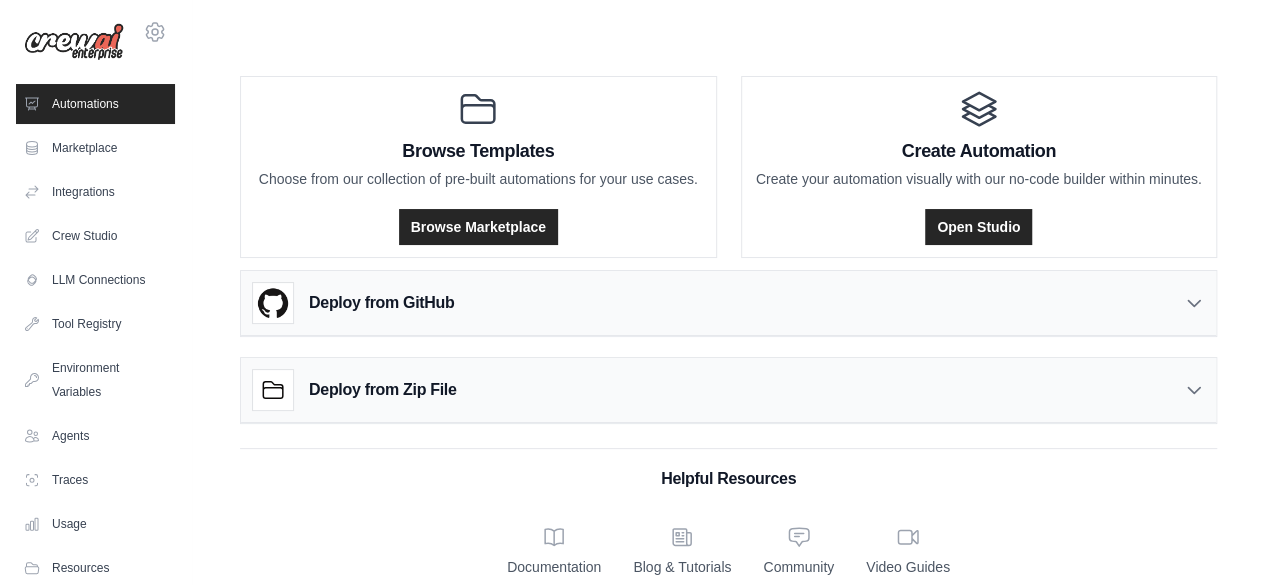click on "Documentation
Blog & Tutorials
Community
Video Guides" at bounding box center (728, 551) 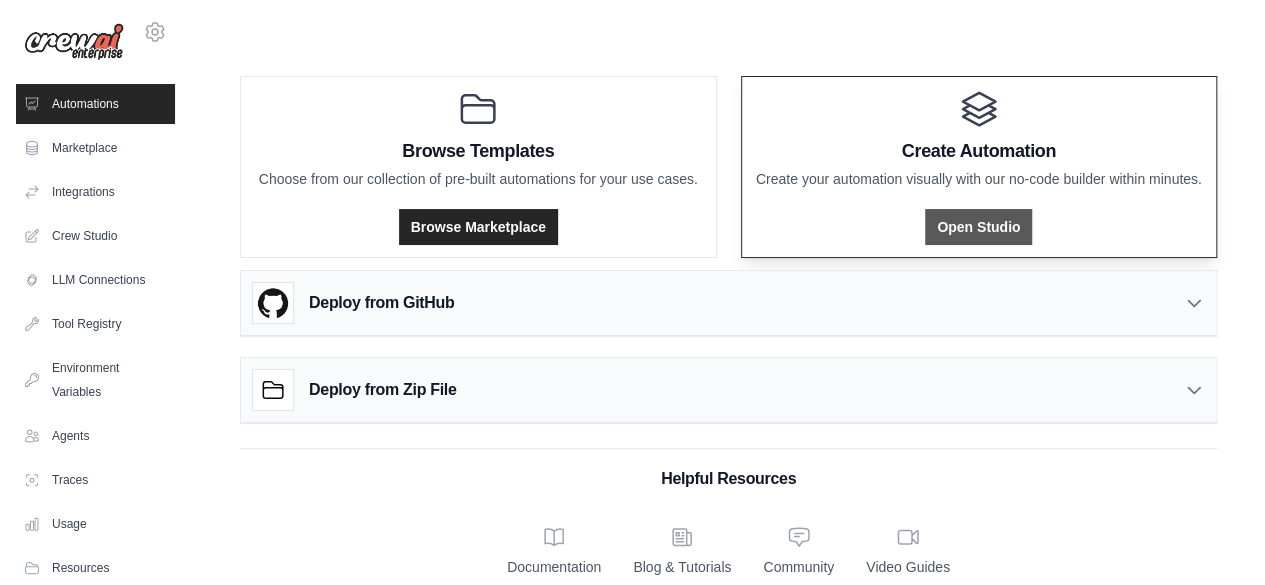 click on "Open Studio" at bounding box center (978, 227) 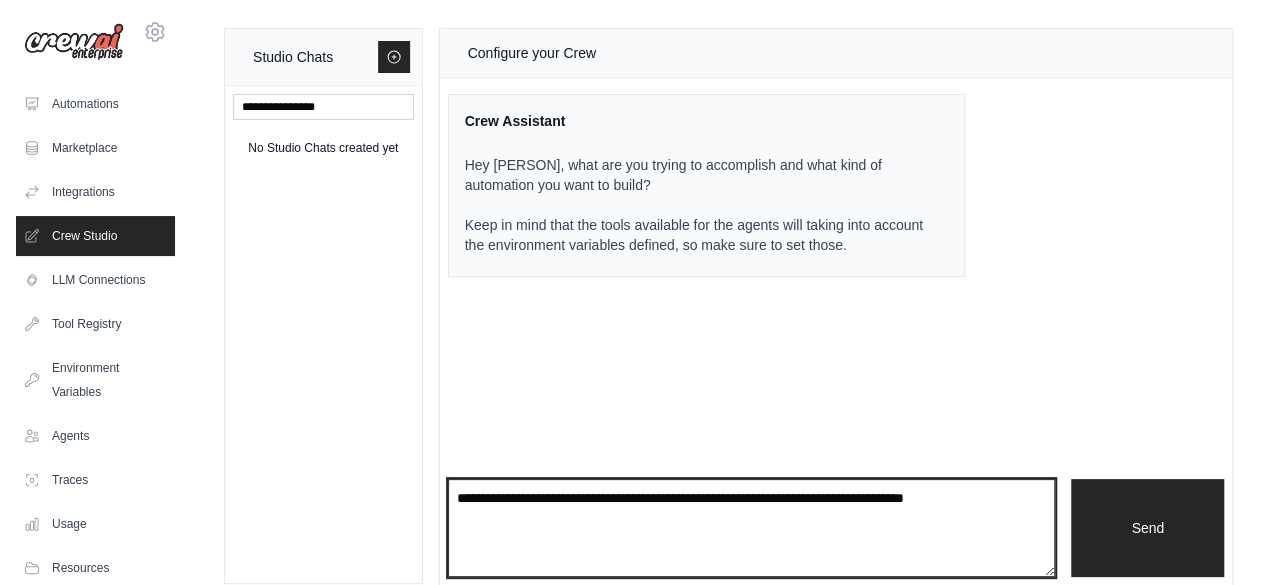 click at bounding box center [752, 528] 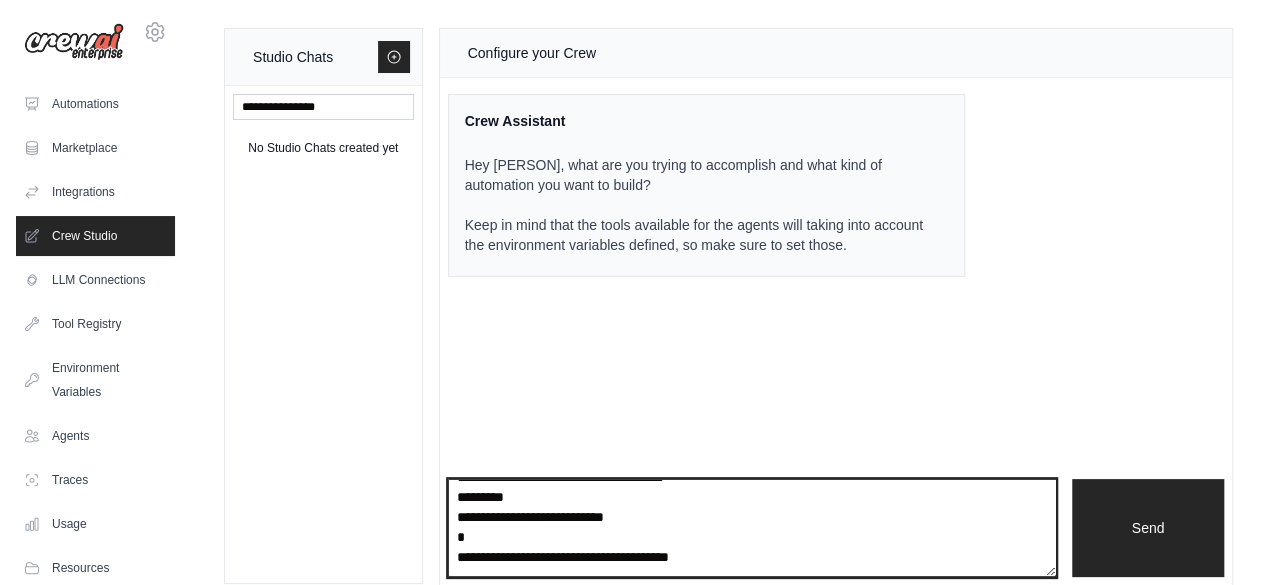 scroll, scrollTop: 3380, scrollLeft: 0, axis: vertical 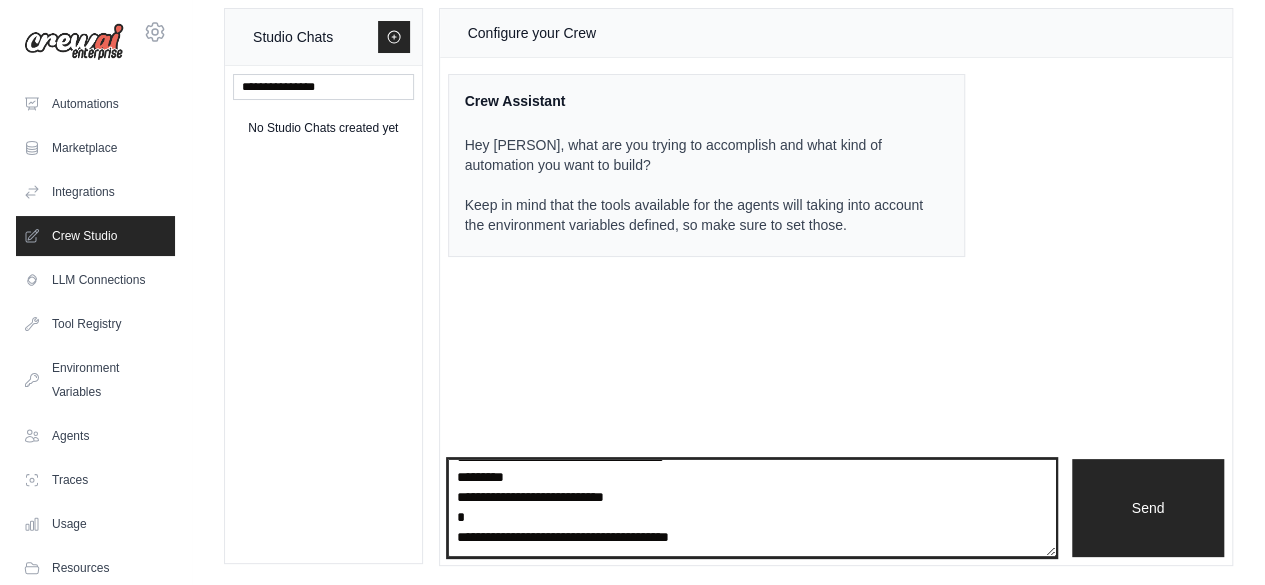 drag, startPoint x: 761, startPoint y: 543, endPoint x: 442, endPoint y: 532, distance: 319.1896 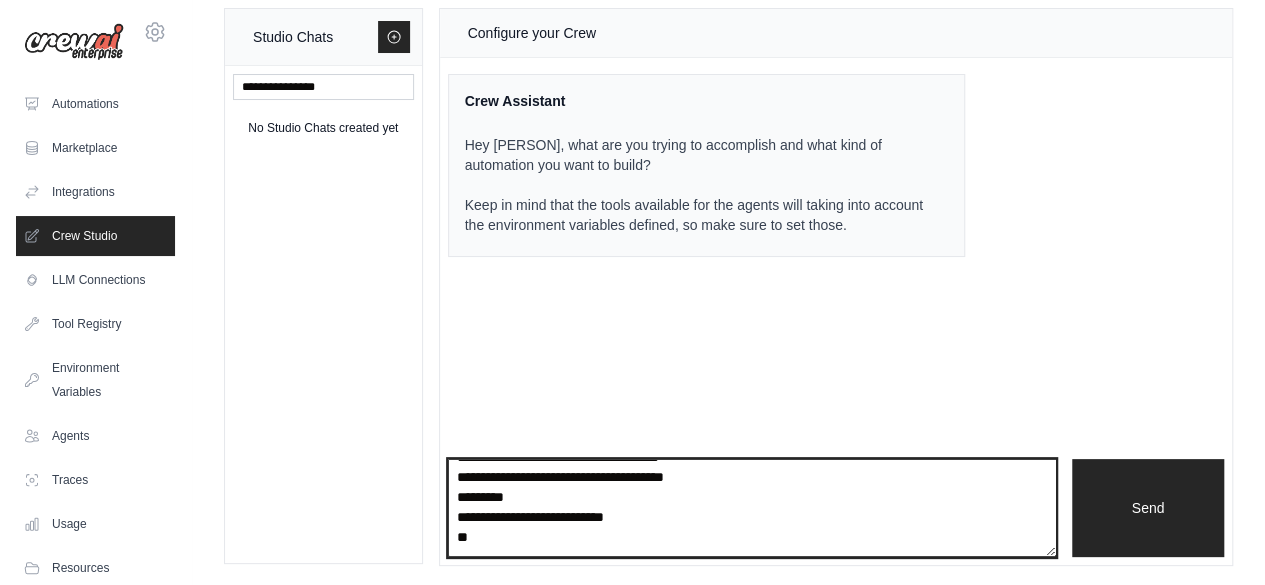 drag, startPoint x: 480, startPoint y: 527, endPoint x: 443, endPoint y: 497, distance: 47.63402 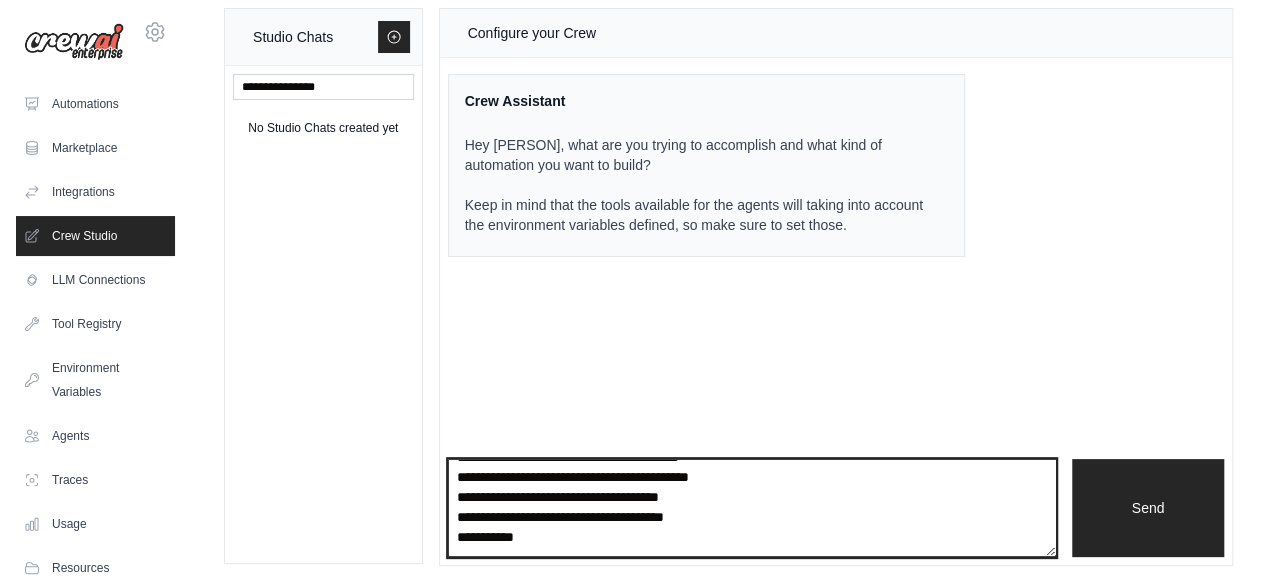 scroll, scrollTop: 3326, scrollLeft: 0, axis: vertical 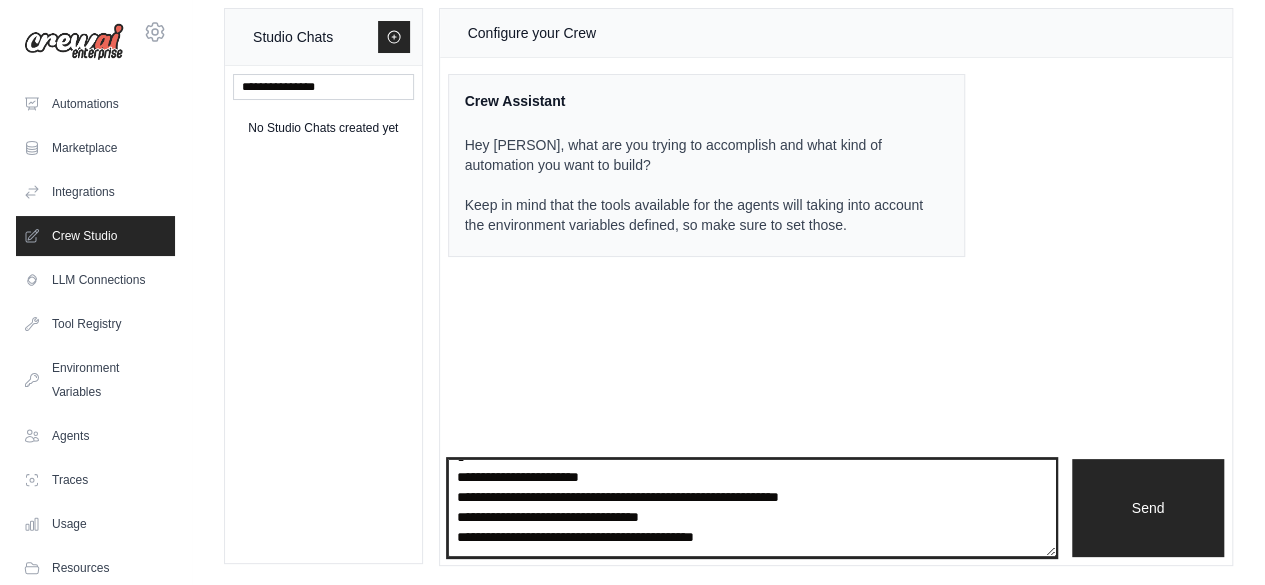 drag, startPoint x: 748, startPoint y: 529, endPoint x: 442, endPoint y: 469, distance: 311.82687 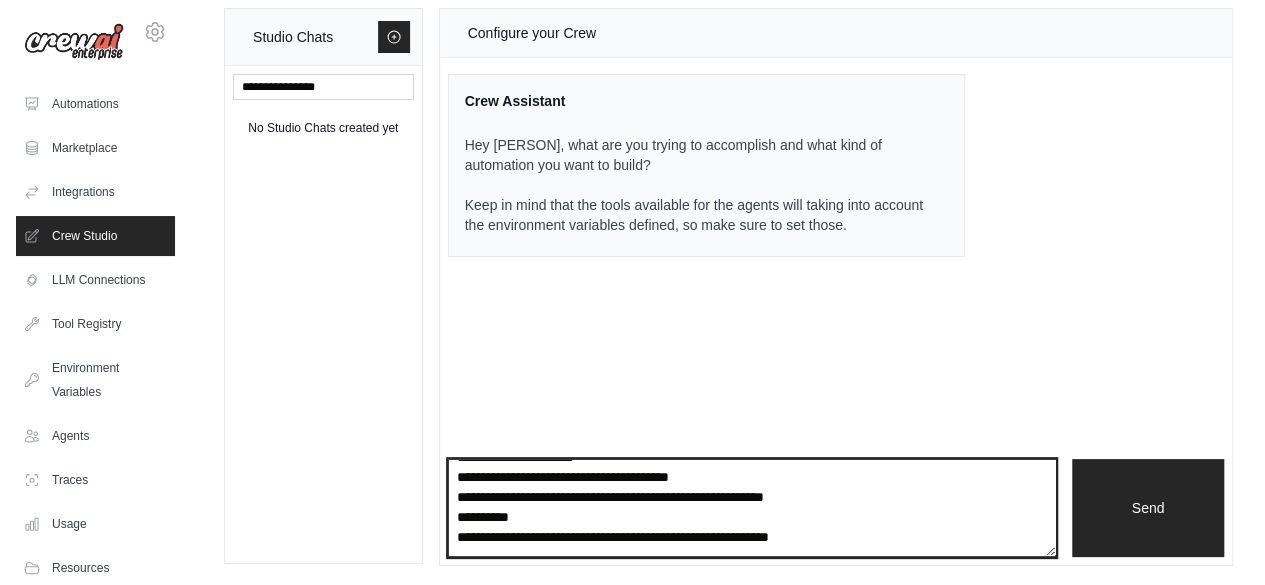 scroll, scrollTop: 3160, scrollLeft: 0, axis: vertical 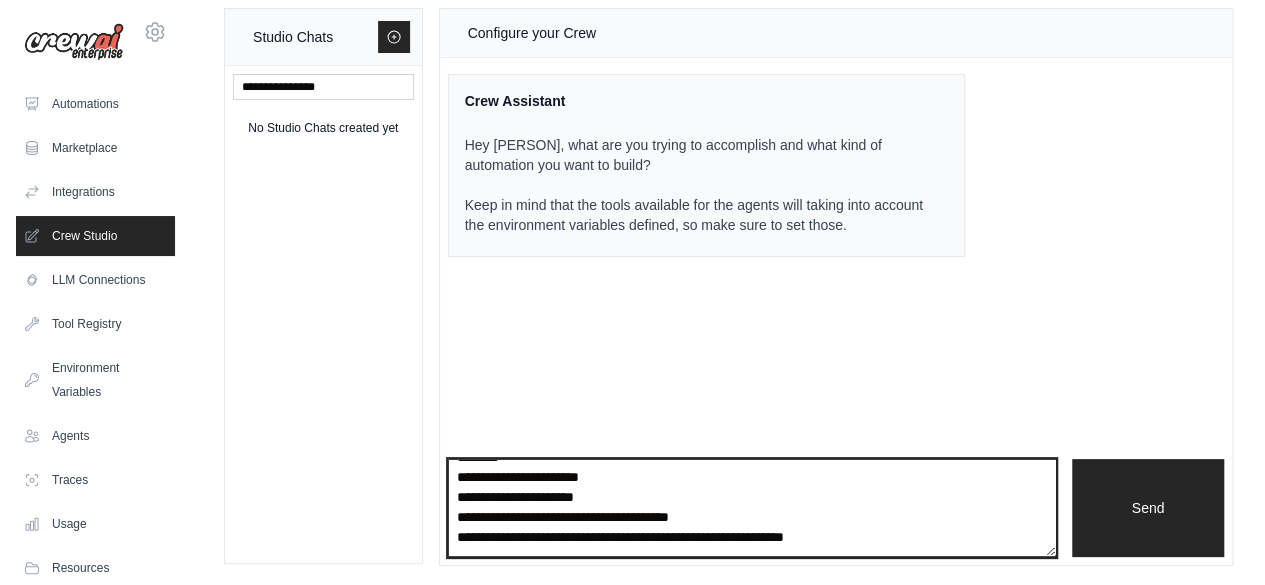 drag, startPoint x: 884, startPoint y: 540, endPoint x: 376, endPoint y: 479, distance: 511.6493 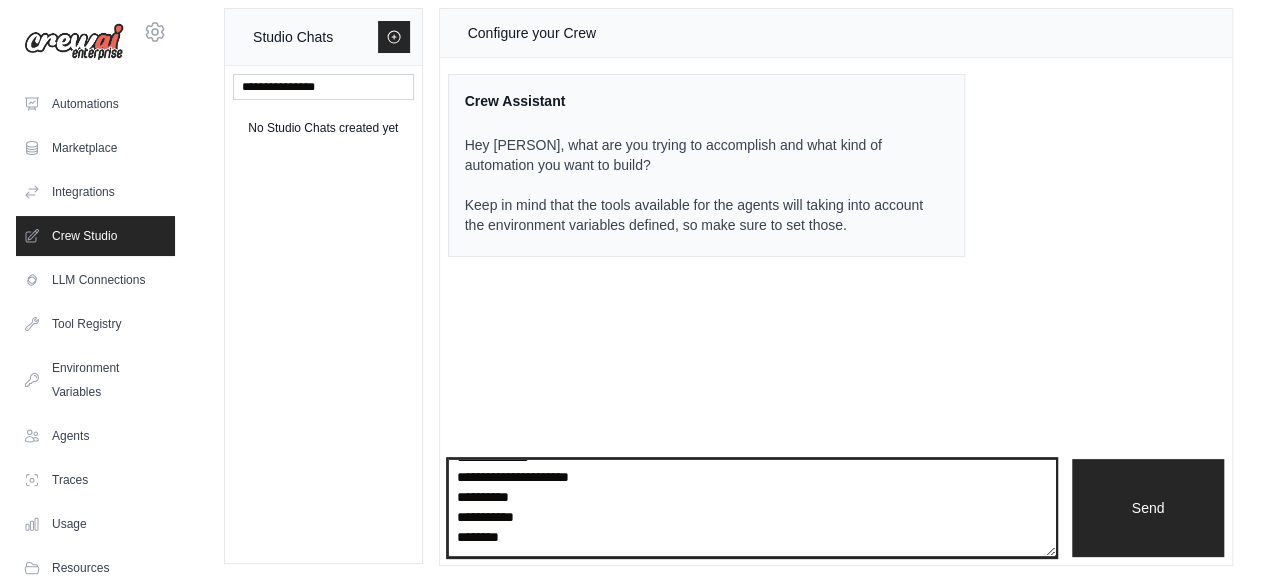 scroll, scrollTop: 3000, scrollLeft: 0, axis: vertical 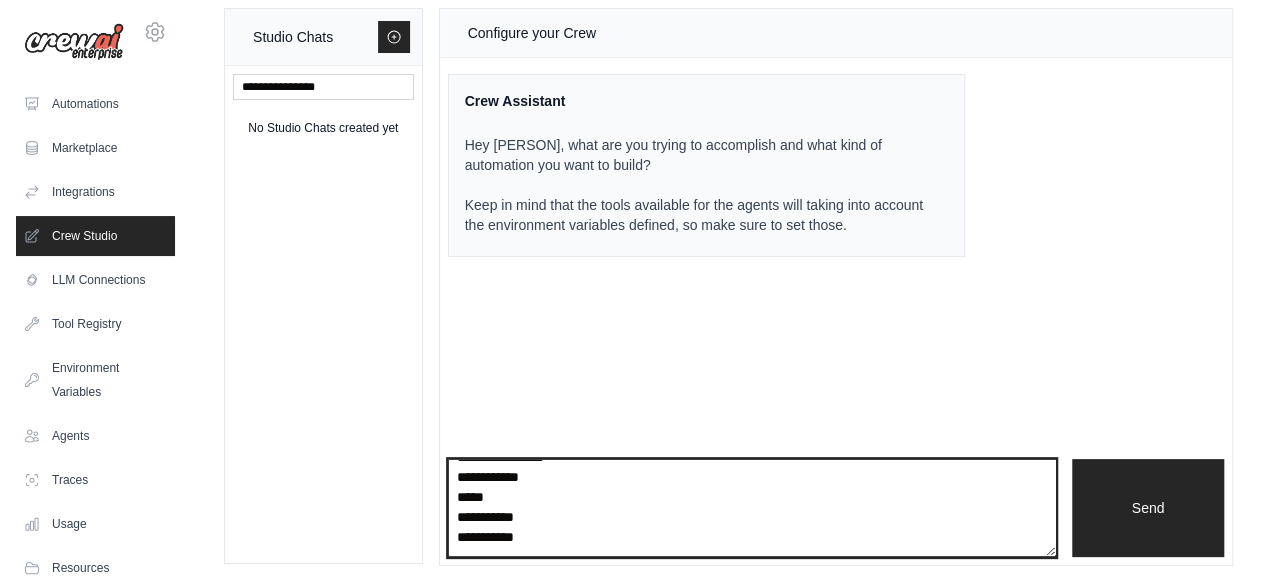 drag, startPoint x: 496, startPoint y: 546, endPoint x: 434, endPoint y: 467, distance: 100.4241 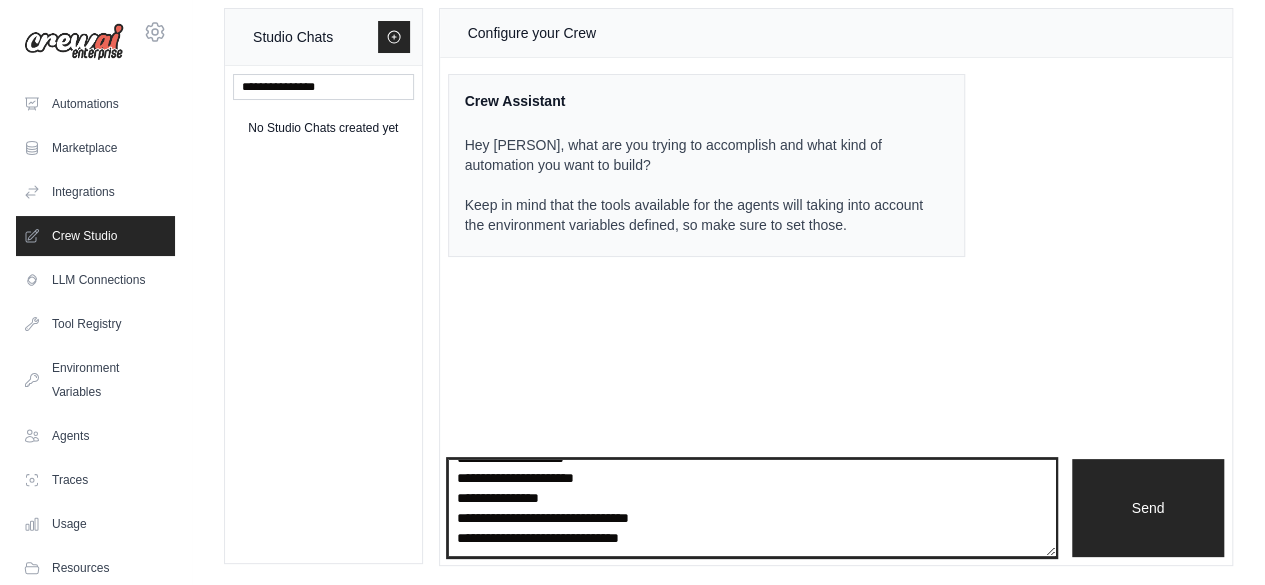 scroll, scrollTop: 2531, scrollLeft: 0, axis: vertical 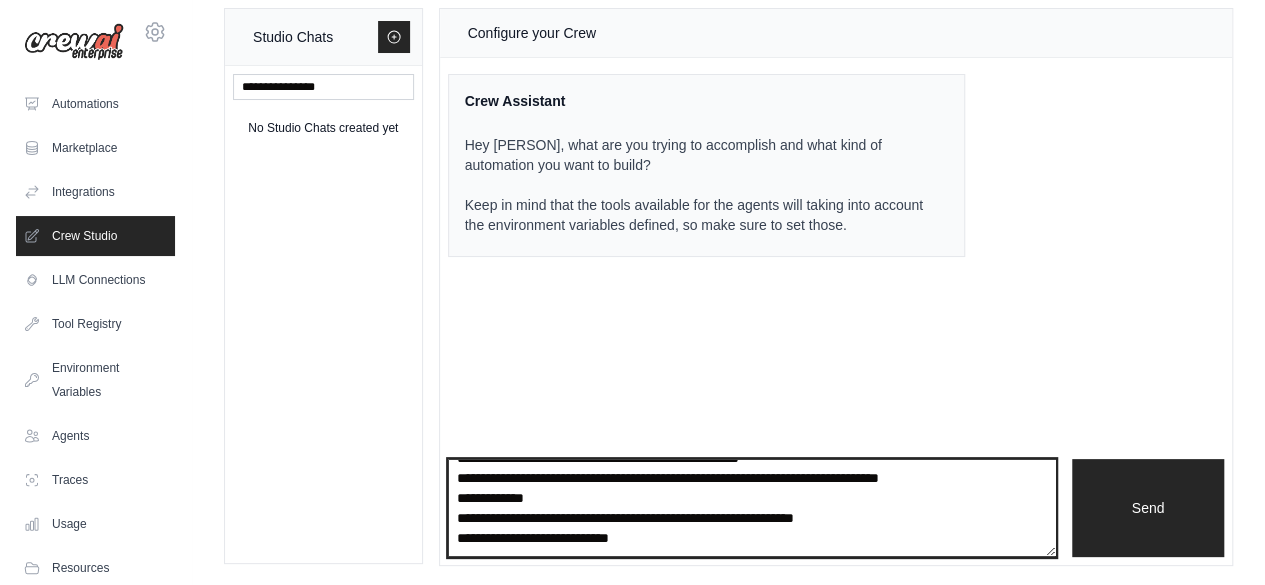 drag, startPoint x: 670, startPoint y: 537, endPoint x: 447, endPoint y: 601, distance: 232.00215 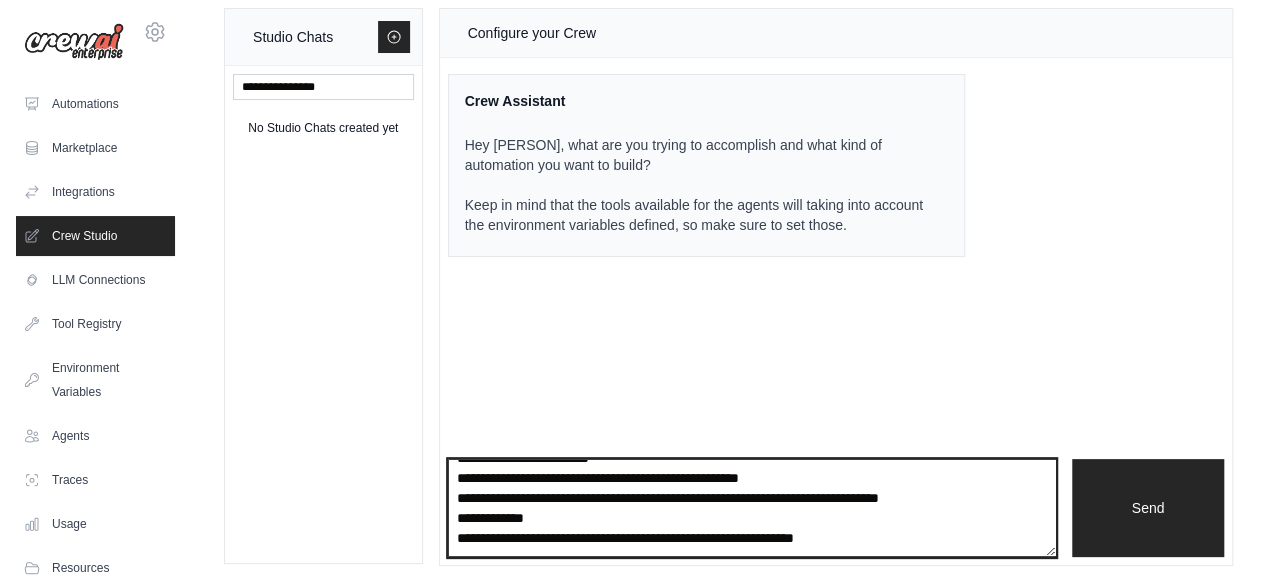 scroll, scrollTop: 2440, scrollLeft: 0, axis: vertical 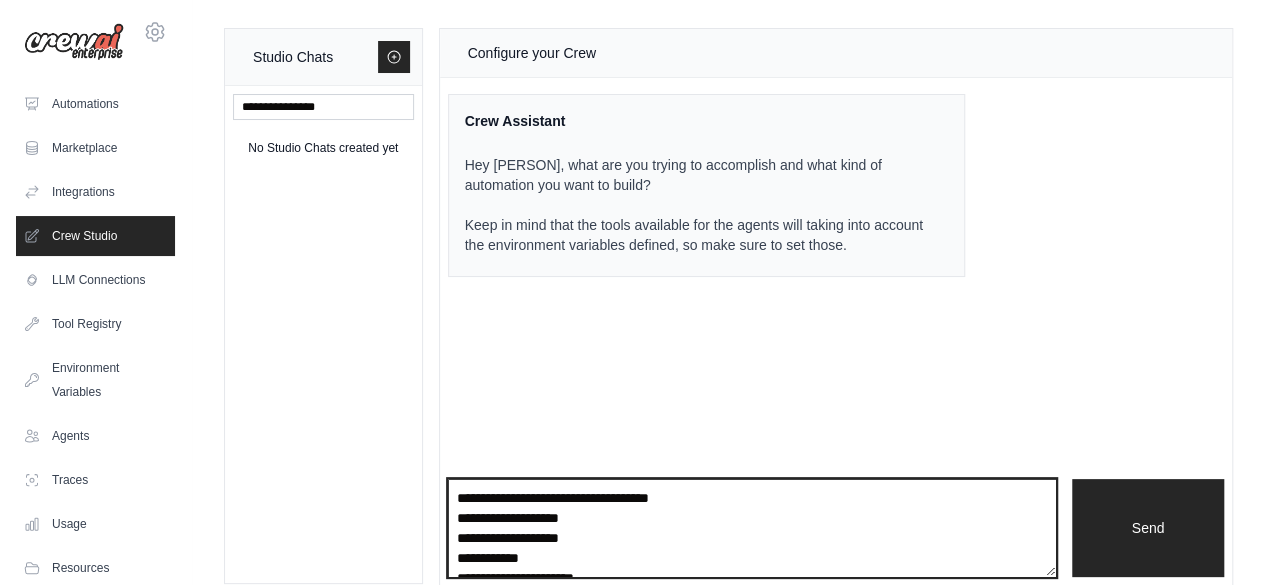 drag, startPoint x: 638, startPoint y: 539, endPoint x: 432, endPoint y: 516, distance: 207.28 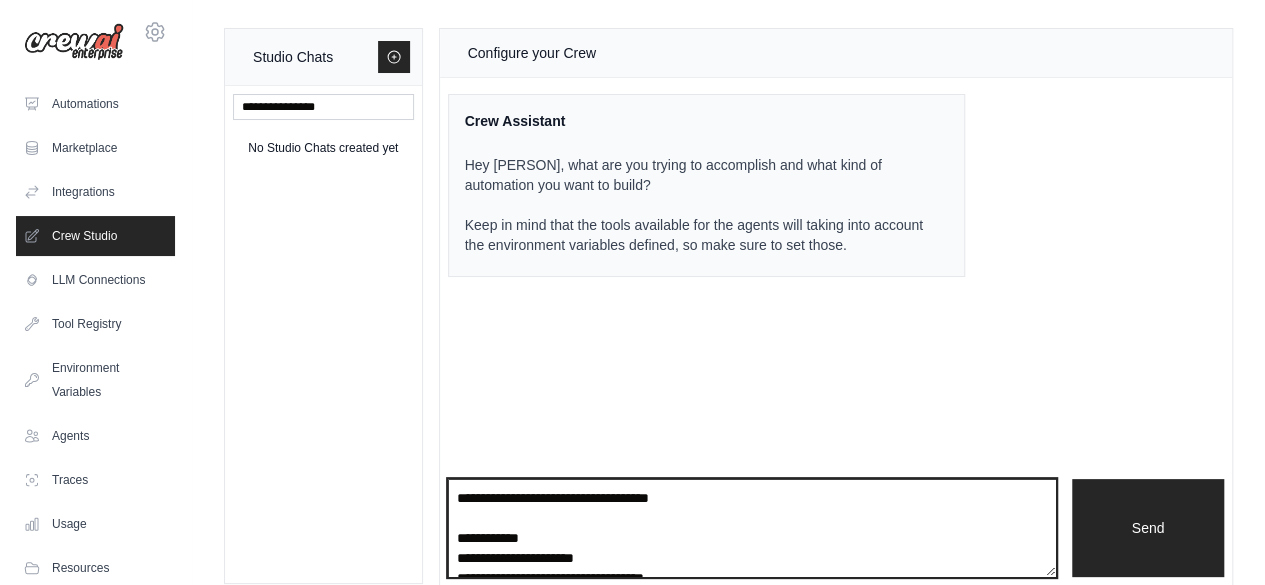 drag, startPoint x: 644, startPoint y: 547, endPoint x: 437, endPoint y: 517, distance: 209.16261 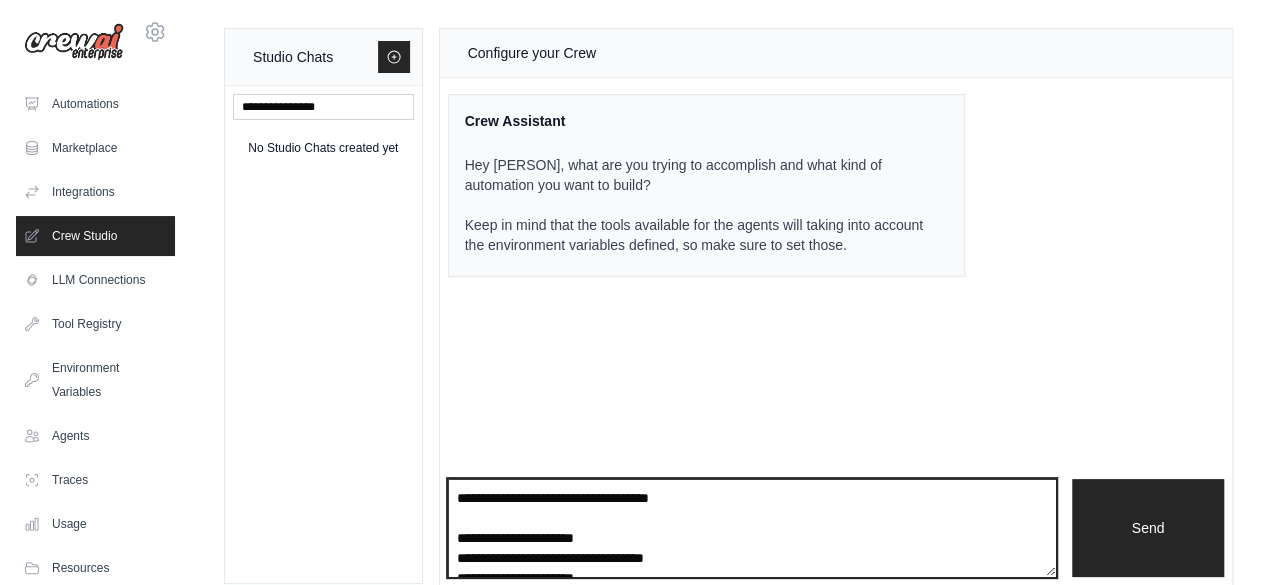 drag, startPoint x: 698, startPoint y: 555, endPoint x: 427, endPoint y: 542, distance: 271.3116 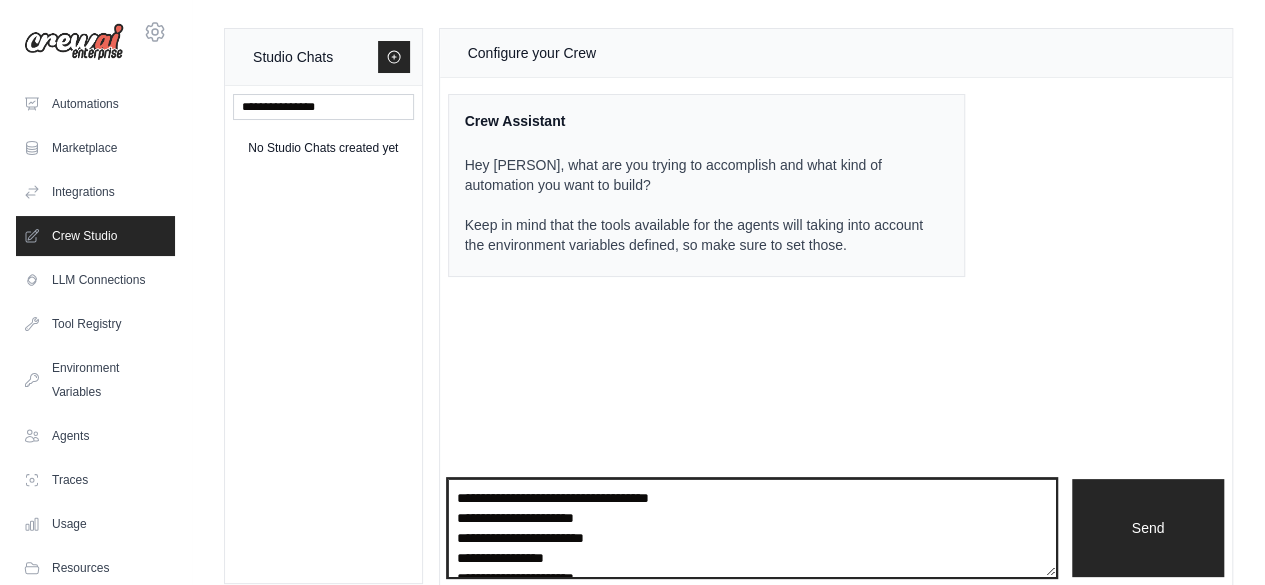 drag, startPoint x: 637, startPoint y: 535, endPoint x: 502, endPoint y: 535, distance: 135 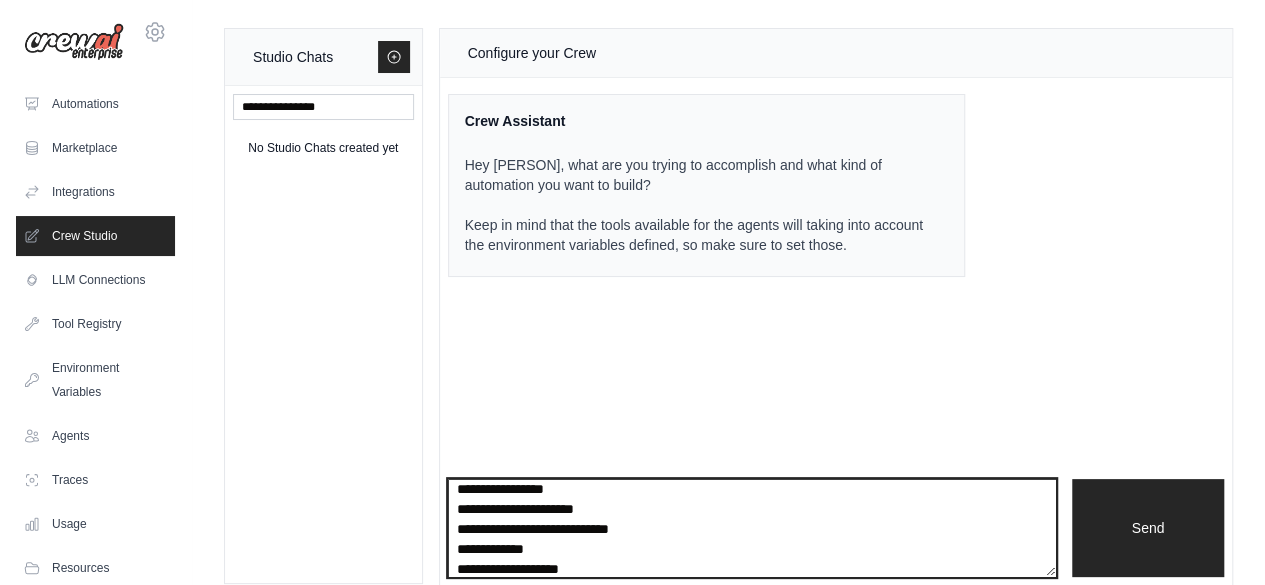scroll, scrollTop: 200, scrollLeft: 0, axis: vertical 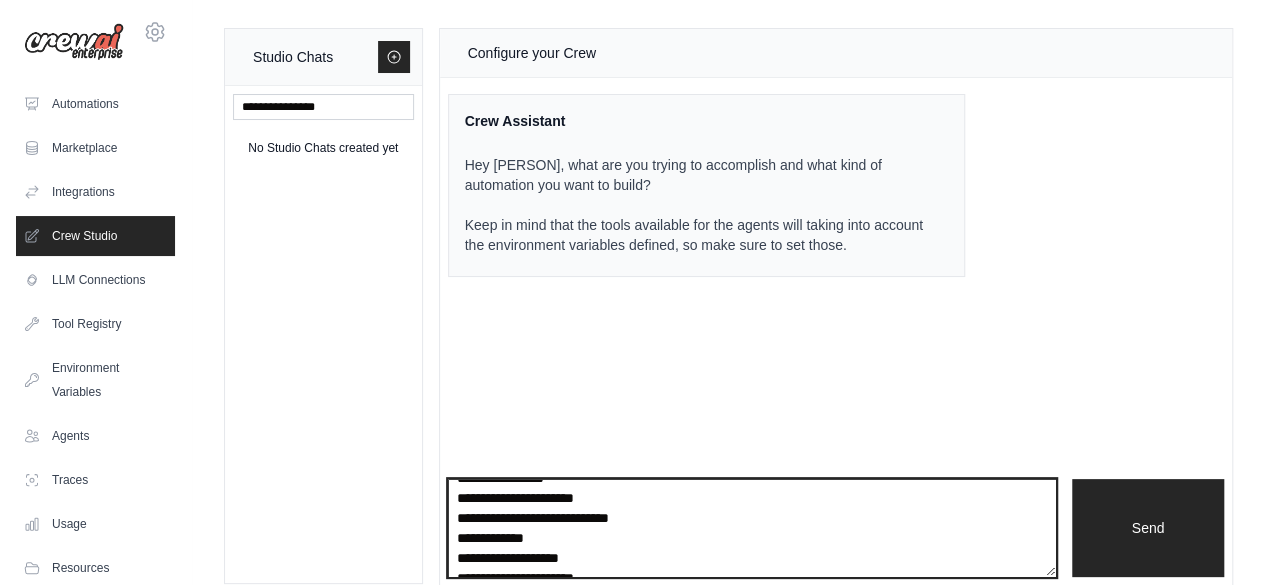 drag, startPoint x: 618, startPoint y: 563, endPoint x: 430, endPoint y: 517, distance: 193.54585 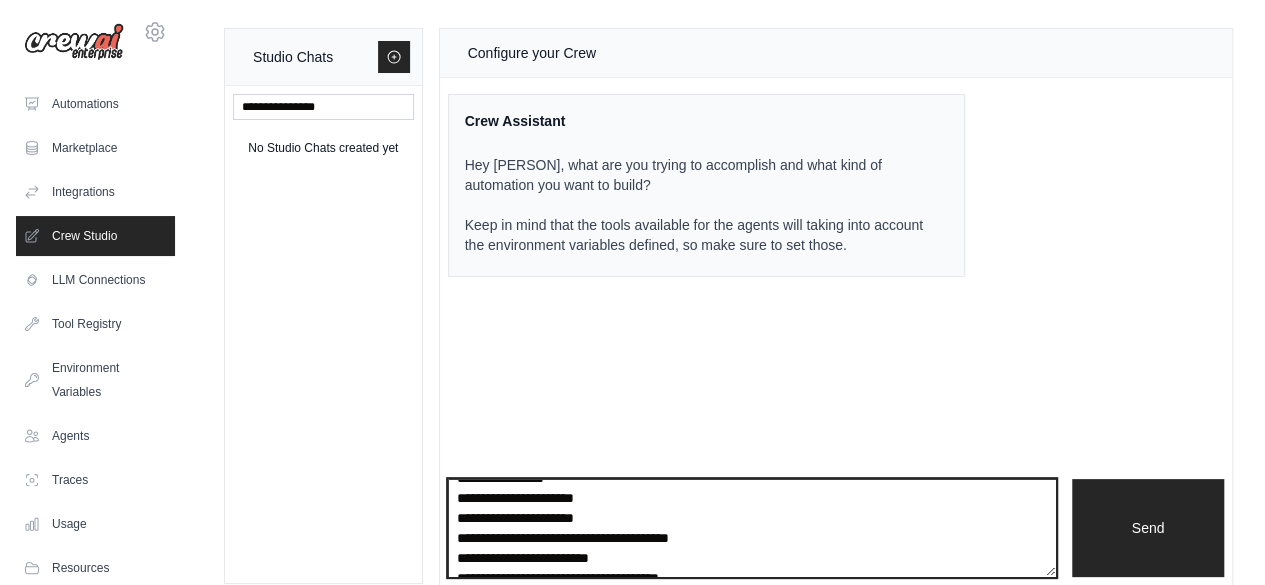 drag, startPoint x: 640, startPoint y: 554, endPoint x: 438, endPoint y: 523, distance: 204.36487 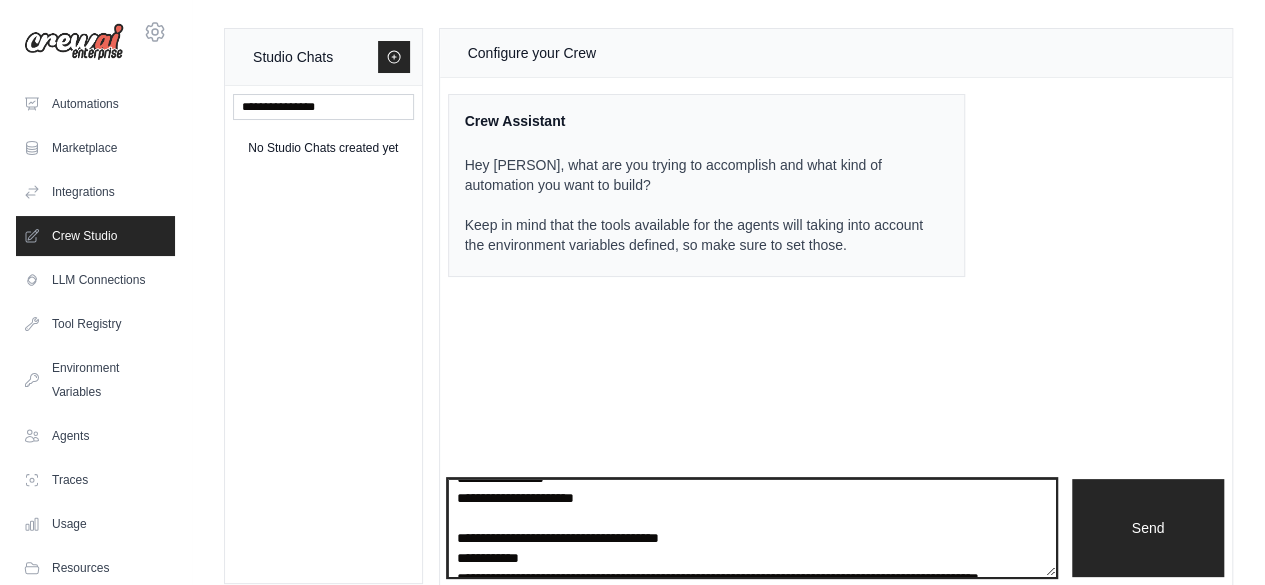 drag, startPoint x: 572, startPoint y: 558, endPoint x: 434, endPoint y: 545, distance: 138.61096 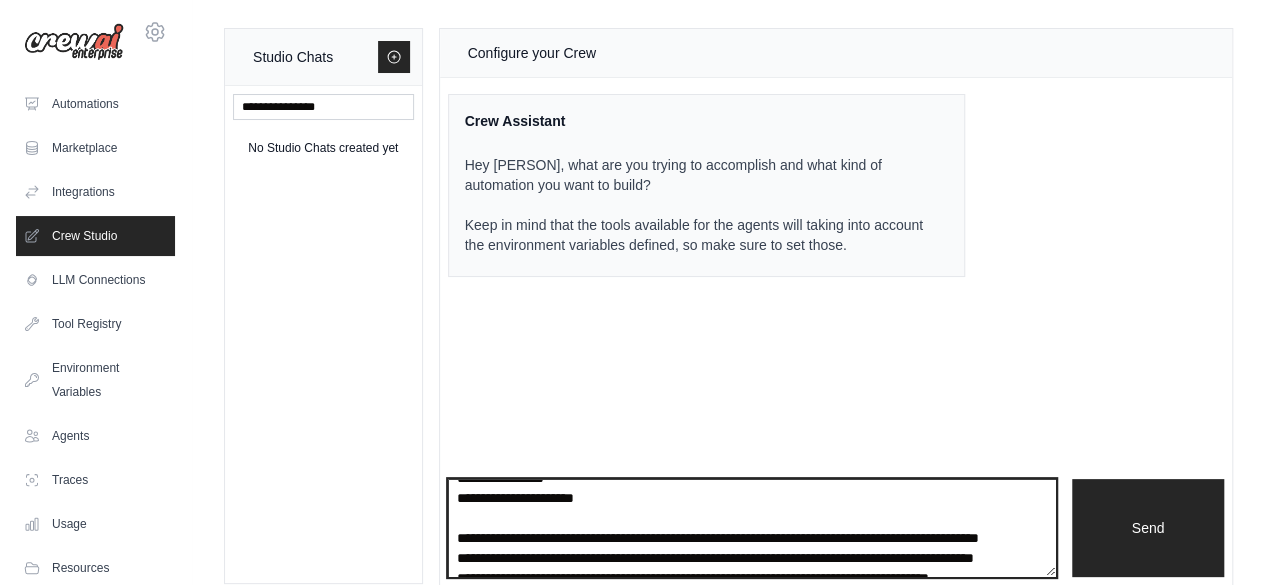 scroll, scrollTop: 20, scrollLeft: 0, axis: vertical 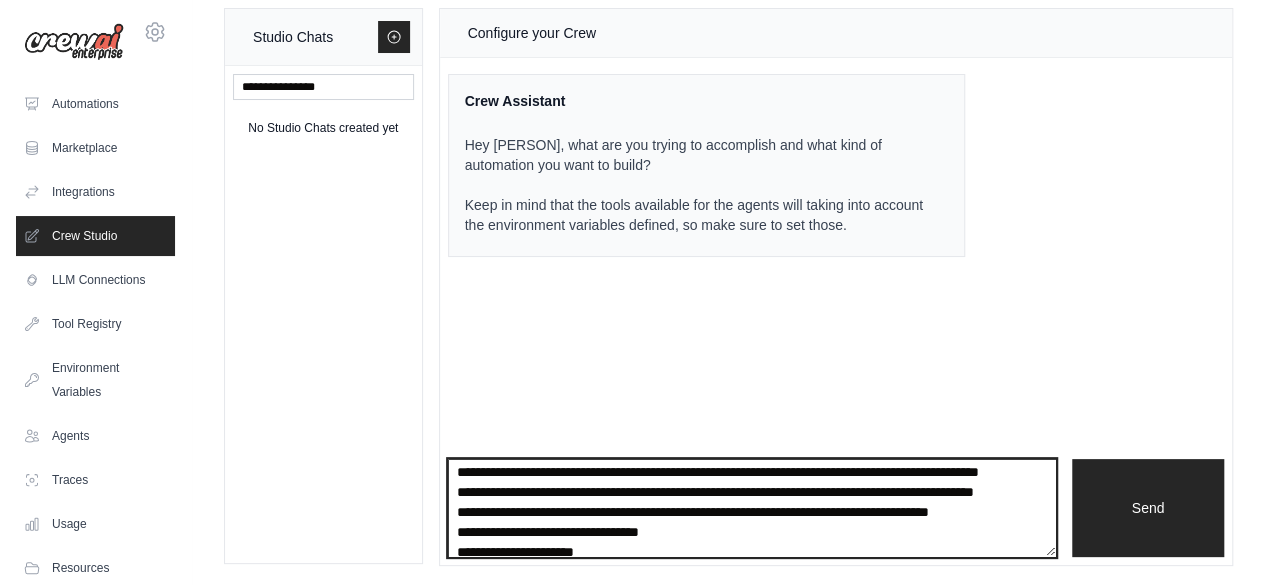 click at bounding box center (752, 507) 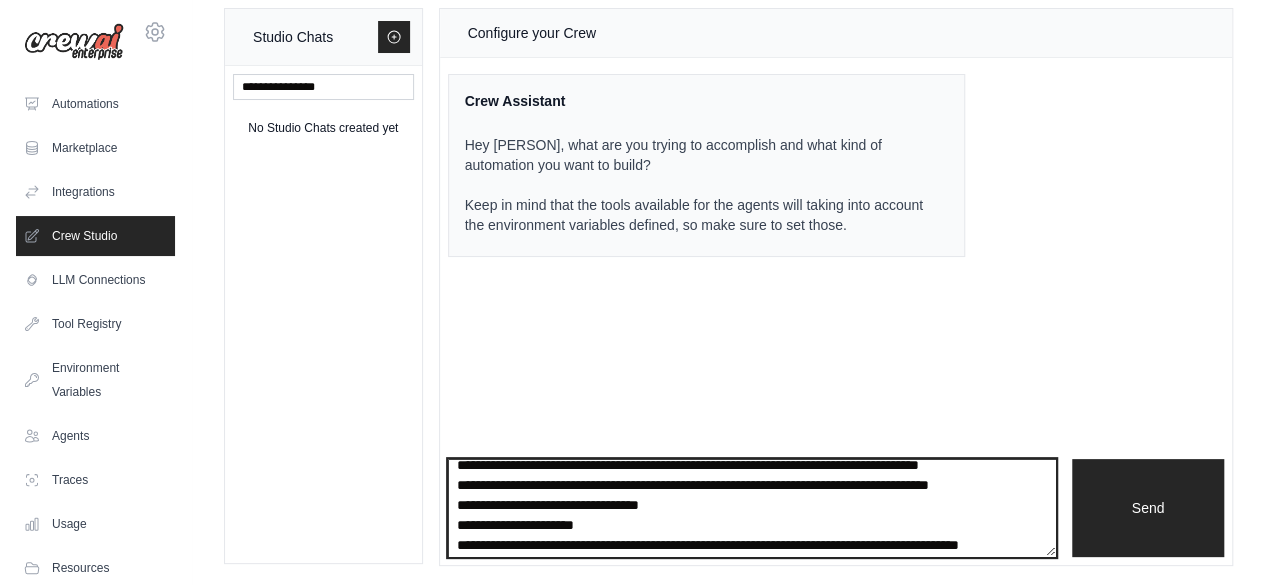 scroll, scrollTop: 274, scrollLeft: 0, axis: vertical 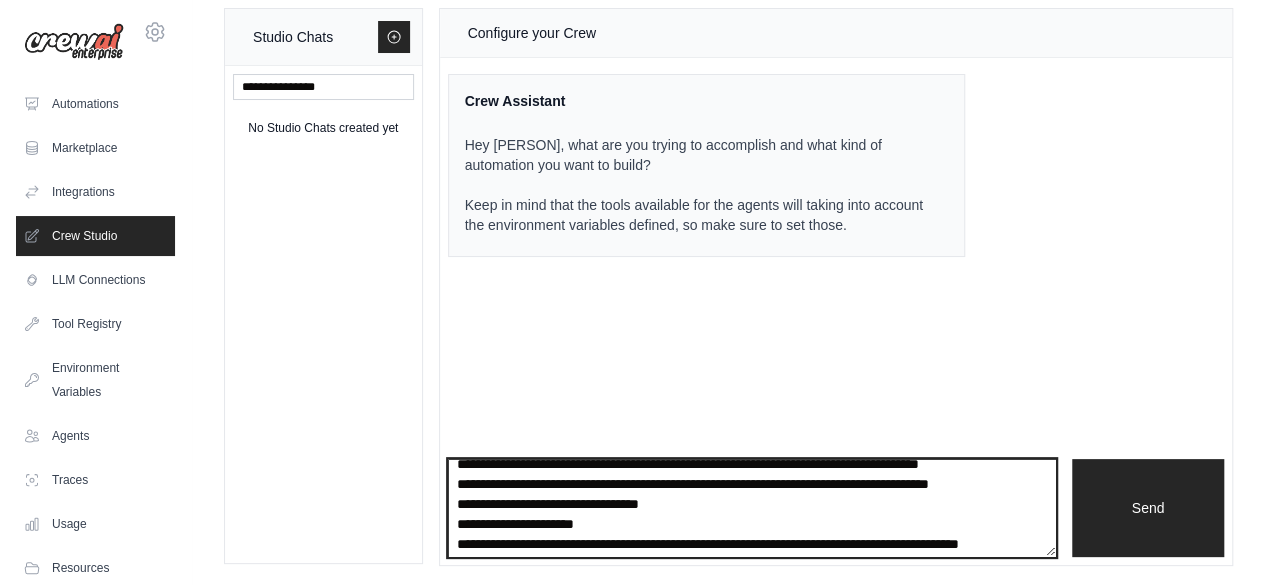 click at bounding box center (752, 507) 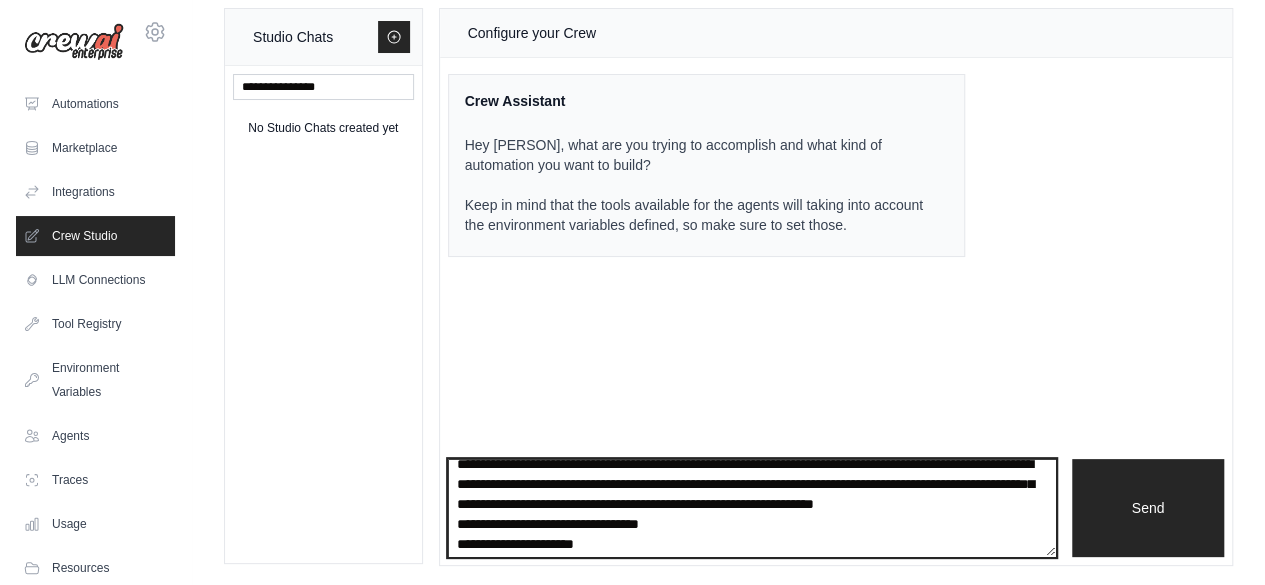 scroll, scrollTop: 275, scrollLeft: 0, axis: vertical 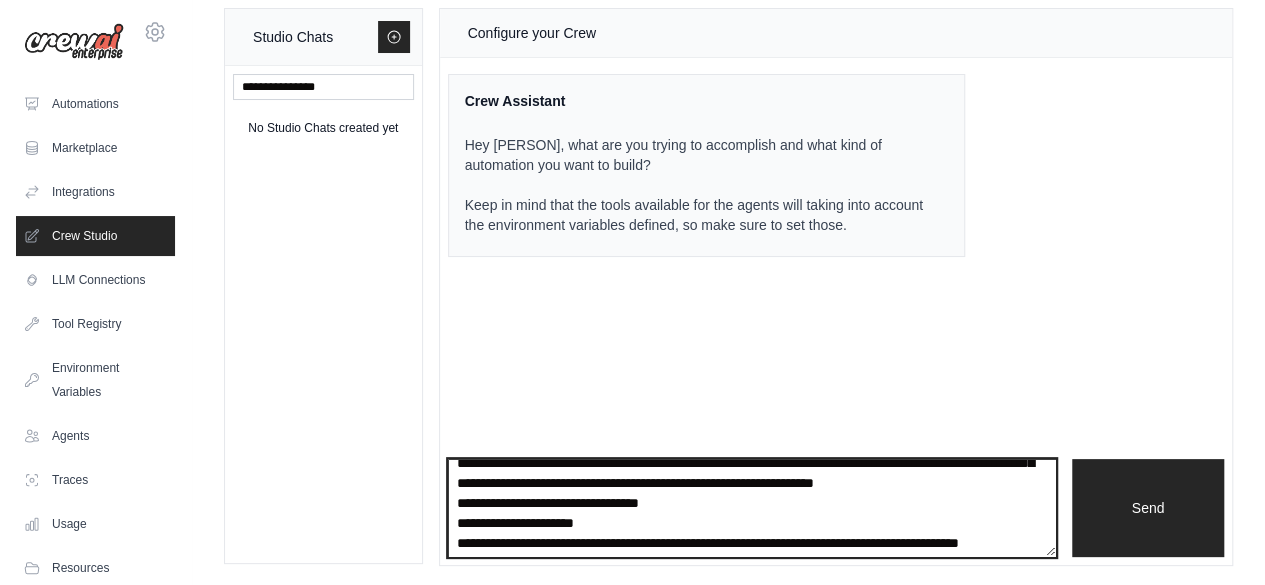 drag, startPoint x: 671, startPoint y: 526, endPoint x: 619, endPoint y: 507, distance: 55.362442 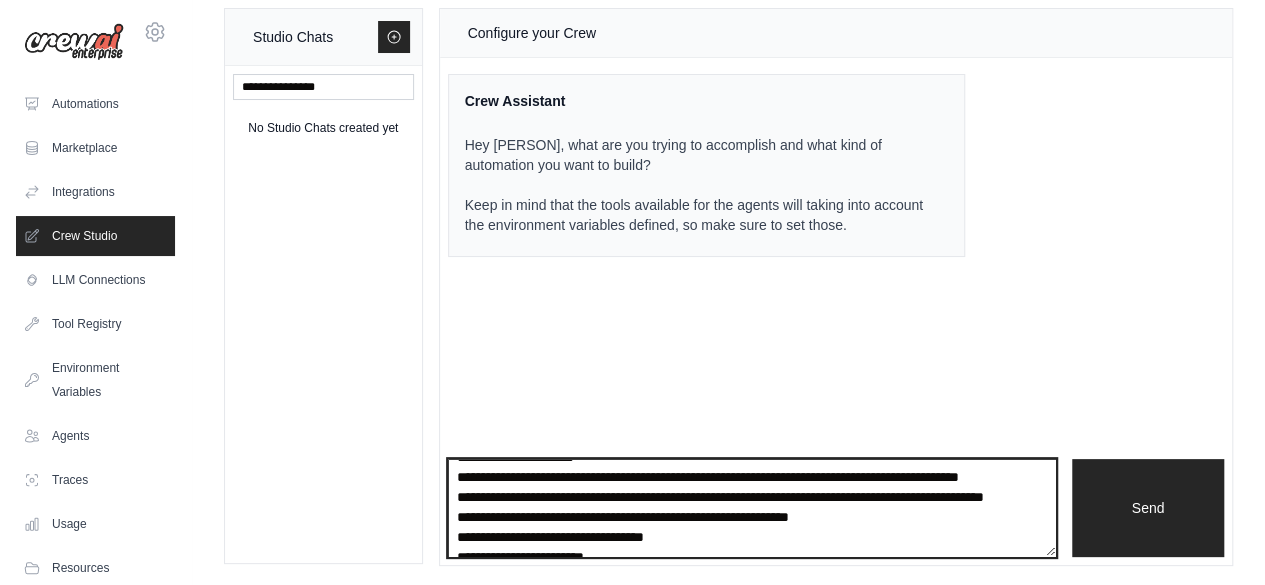 scroll, scrollTop: 322, scrollLeft: 0, axis: vertical 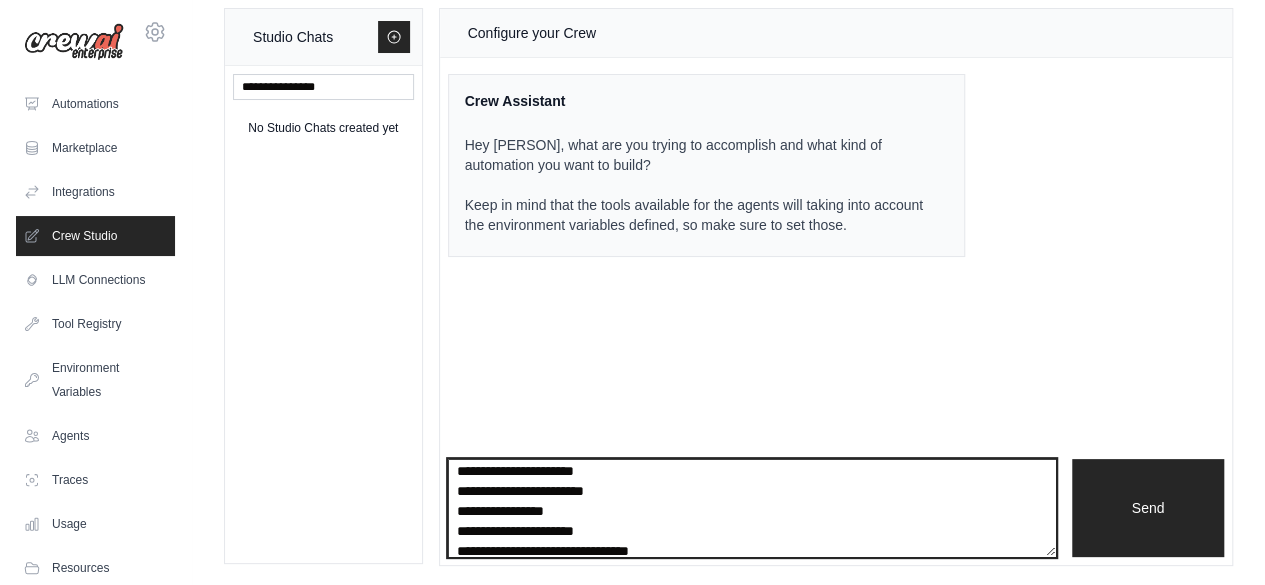 drag, startPoint x: 459, startPoint y: 481, endPoint x: 570, endPoint y: 521, distance: 117.98729 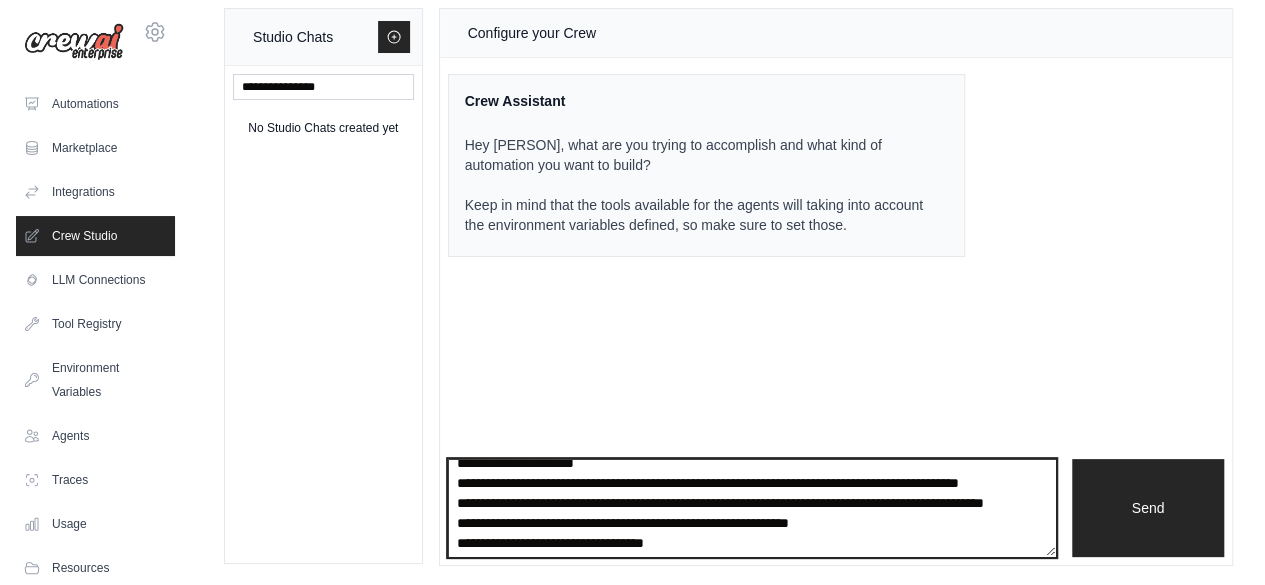 scroll, scrollTop: 318, scrollLeft: 0, axis: vertical 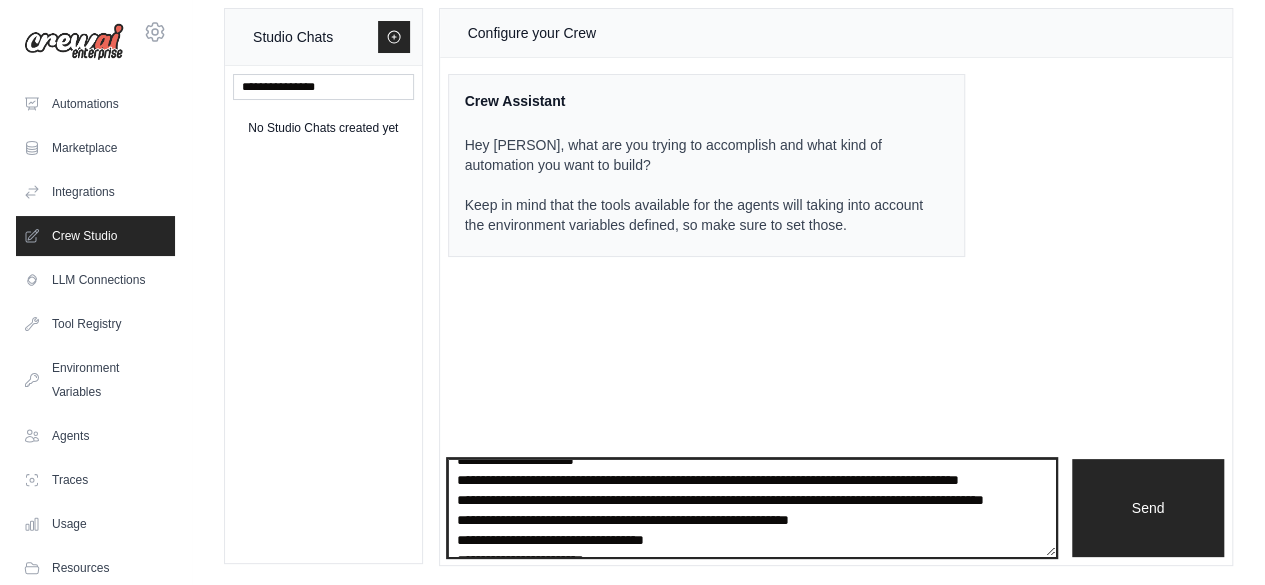 drag, startPoint x: 546, startPoint y: 519, endPoint x: 449, endPoint y: 515, distance: 97.082436 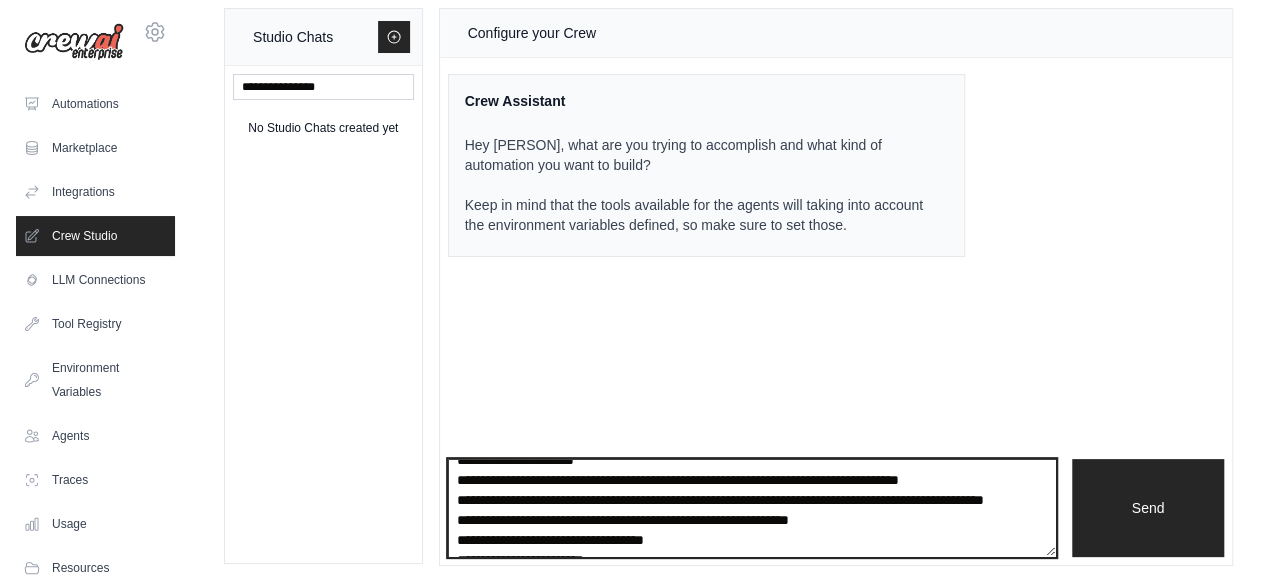 drag, startPoint x: 577, startPoint y: 538, endPoint x: 466, endPoint y: 500, distance: 117.32433 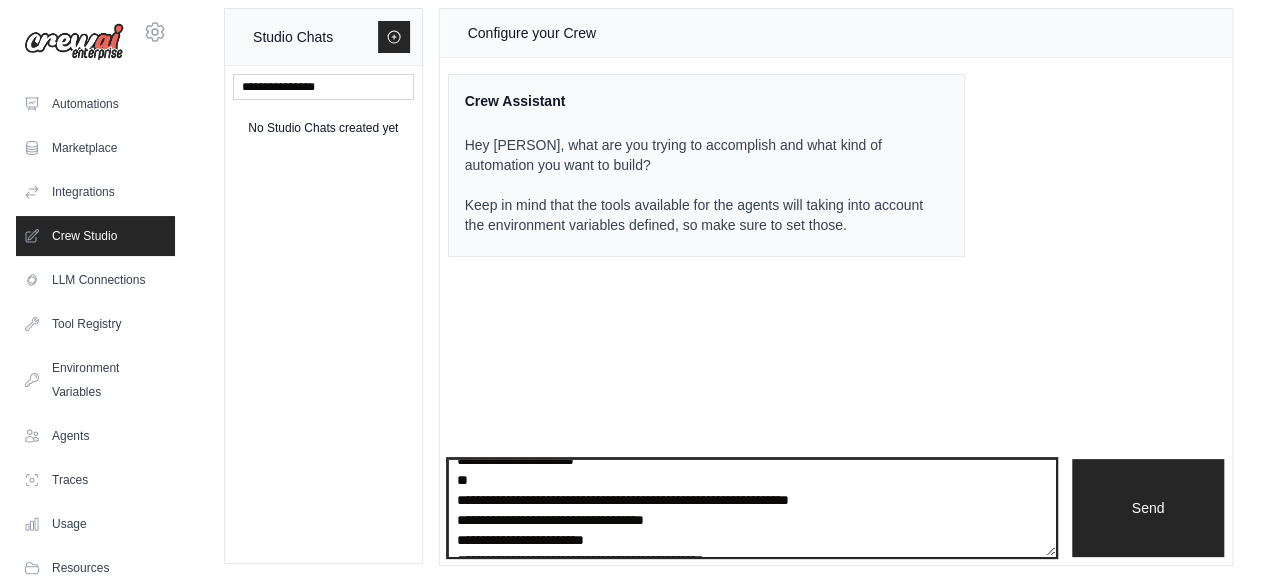 drag, startPoint x: 707, startPoint y: 542, endPoint x: 442, endPoint y: 483, distance: 271.4885 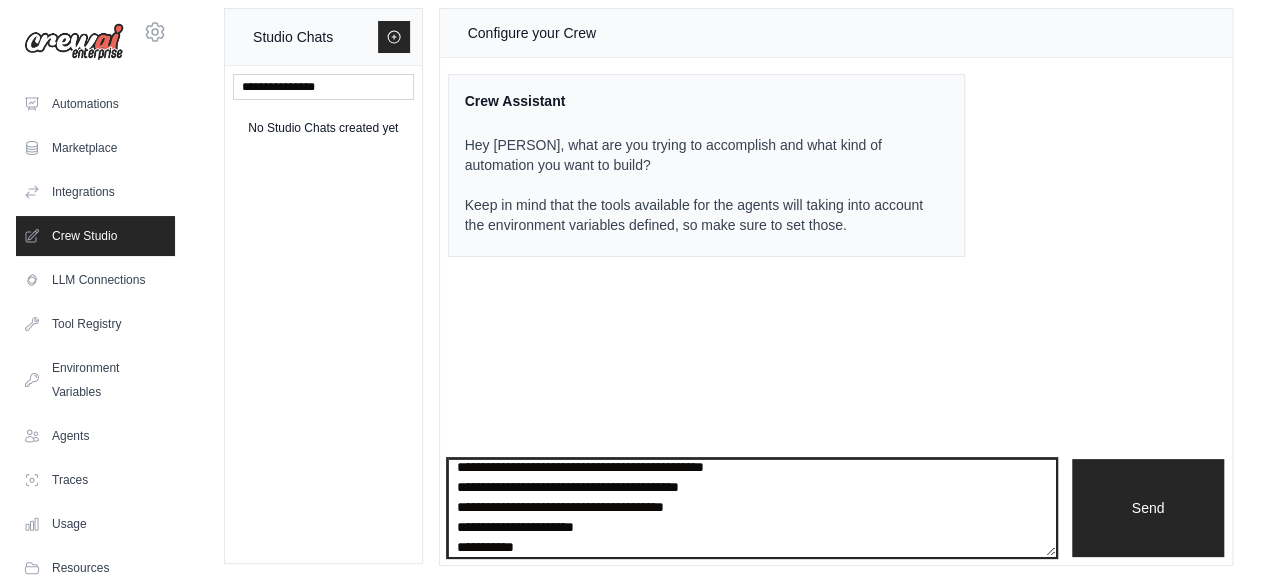 scroll, scrollTop: 351, scrollLeft: 0, axis: vertical 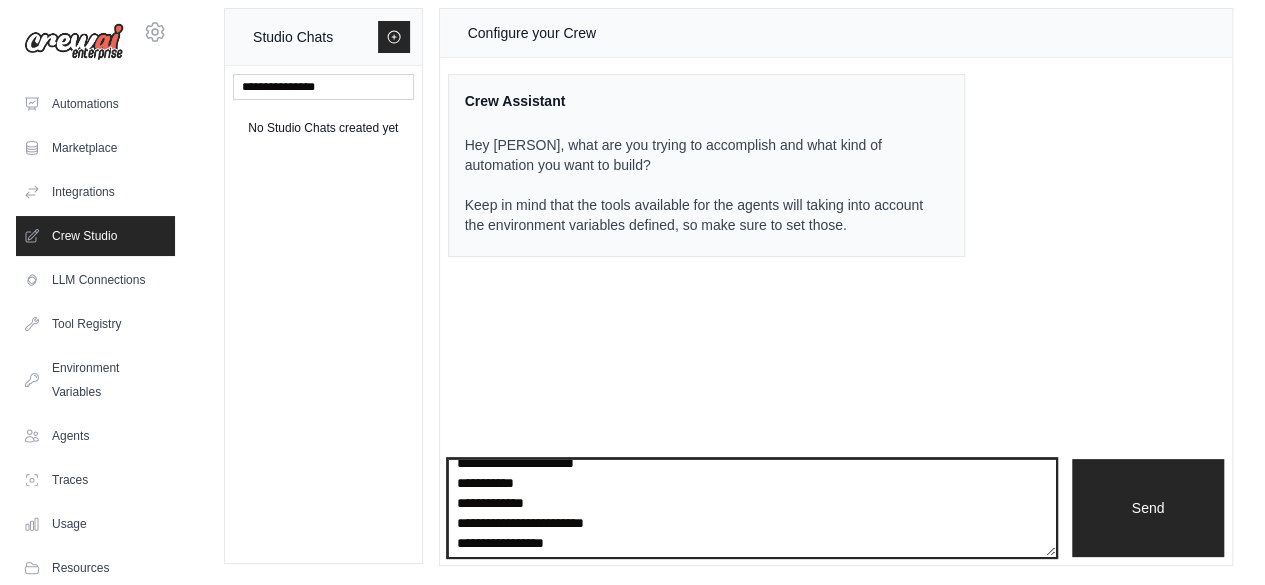 drag, startPoint x: 556, startPoint y: 529, endPoint x: 424, endPoint y: 520, distance: 132.30646 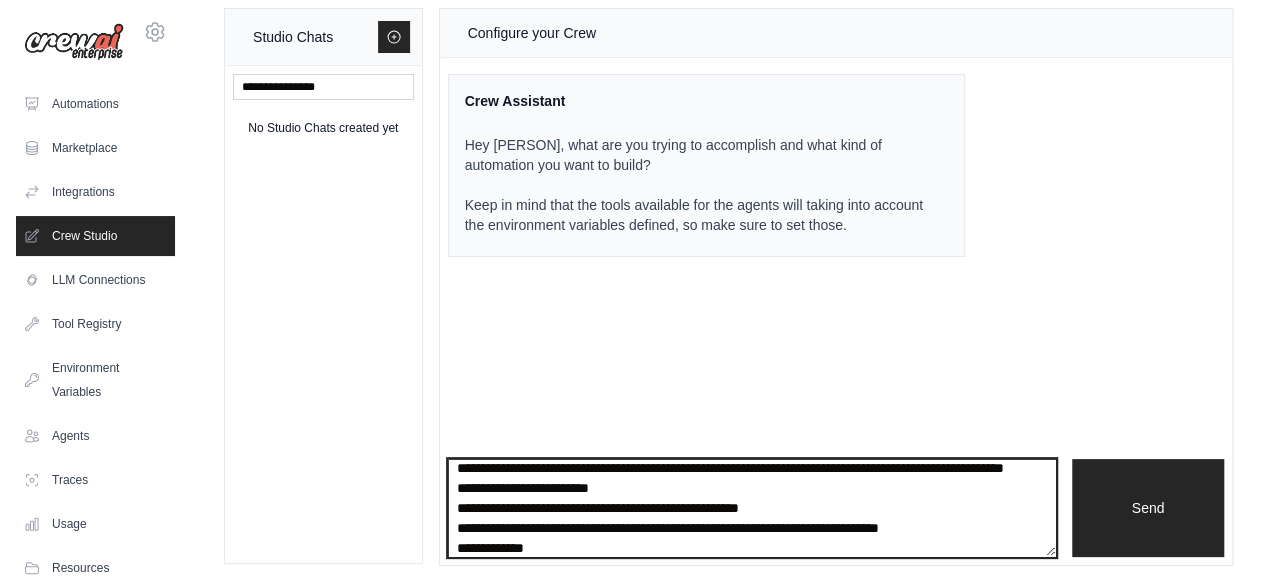 scroll, scrollTop: 1920, scrollLeft: 0, axis: vertical 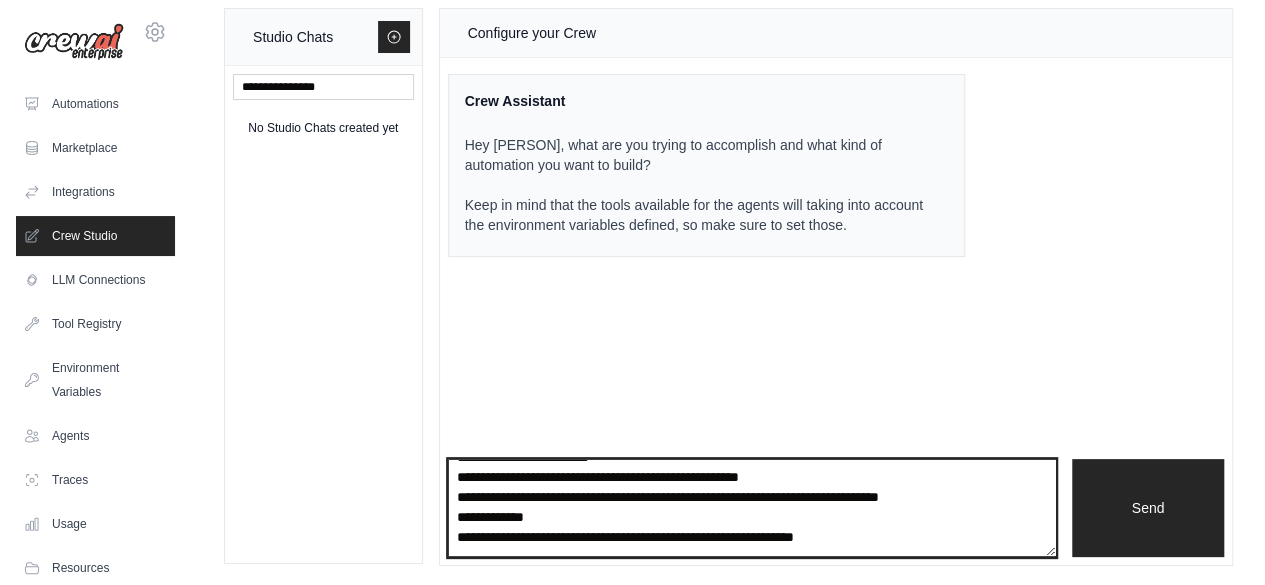 click at bounding box center (752, 507) 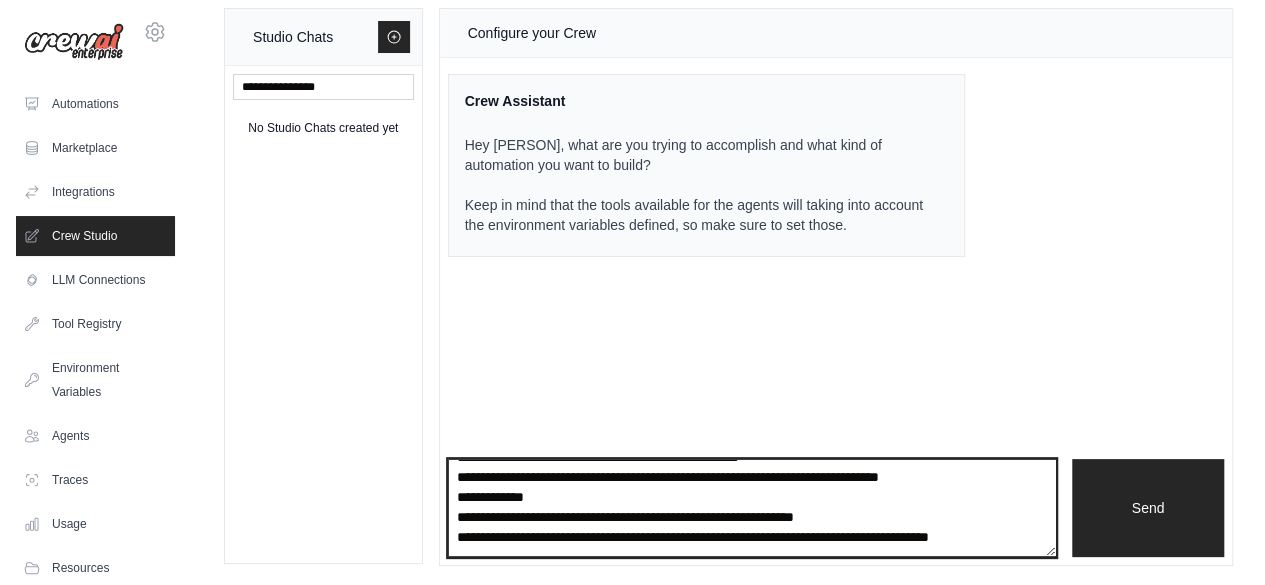 scroll, scrollTop: 1950, scrollLeft: 0, axis: vertical 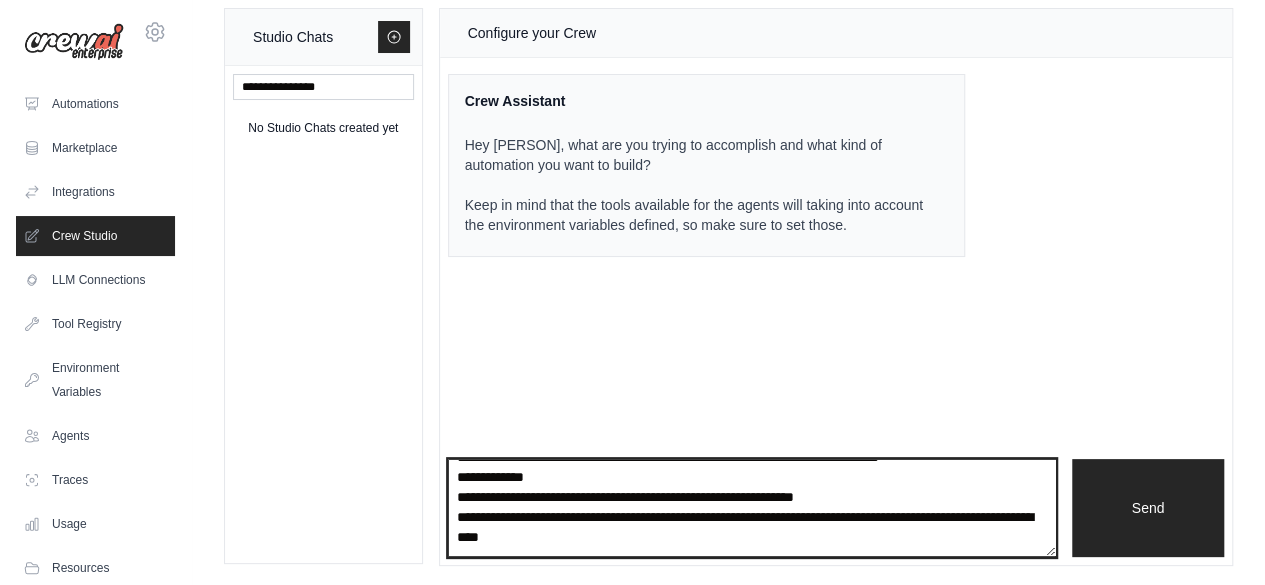 type on "**********" 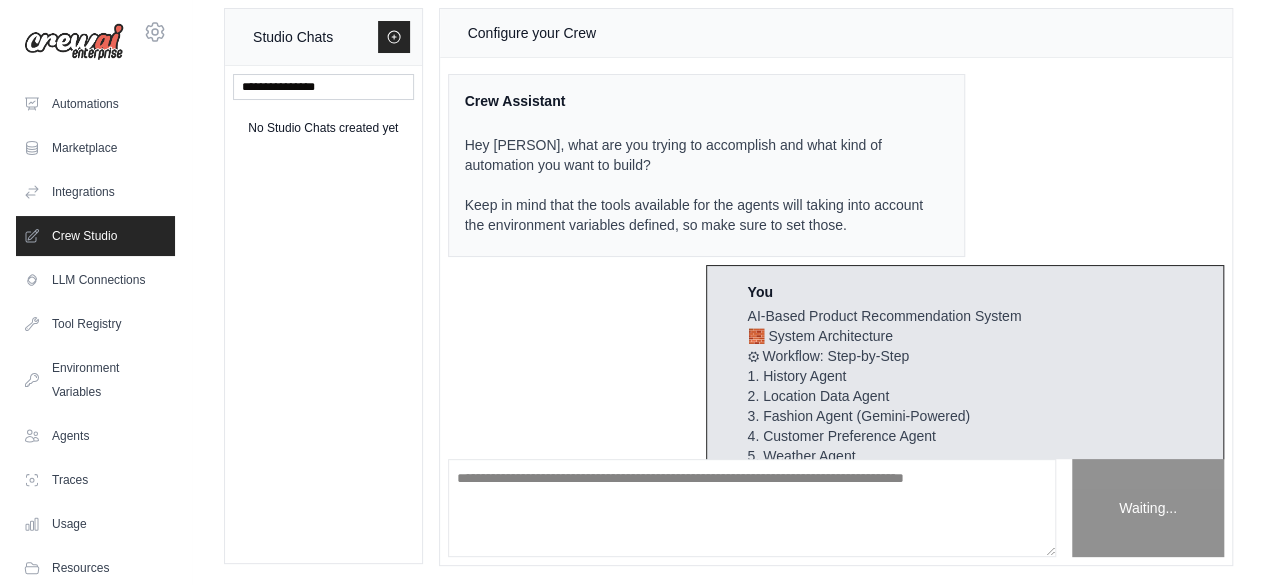 scroll, scrollTop: 0, scrollLeft: 0, axis: both 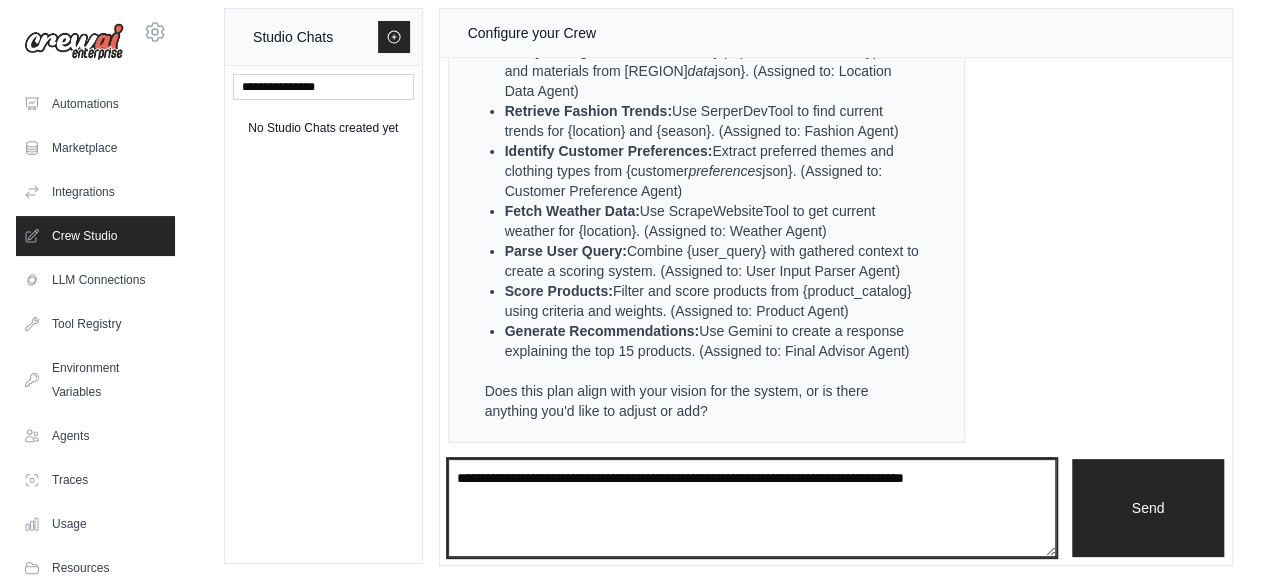 click at bounding box center (752, 507) 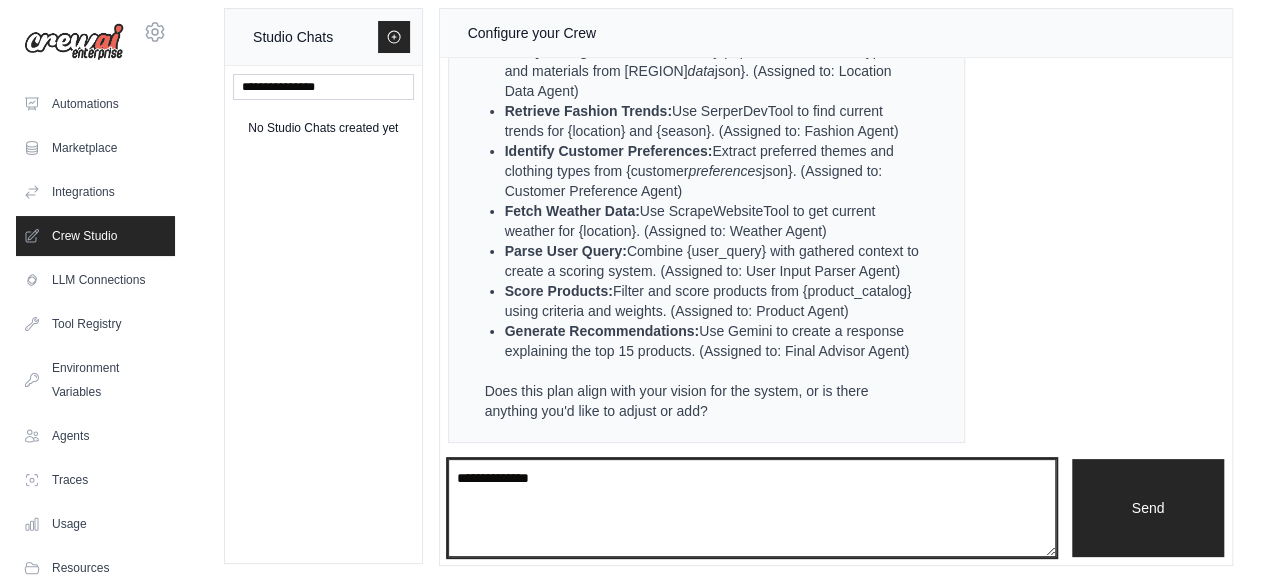 type on "**********" 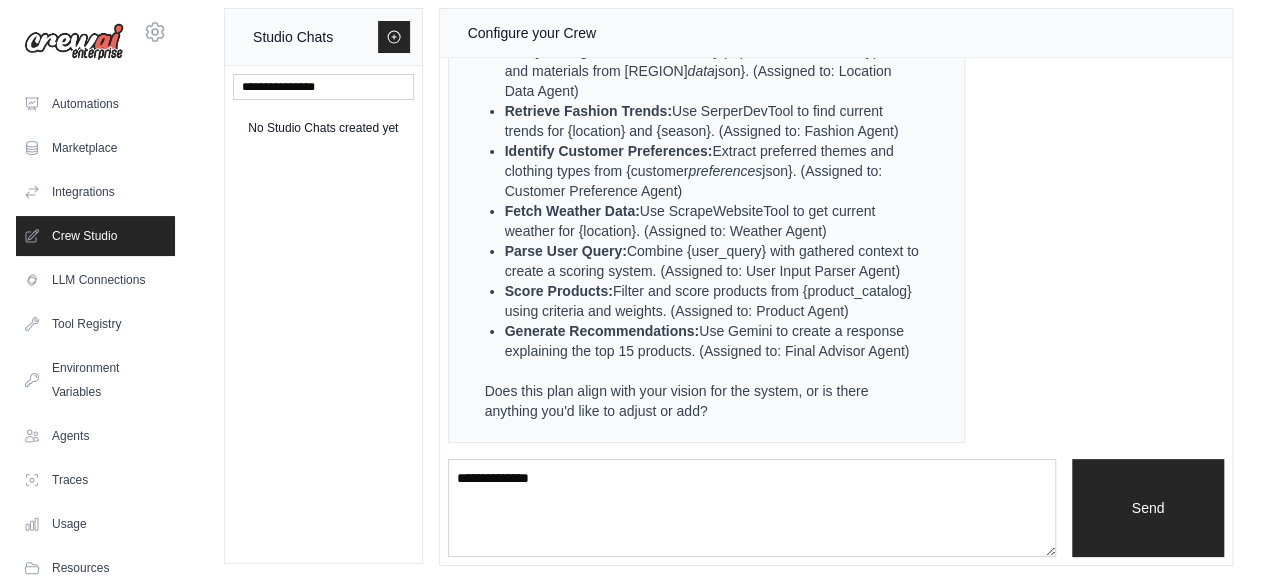 type 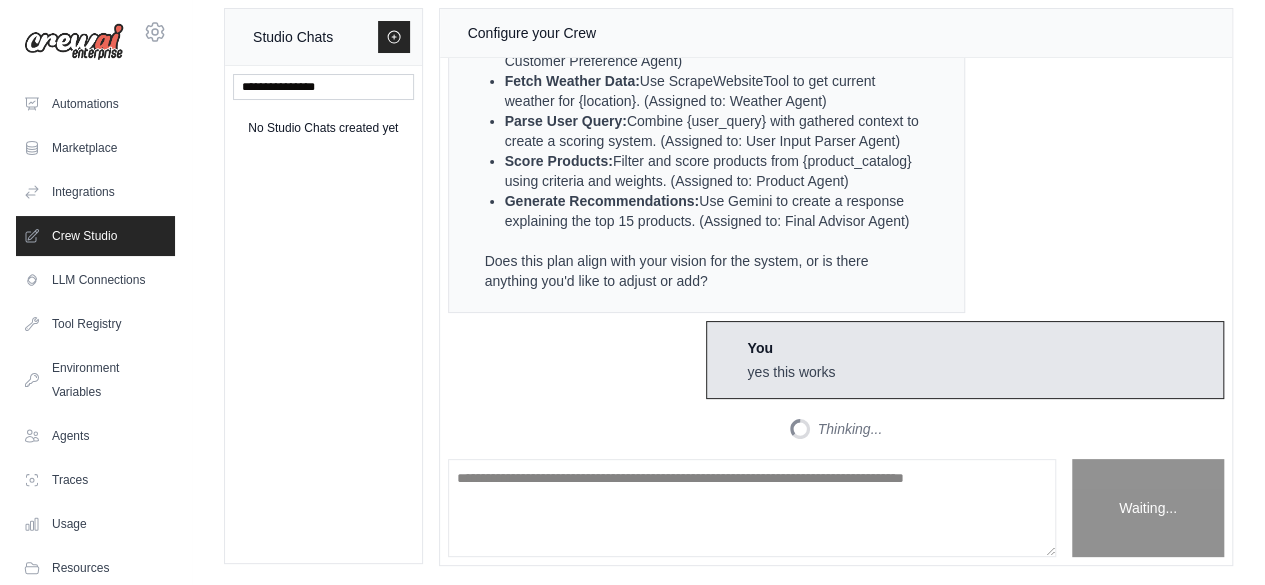 scroll, scrollTop: 4168, scrollLeft: 0, axis: vertical 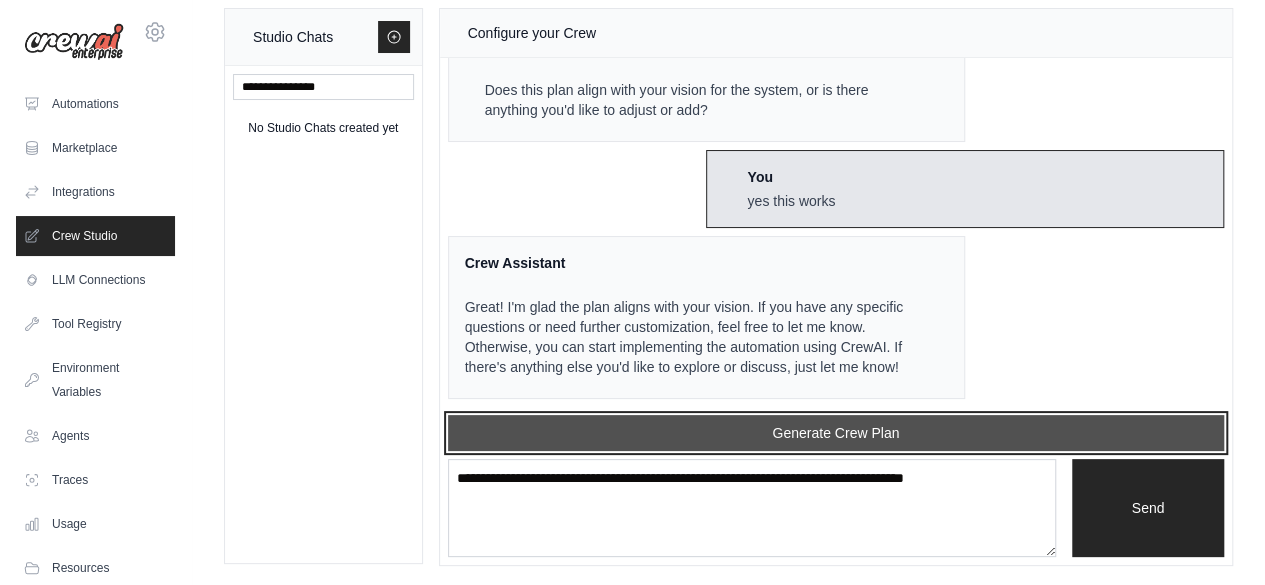 click on "Generate Crew Plan" at bounding box center [836, 433] 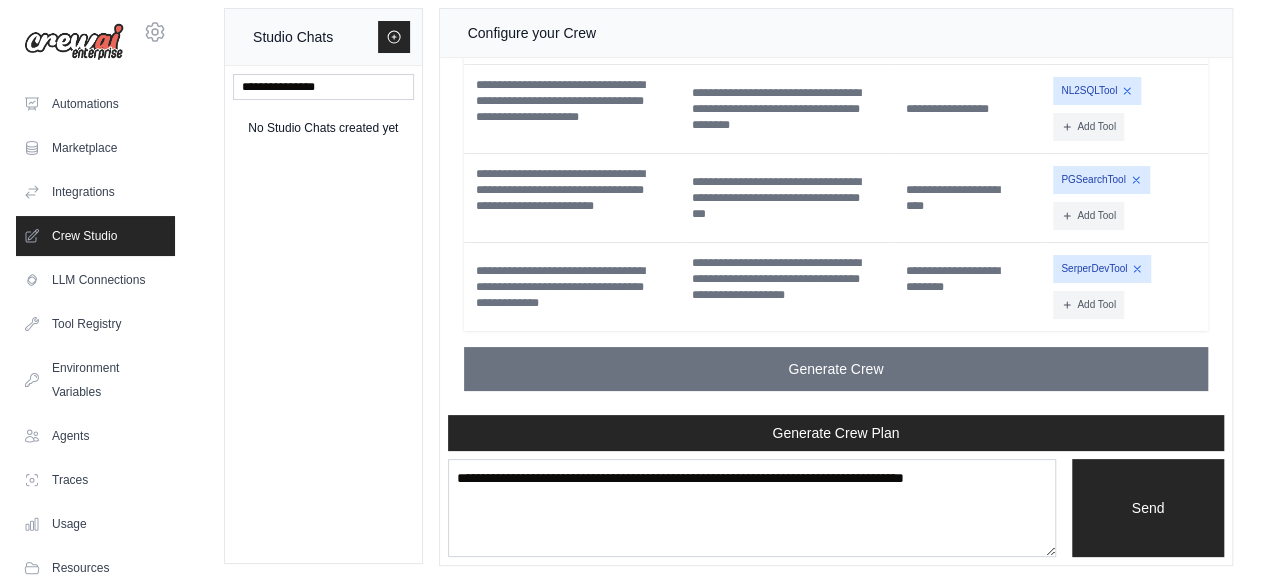 scroll, scrollTop: 6009, scrollLeft: 0, axis: vertical 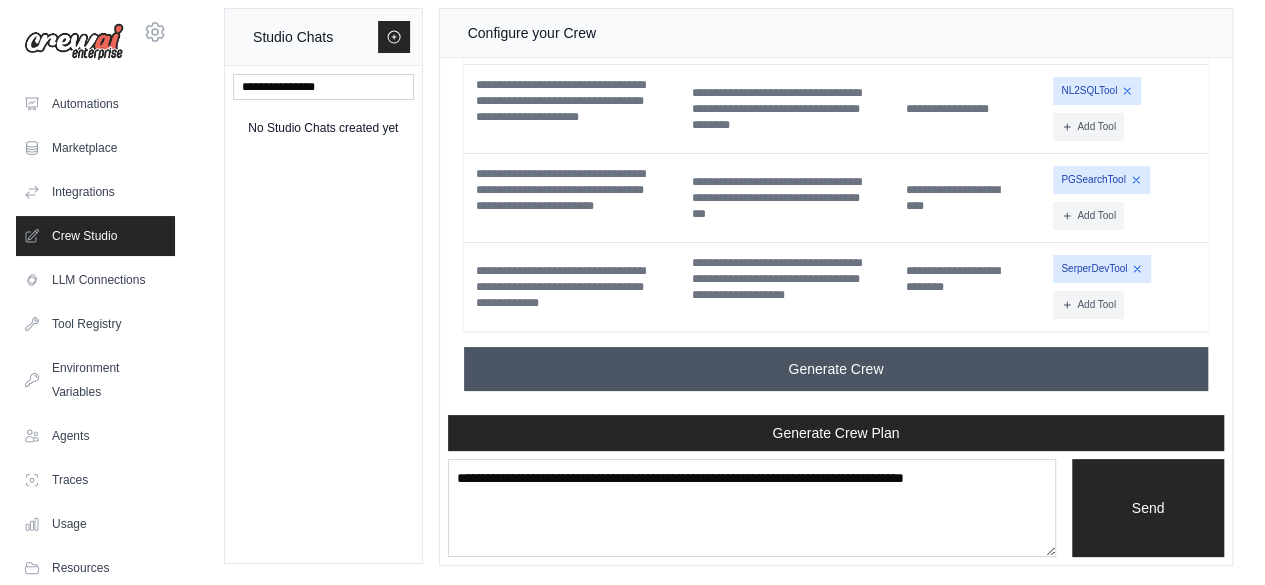 click on "Generate Crew" at bounding box center (835, 369) 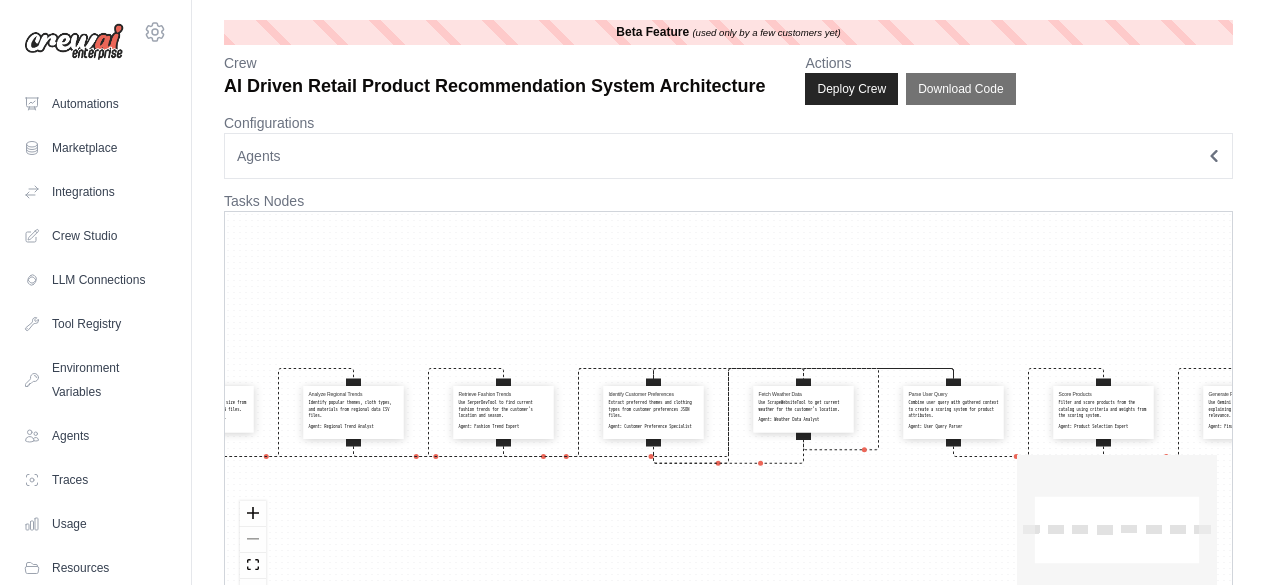scroll, scrollTop: 0, scrollLeft: 0, axis: both 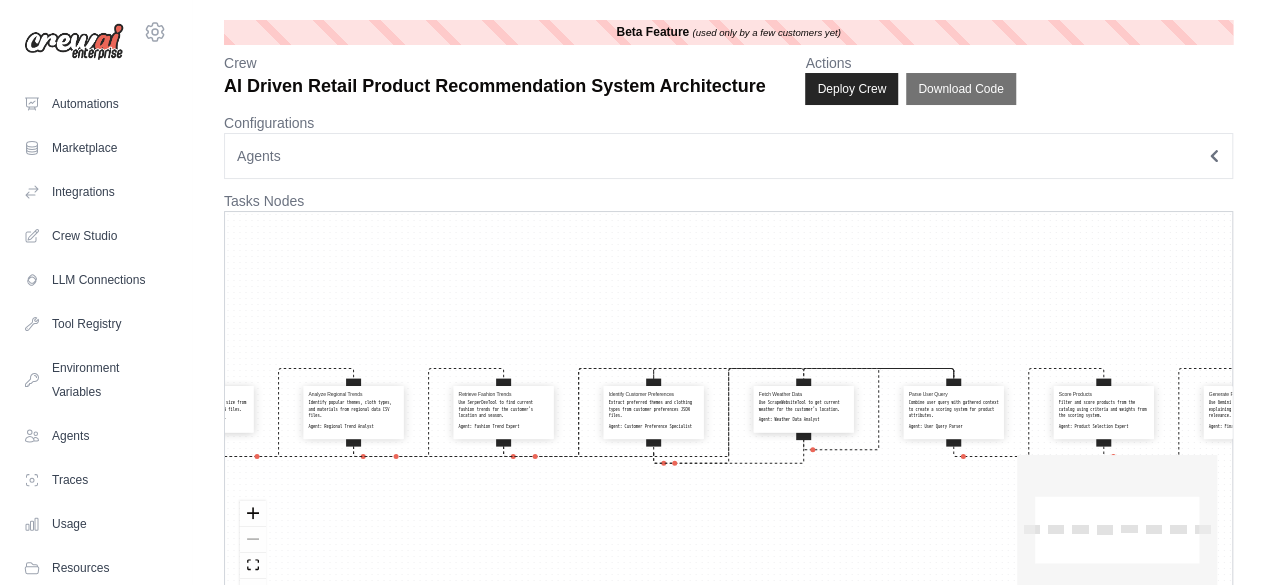 click at bounding box center [253, 553] 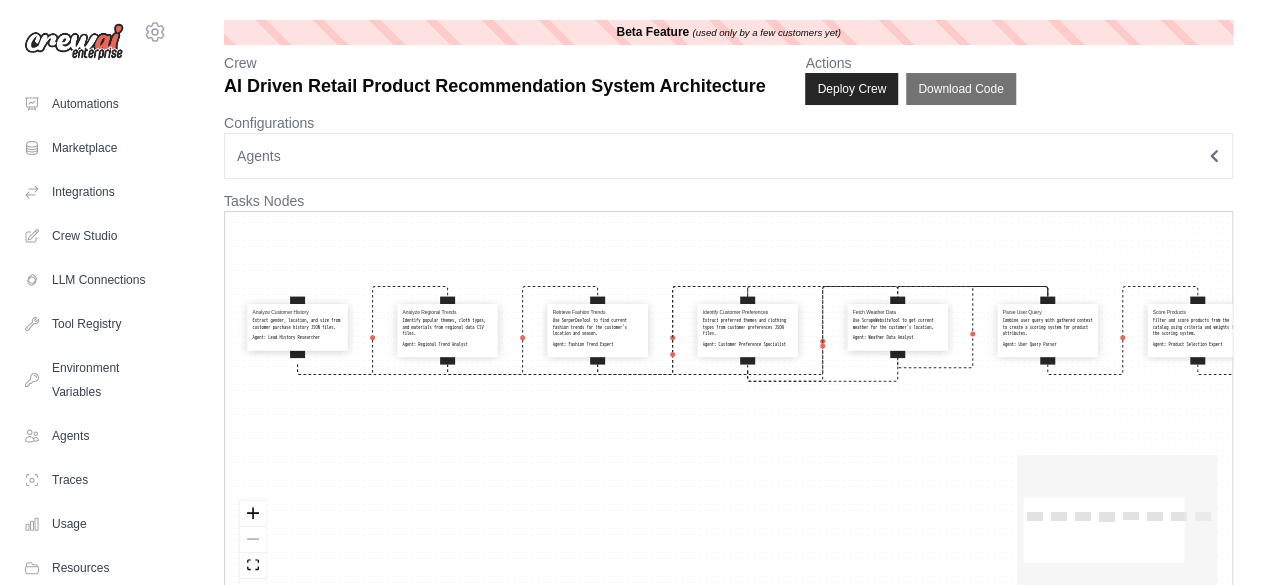 drag, startPoint x: 436, startPoint y: 499, endPoint x: 532, endPoint y: 417, distance: 126.253716 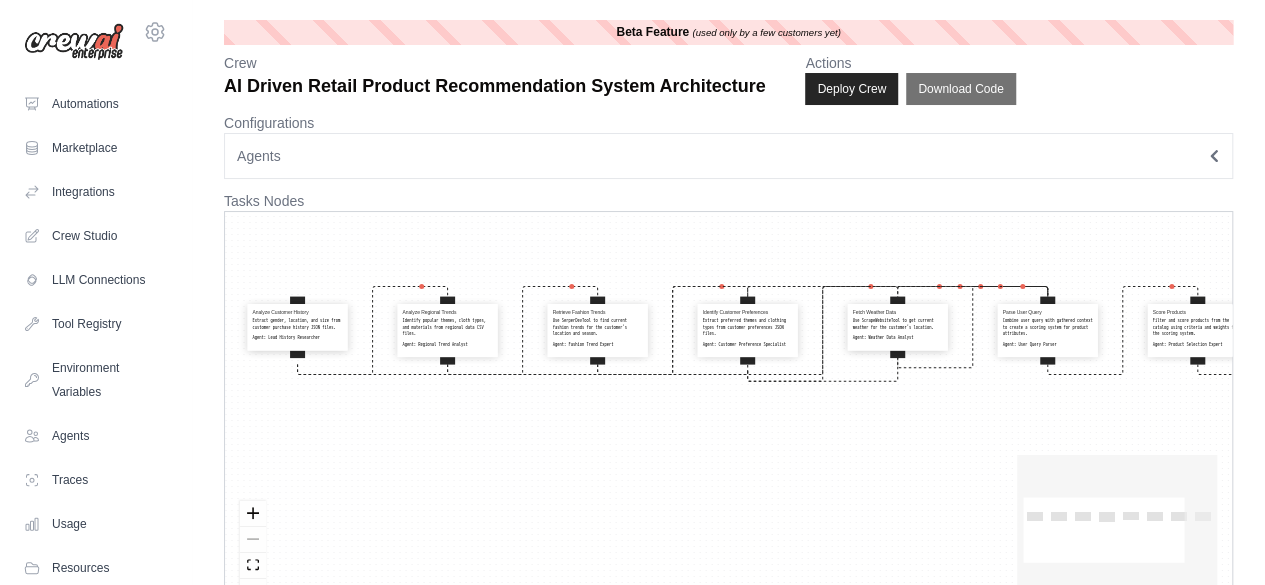 click on "Analyze Customer History Extract gender, location, and size from customer purchase history JSON files. Agent: Lead History Researcher Analyze Regional Trends Identify popular themes, cloth types, and materials from regional data CSV files. Agent: Regional Trend Analyst Retrieve Fashion Trends Use SerperDevTool to find current fashion trends for the customer's location and season. Agent: Fashion Trend Expert Identify Customer Preferences Extract preferred themes and clothing types from customer preferences JSON files. Agent: Customer Preference Specialist Fetch Weather Data Use ScrapeWebsiteTool to get current weather for the customer's location. Agent: Weather Data Analyst Parse User Query Combine user query with gathered context to create a scoring system for product attributes. Agent: User Query Parser Score Products Filter and score products from the catalog using criteria and weights from the scoring system. Agent: Product Selection Expert Generate Final Recommendations Agent:" at bounding box center (728, 416) 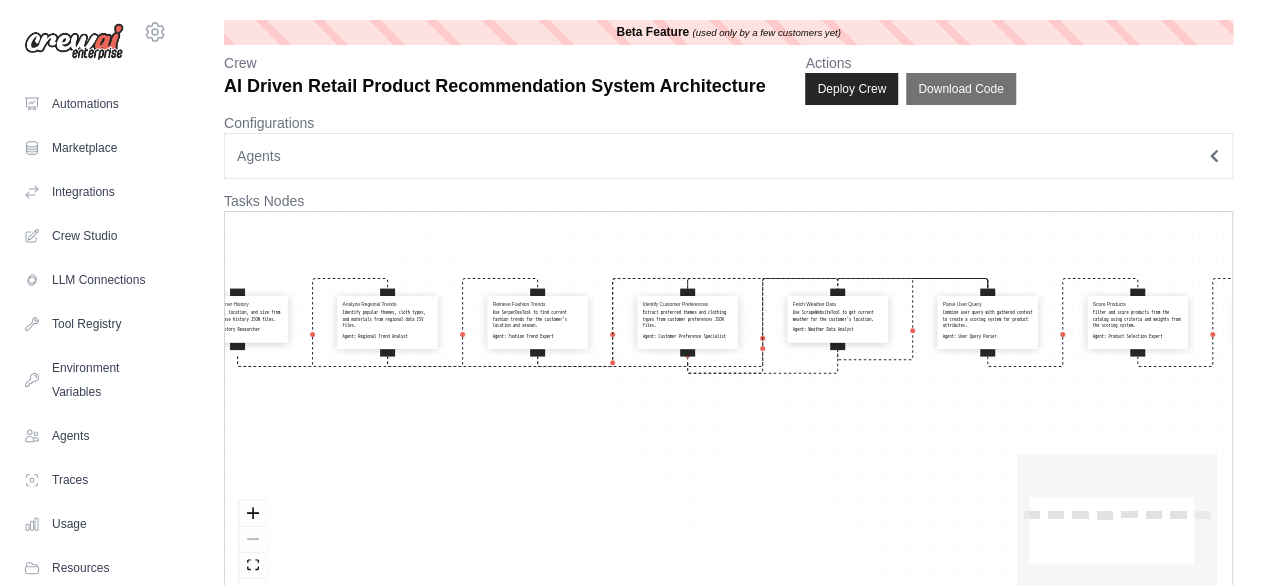 drag, startPoint x: 726, startPoint y: 469, endPoint x: 652, endPoint y: 463, distance: 74.24284 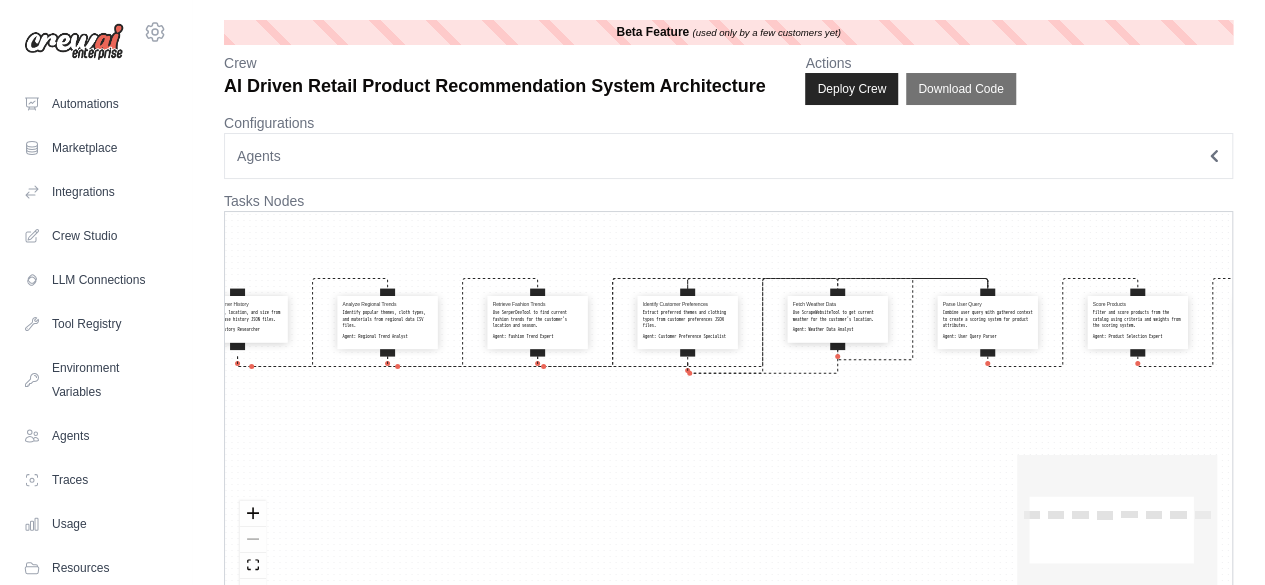 click on "Analyze Customer History Extract gender, location, and size from customer purchase history JSON files. Agent: Lead History Researcher Analyze Regional Trends Identify popular themes, cloth types, and materials from regional data CSV files. Agent: Regional Trend Analyst Retrieve Fashion Trends Use SerperDevTool to find current fashion trends for the customer's location and season. Agent: Fashion Trend Expert Identify Customer Preferences Extract preferred themes and clothing types from customer preferences JSON files. Agent: Customer Preference Specialist Fetch Weather Data Use ScrapeWebsiteTool to get current weather for the customer's location. Agent: Weather Data Analyst Parse User Query Combine user query with gathered context to create a scoring system for product attributes. Agent: User Query Parser Score Products Filter and score products from the catalog using criteria and weights from the scoring system. Agent: Product Selection Expert Generate Final Recommendations Agent:" at bounding box center (728, 416) 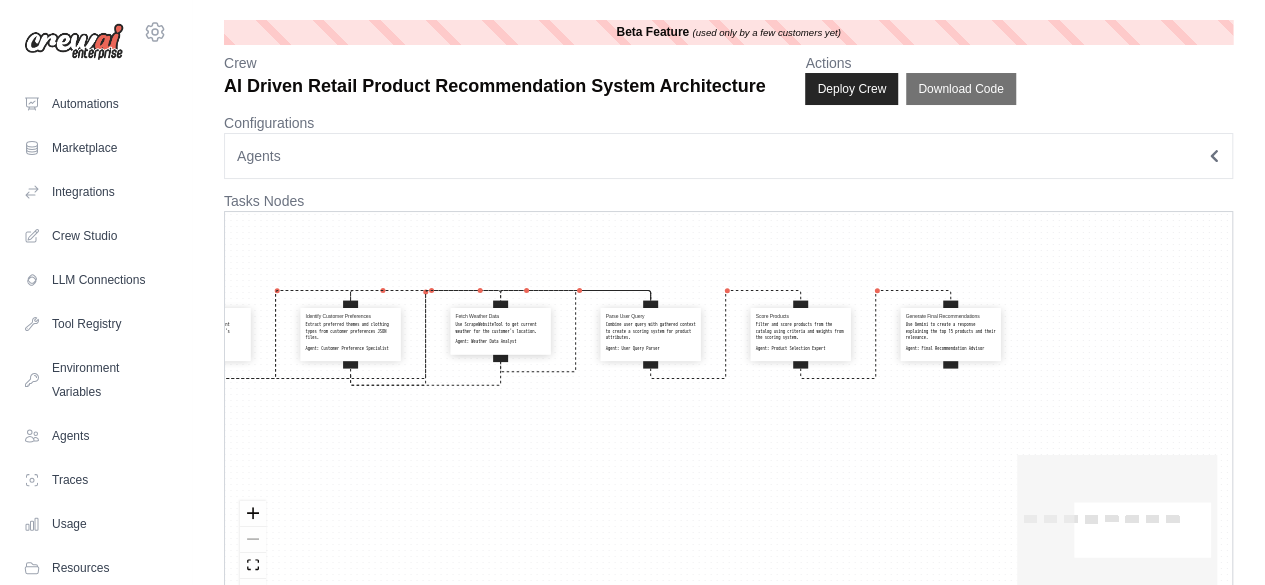 drag, startPoint x: 764, startPoint y: 491, endPoint x: 436, endPoint y: 502, distance: 328.1844 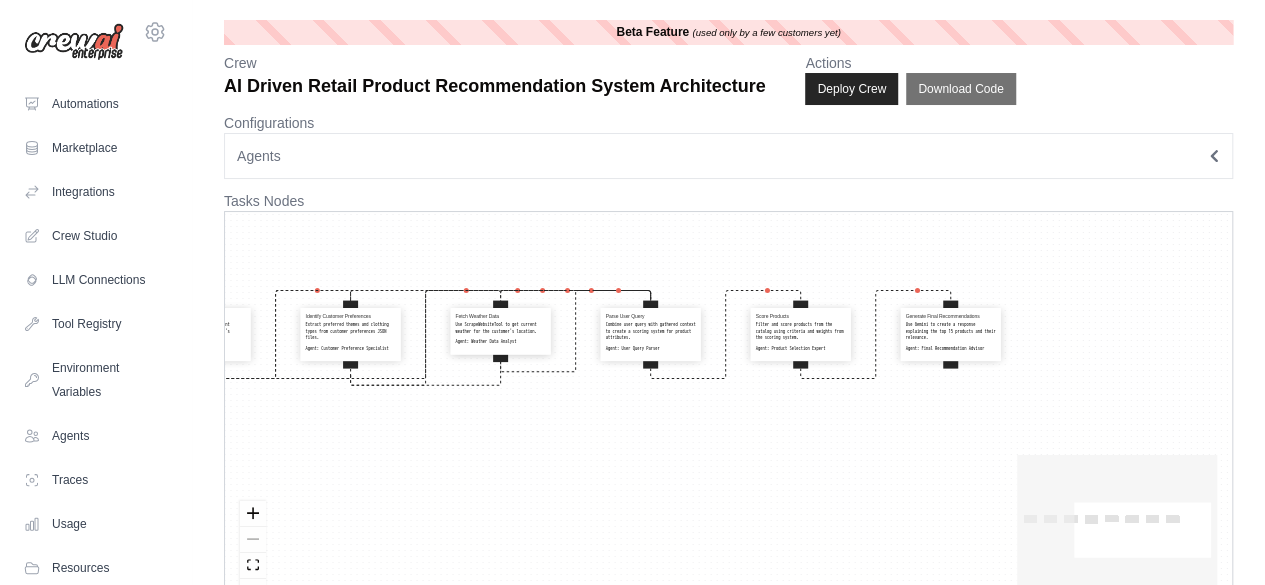 click on "Analyze Customer History Extract gender, location, and size from customer purchase history JSON files. Agent: Lead History Researcher Analyze Regional Trends Identify popular themes, cloth types, and materials from regional data CSV files. Agent: Regional Trend Analyst Retrieve Fashion Trends Use SerperDevTool to find current fashion trends for the customer's location and season. Agent: Fashion Trend Expert Identify Customer Preferences Extract preferred themes and clothing types from customer preferences JSON files. Agent: Customer Preference Specialist Fetch Weather Data Use ScrapeWebsiteTool to get current weather for the customer's location. Agent: Weather Data Analyst Parse User Query Combine user query with gathered context to create a scoring system for product attributes. Agent: User Query Parser Score Products Filter and score products from the catalog using criteria and weights from the scoring system. Agent: Product Selection Expert Generate Final Recommendations Agent:" at bounding box center [728, 416] 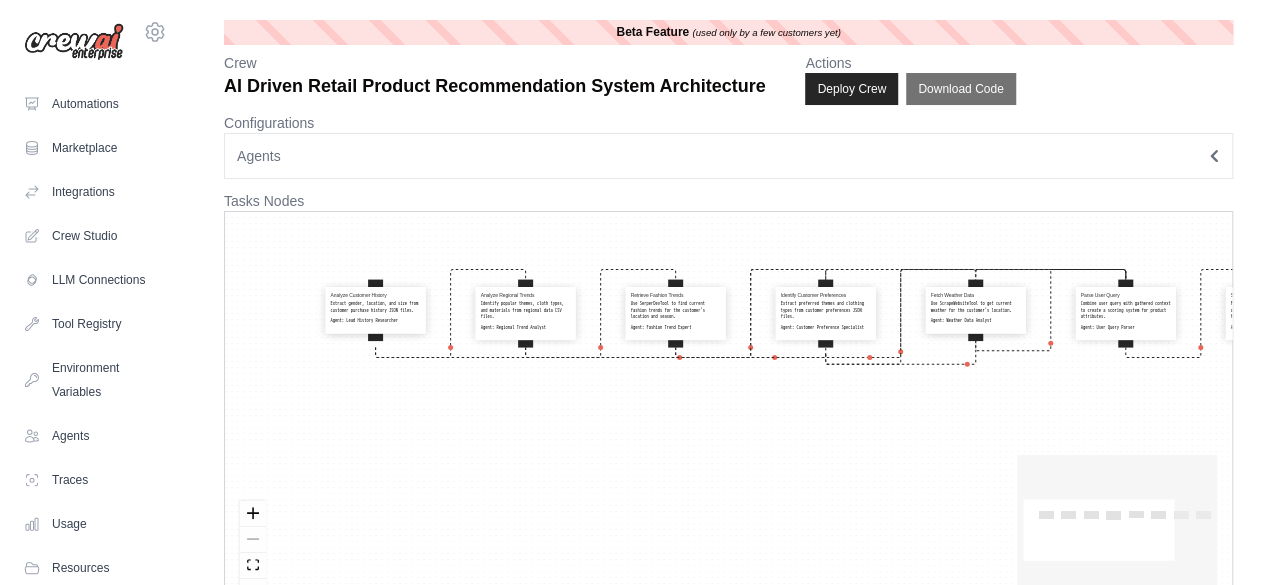 drag, startPoint x: 700, startPoint y: 463, endPoint x: 1181, endPoint y: 441, distance: 481.50287 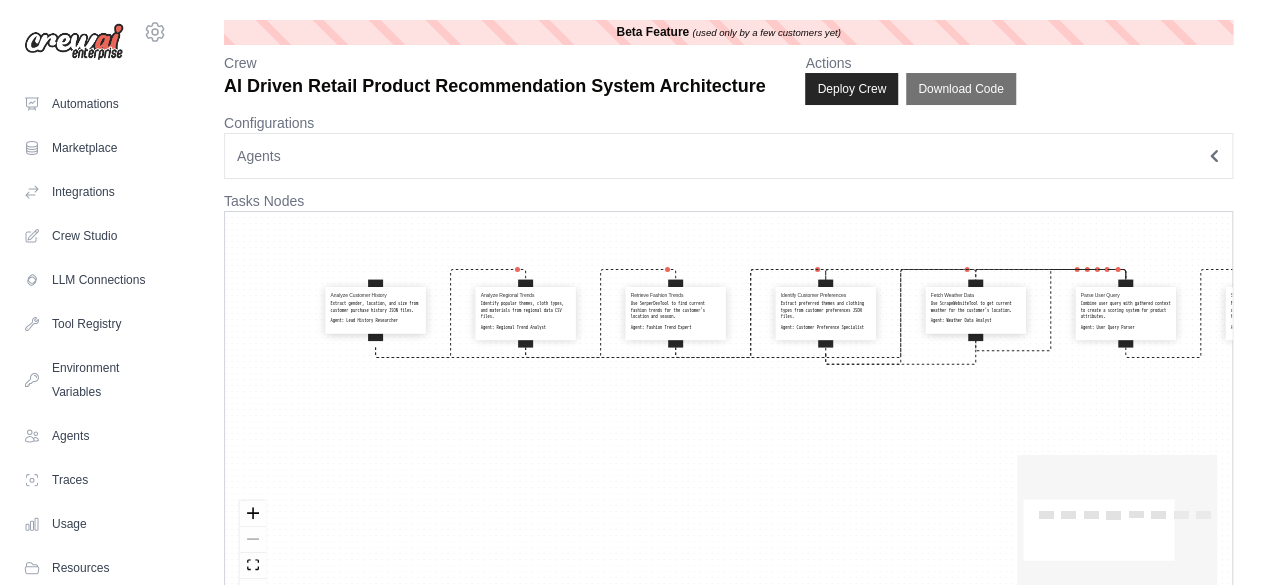 click on "Analyze Customer History Extract gender, location, and size from customer purchase history JSON files. Agent: Lead History Researcher Analyze Regional Trends Identify popular themes, cloth types, and materials from regional data CSV files. Agent: Regional Trend Analyst Retrieve Fashion Trends Use SerperDevTool to find current fashion trends for the customer's location and season. Agent: Fashion Trend Expert Identify Customer Preferences Extract preferred themes and clothing types from customer preferences JSON files. Agent: Customer Preference Specialist Fetch Weather Data Use ScrapeWebsiteTool to get current weather for the customer's location. Agent: Weather Data Analyst Parse User Query Combine user query with gathered context to create a scoring system for product attributes. Agent: User Query Parser Score Products Filter and score products from the catalog using criteria and weights from the scoring system. Agent: Product Selection Expert Generate Final Recommendations Agent:" at bounding box center [728, 416] 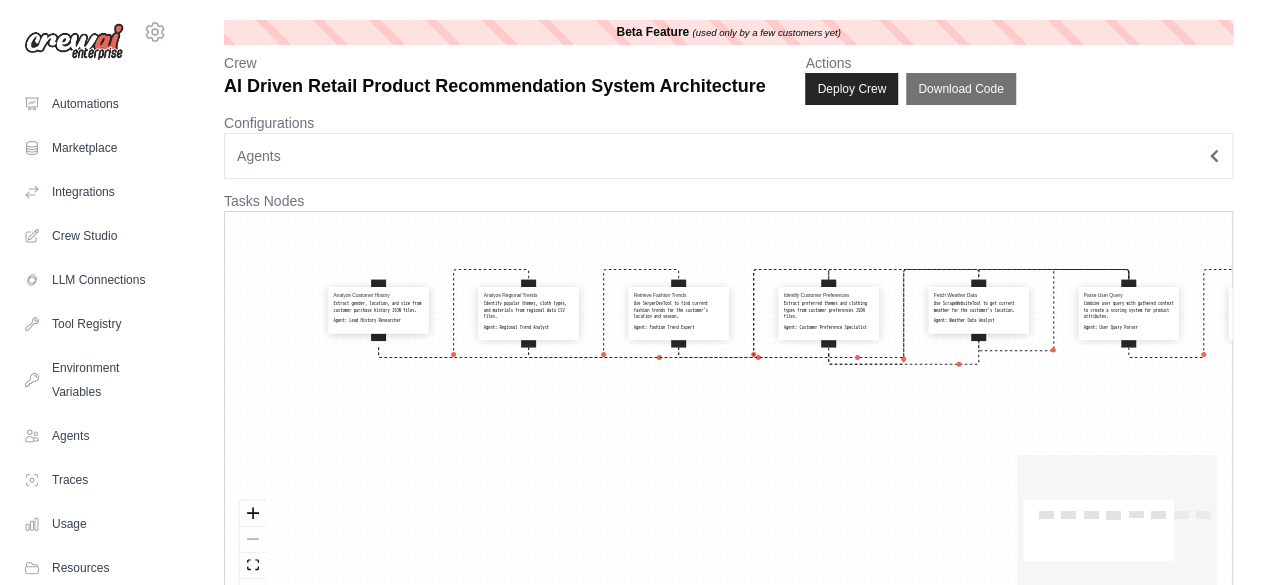 click on "Agent:   Lead History Researcher" at bounding box center [379, 321] 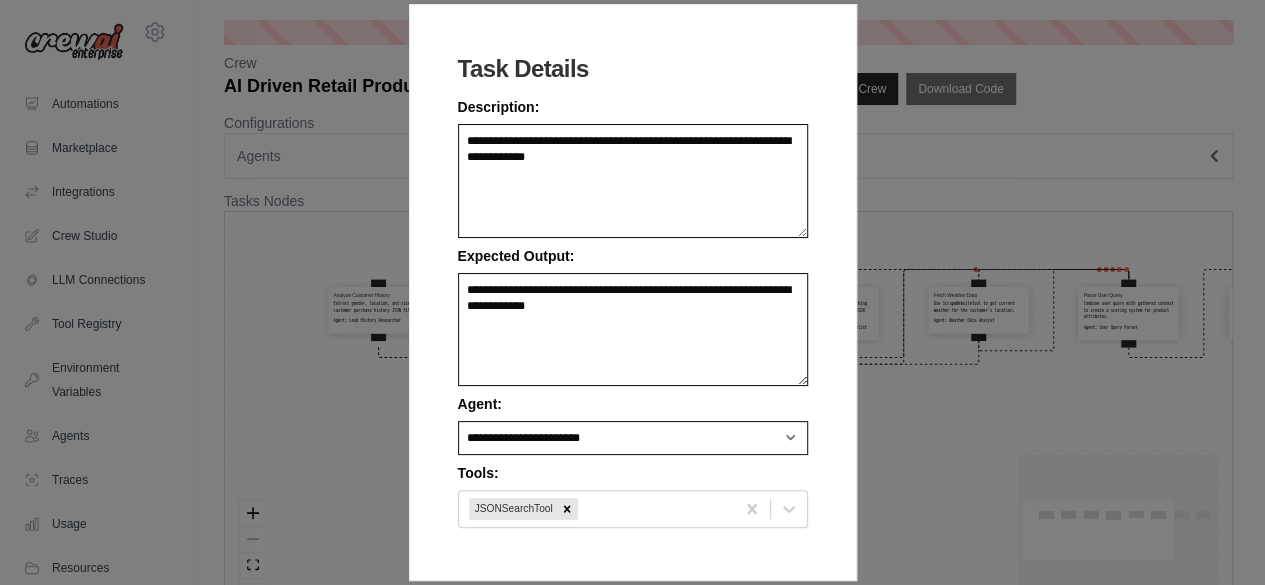 click on "**********" at bounding box center [632, 292] 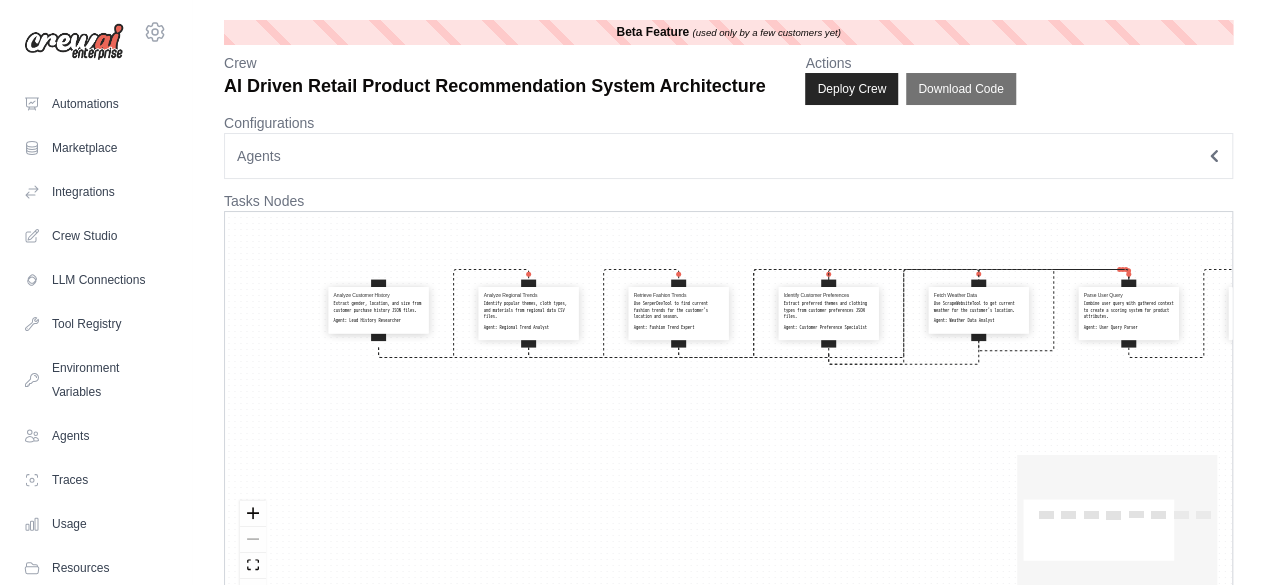 click on "Extract gender, location, and size from customer purchase history JSON files." at bounding box center [379, 307] 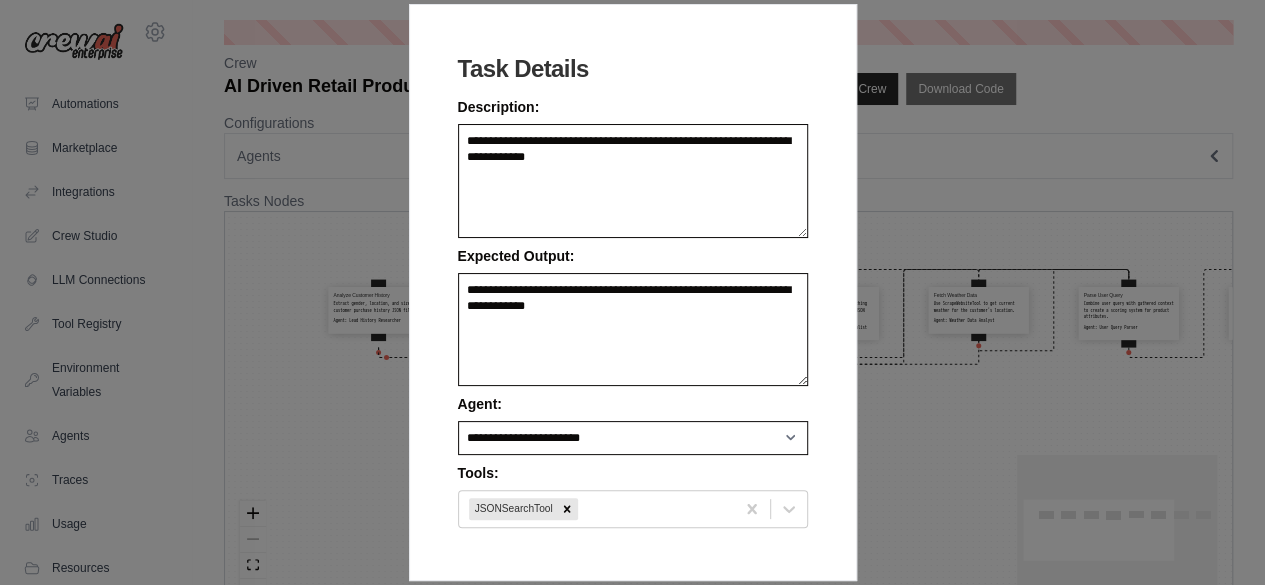 click on "**********" at bounding box center [632, 292] 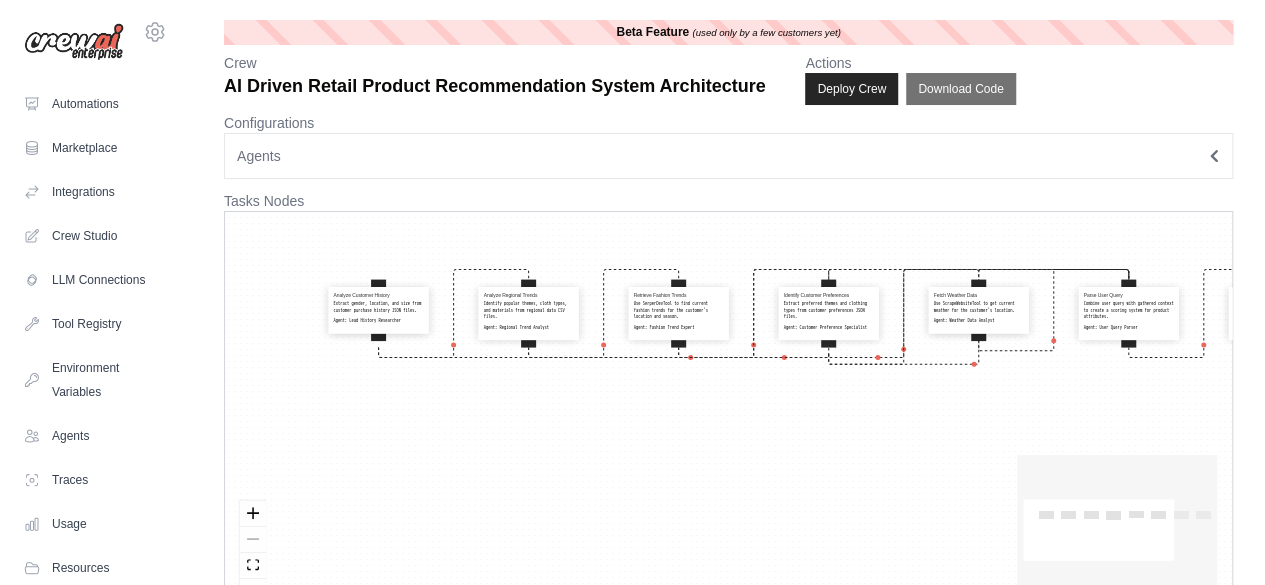 click on "Identify popular themes, cloth types, and materials from regional data CSV files." at bounding box center [529, 310] 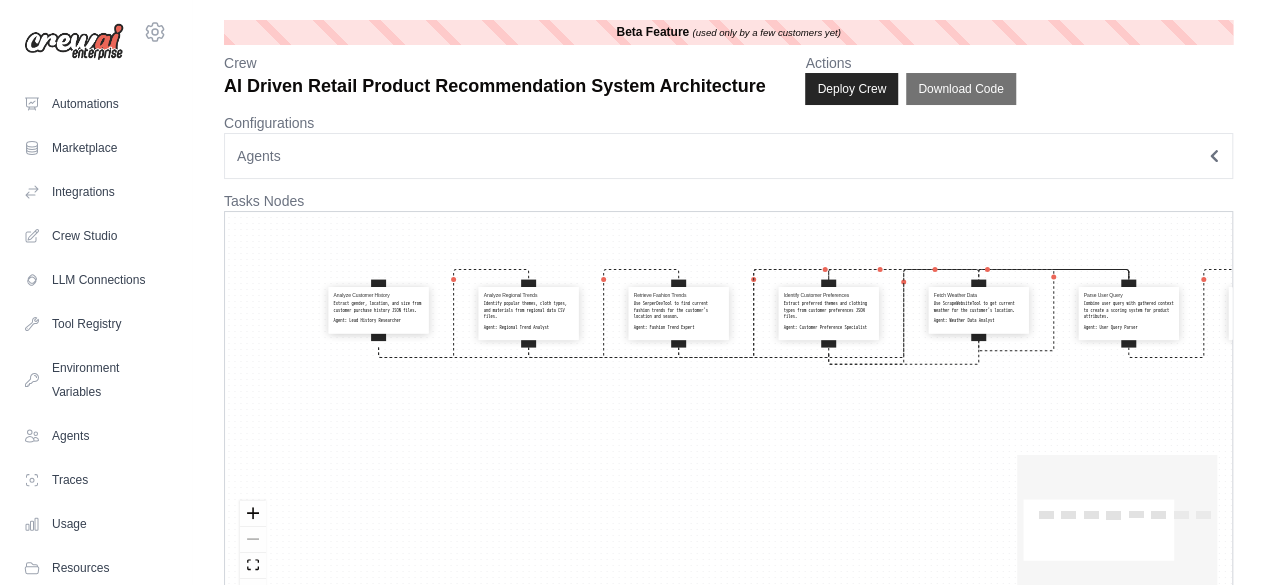 select on "**********" 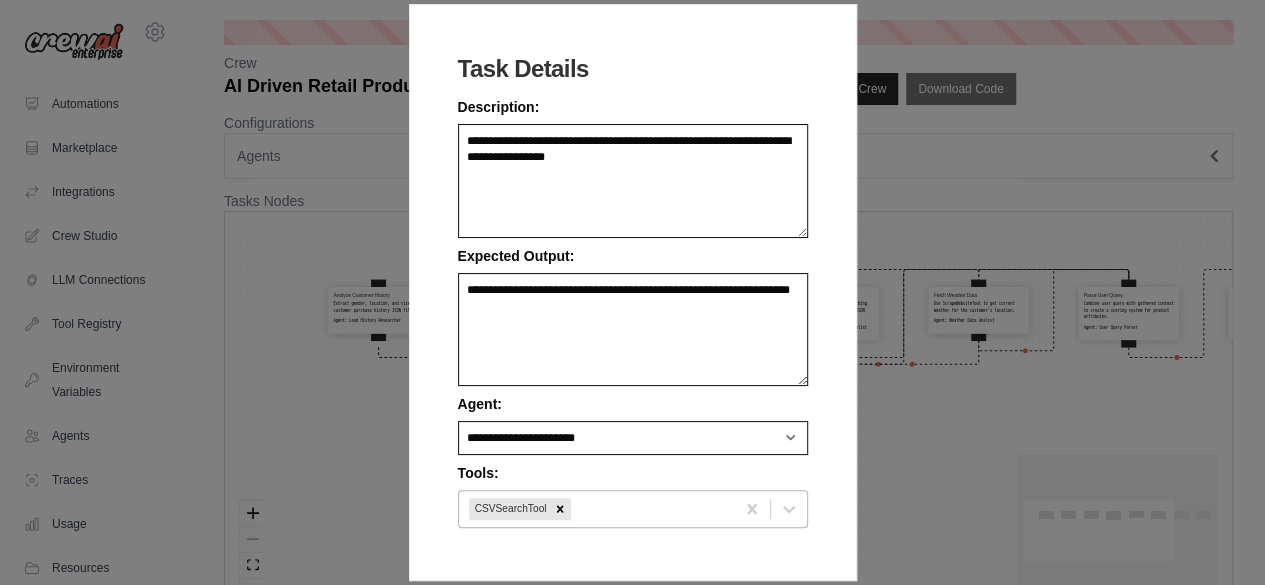 scroll, scrollTop: 54, scrollLeft: 0, axis: vertical 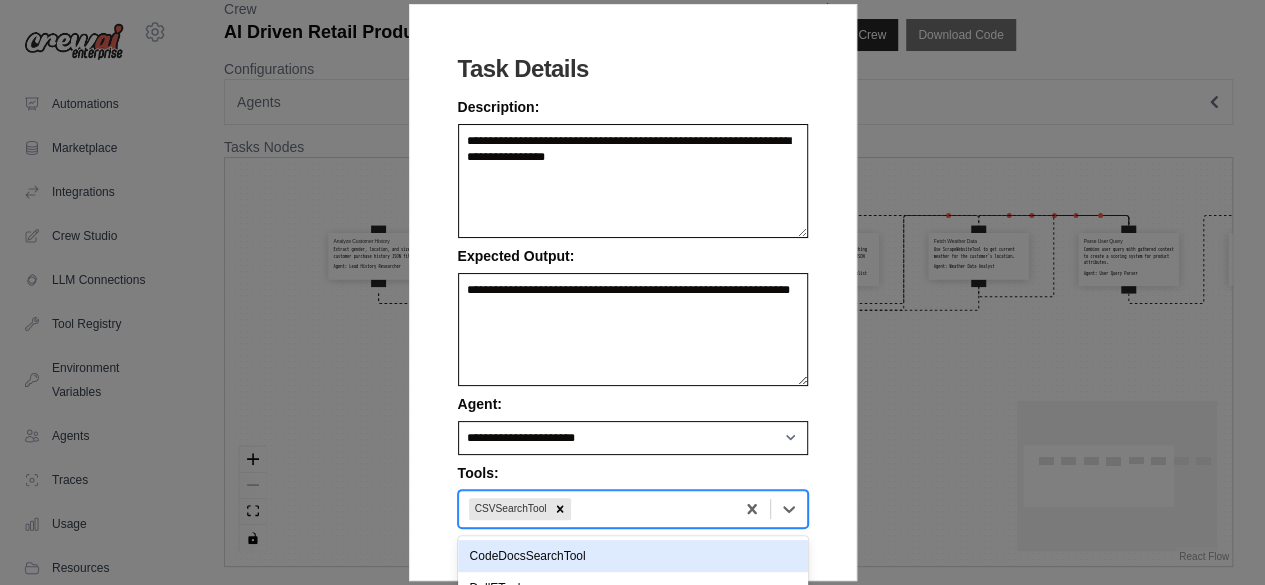 click on "CSVSearchTool" at bounding box center (596, 509) 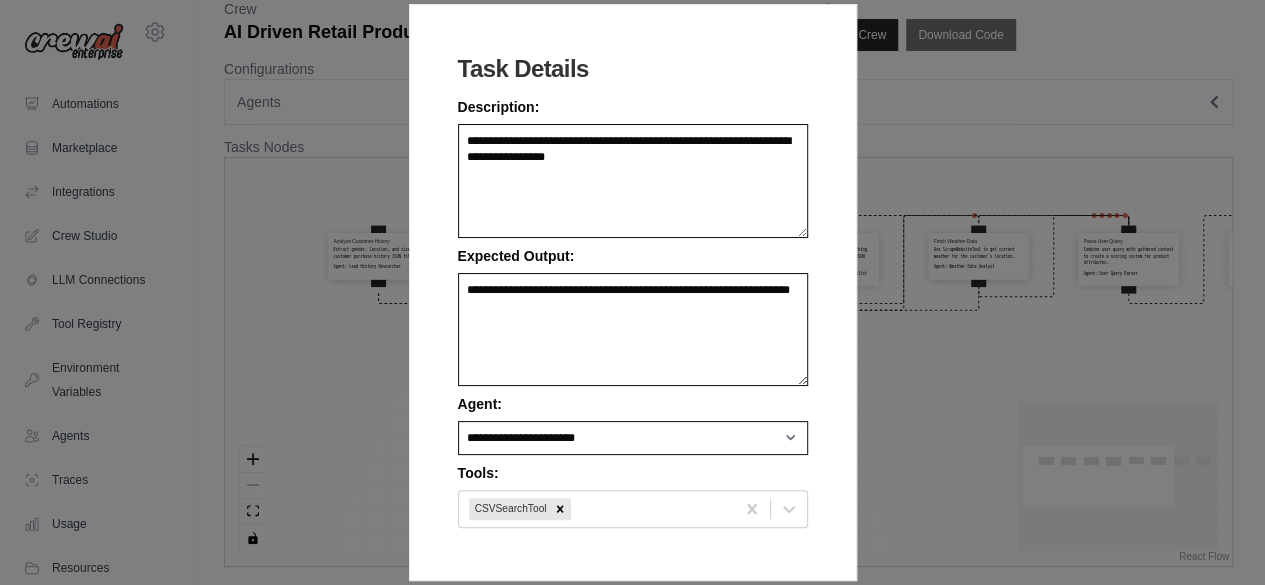 click on "**********" at bounding box center (632, 292) 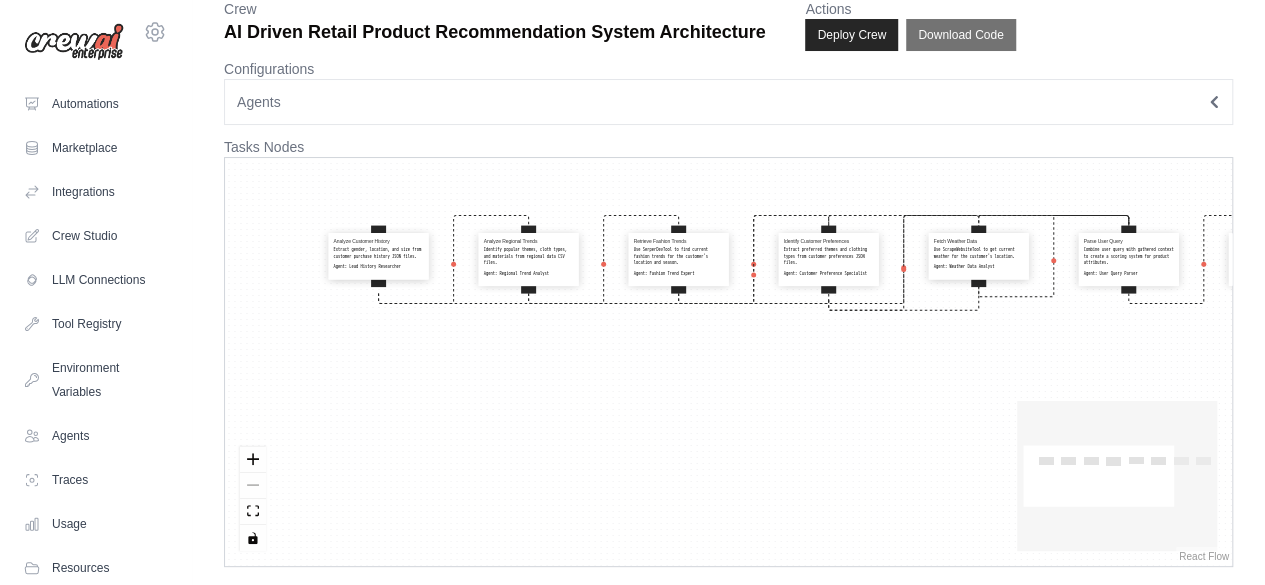 click on "Retrieve Fashion Trends Use SerperDevTool to find current fashion trends for the customer's location and season. Agent: Fashion Trend Expert" at bounding box center (679, 259) 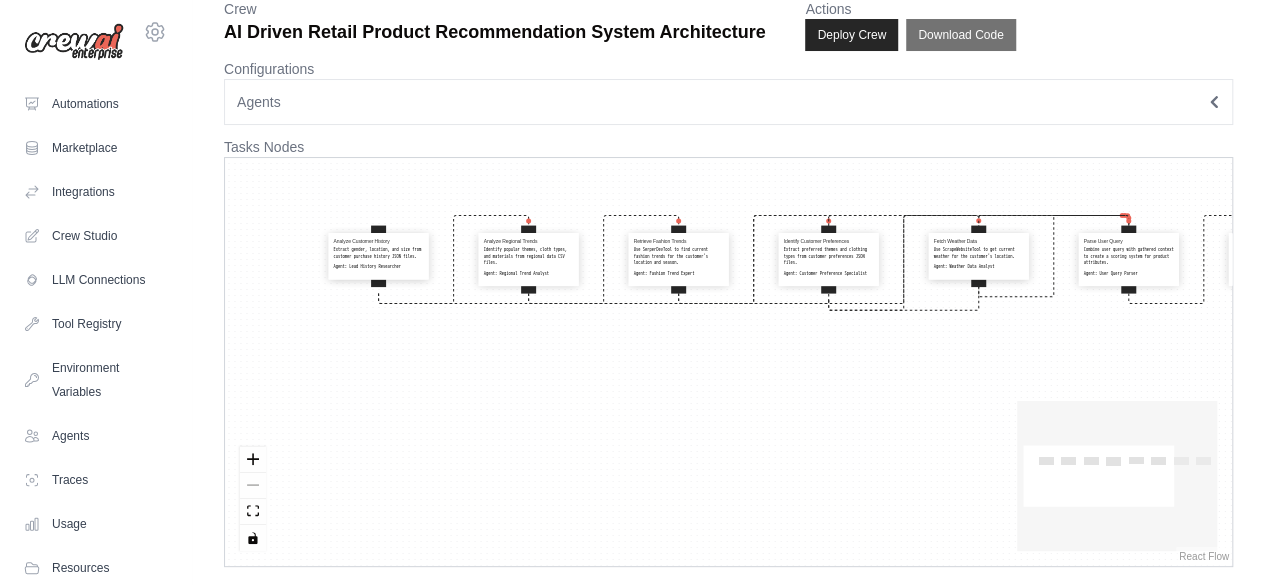 select on "**********" 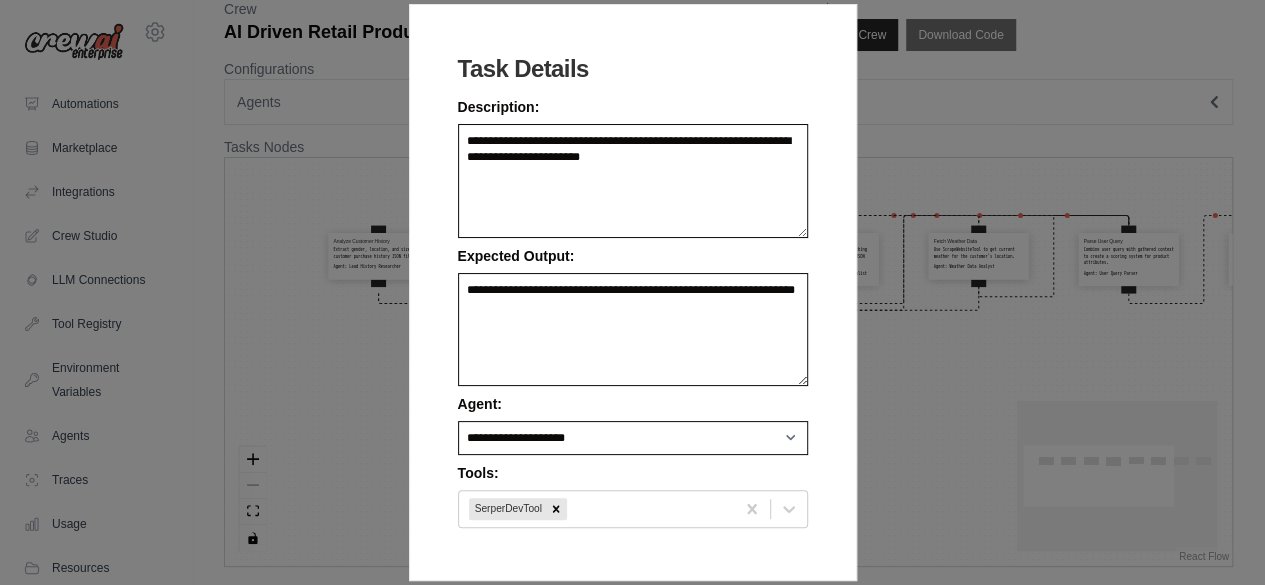 click on "**********" at bounding box center (632, 292) 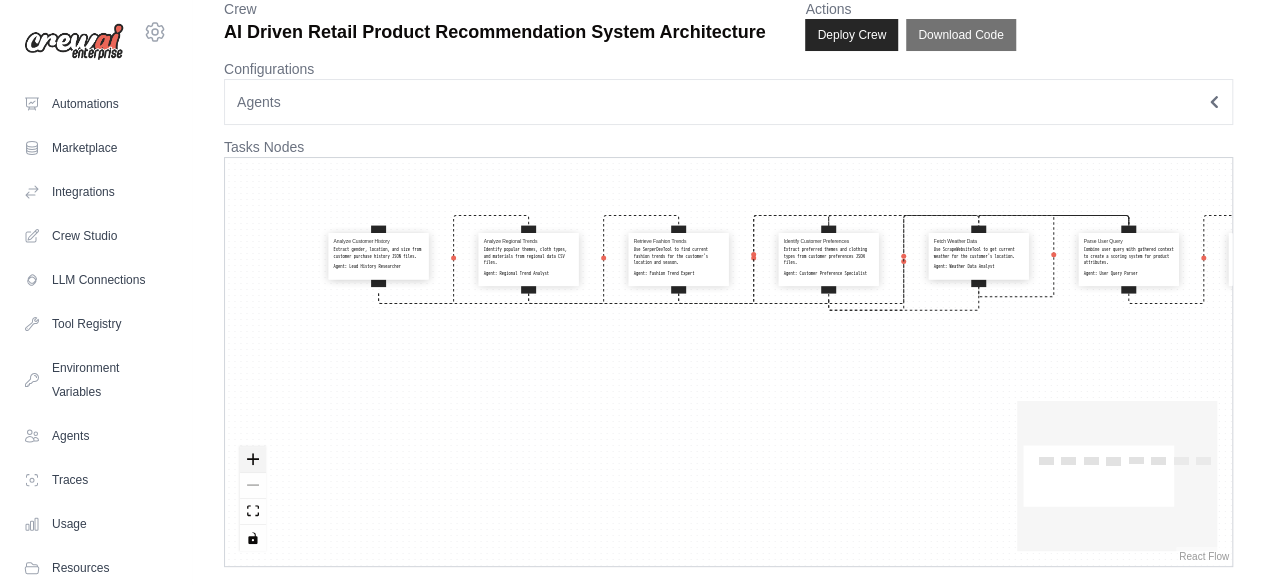 click 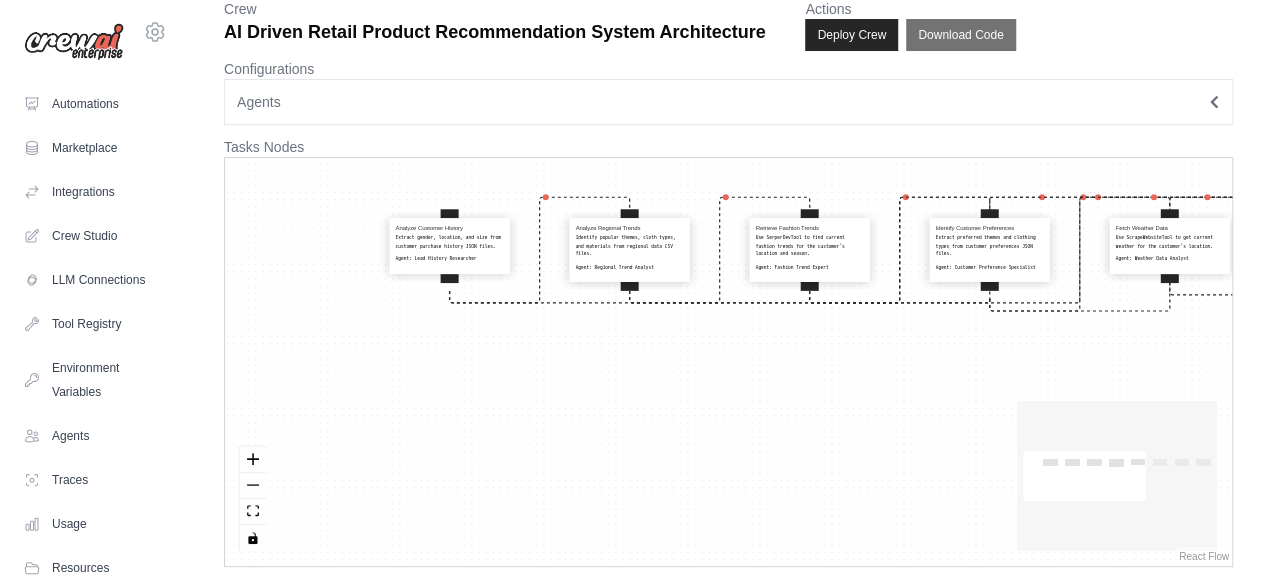 drag, startPoint x: 474, startPoint y: 410, endPoint x: 557, endPoint y: 433, distance: 86.127815 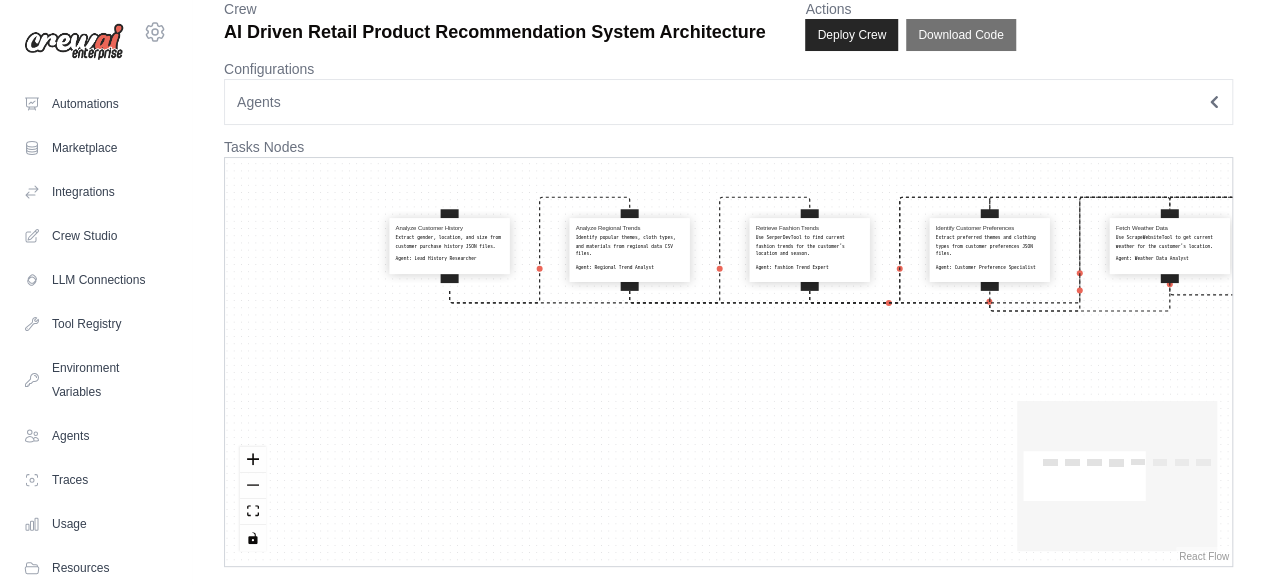 click on "Analyze Customer History Extract gender, location, and size from customer purchase history JSON files. Agent: Lead History Researcher Analyze Regional Trends Identify popular themes, cloth types, and materials from regional data CSV files. Agent: Regional Trend Analyst Retrieve Fashion Trends Use SerperDevTool to find current fashion trends for the customer's location and season. Agent: Fashion Trend Expert Identify Customer Preferences Extract preferred themes and clothing types from customer preferences JSON files. Agent: Customer Preference Specialist Fetch Weather Data Use ScrapeWebsiteTool to get current weather for the customer's location. Agent: Weather Data Analyst Parse User Query Combine user query with gathered context to create a scoring system for product attributes. Agent: User Query Parser Score Products Filter and score products from the catalog using criteria and weights from the scoring system. Agent: Product Selection Expert Generate Final Recommendations Agent:" at bounding box center (728, 362) 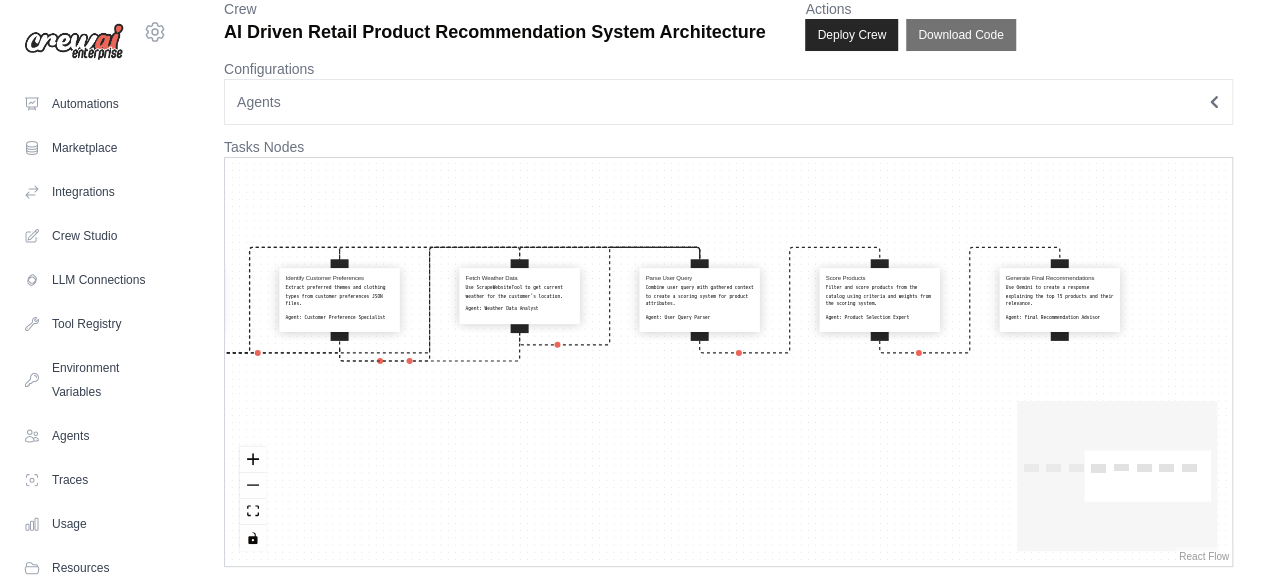 drag, startPoint x: 1001, startPoint y: 387, endPoint x: 462, endPoint y: 425, distance: 540.3378 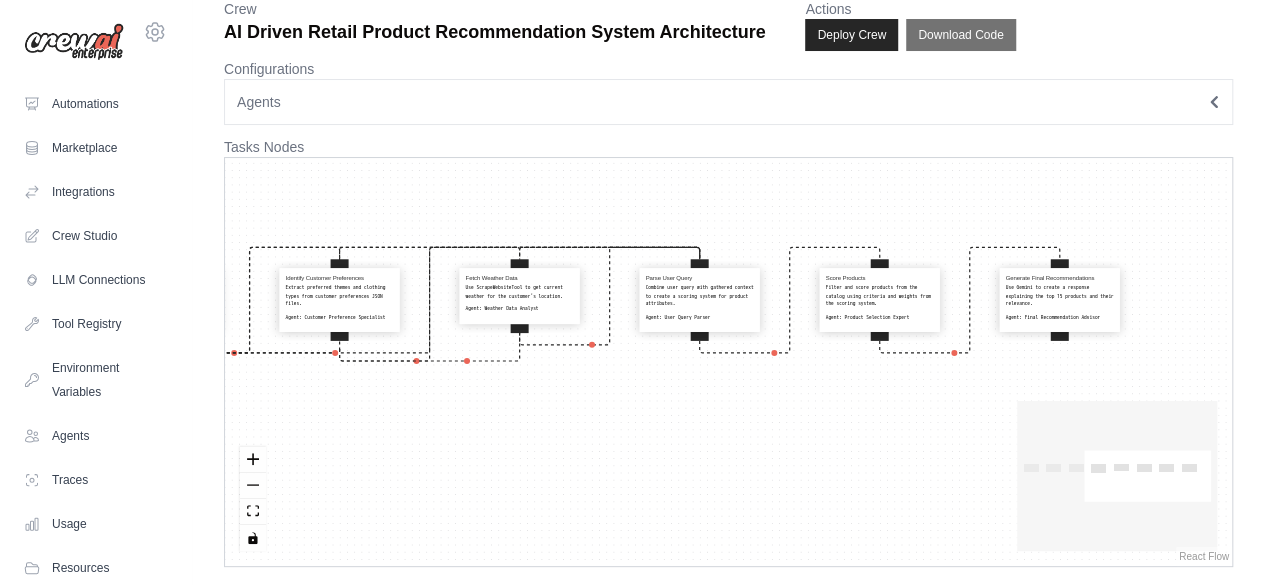 click on "Analyze Customer History Extract gender, location, and size from customer purchase history JSON files. Agent: Lead History Researcher Analyze Regional Trends Identify popular themes, cloth types, and materials from regional data CSV files. Agent: Regional Trend Analyst Retrieve Fashion Trends Use SerperDevTool to find current fashion trends for the customer's location and season. Agent: Fashion Trend Expert Identify Customer Preferences Extract preferred themes and clothing types from customer preferences JSON files. Agent: Customer Preference Specialist Fetch Weather Data Use ScrapeWebsiteTool to get current weather for the customer's location. Agent: Weather Data Analyst Parse User Query Combine user query with gathered context to create a scoring system for product attributes. Agent: User Query Parser Score Products Filter and score products from the catalog using criteria and weights from the scoring system. Agent: Product Selection Expert Generate Final Recommendations Agent:" at bounding box center (728, 362) 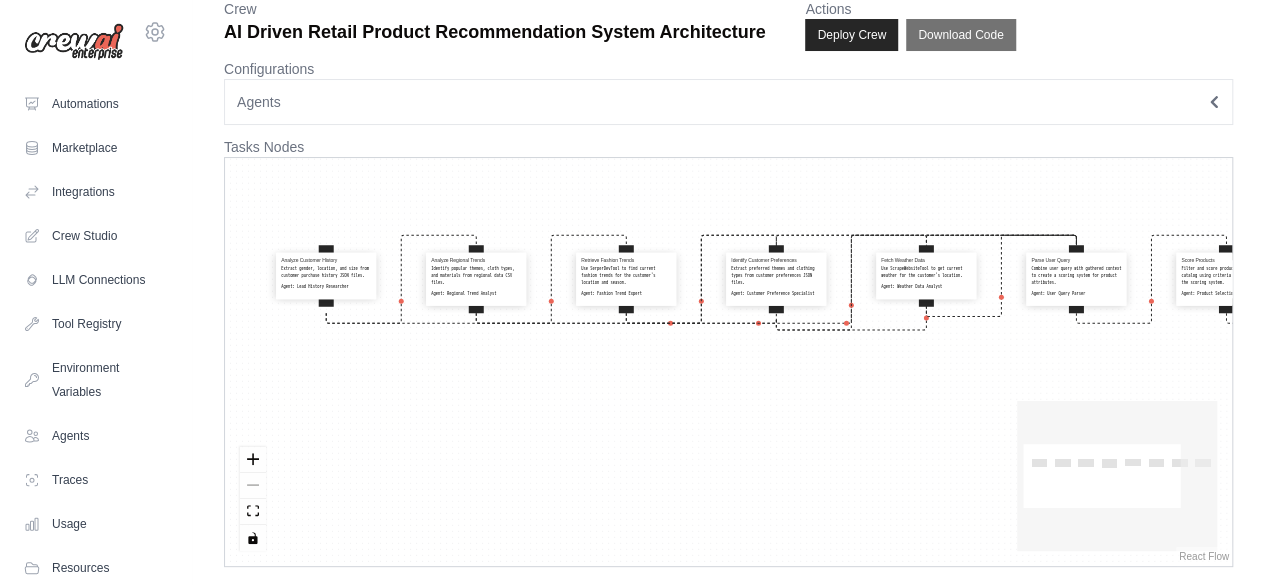 drag, startPoint x: 420, startPoint y: 433, endPoint x: 788, endPoint y: 391, distance: 370.38898 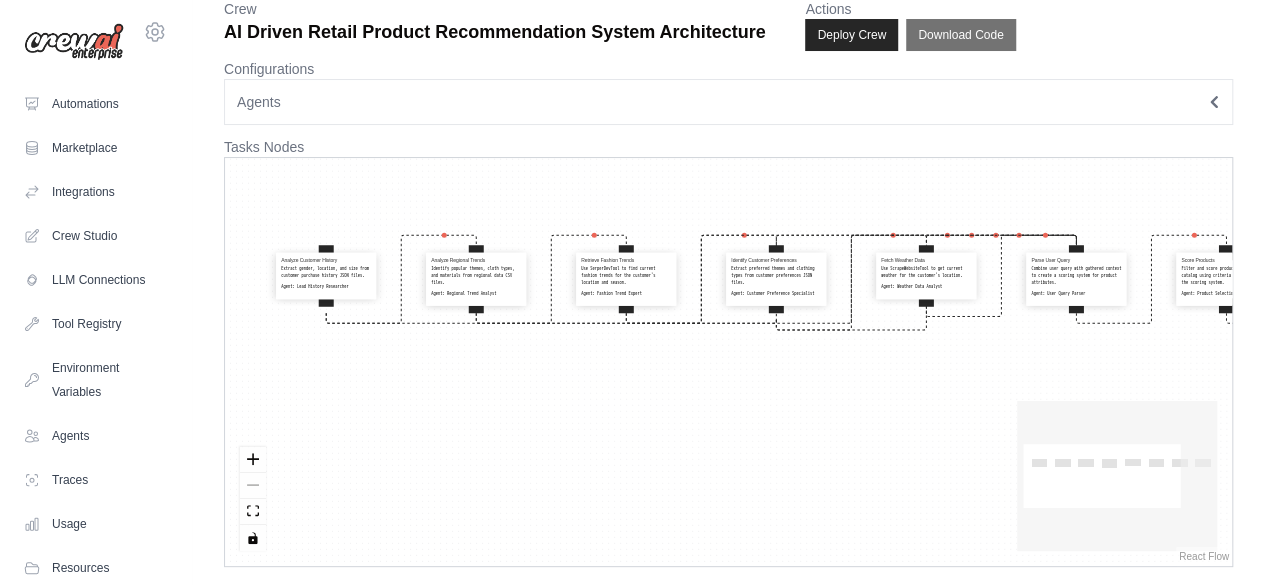 click on "Analyze Customer History Extract gender, location, and size from customer purchase history JSON files. Agent: Lead History Researcher Analyze Regional Trends Identify popular themes, cloth types, and materials from regional data CSV files. Agent: Regional Trend Analyst Retrieve Fashion Trends Use SerperDevTool to find current fashion trends for the customer's location and season. Agent: Fashion Trend Expert Identify Customer Preferences Extract preferred themes and clothing types from customer preferences JSON files. Agent: Customer Preference Specialist Fetch Weather Data Use ScrapeWebsiteTool to get current weather for the customer's location. Agent: Weather Data Analyst Parse User Query Combine user query with gathered context to create a scoring system for product attributes. Agent: User Query Parser Score Products Filter and score products from the catalog using criteria and weights from the scoring system. Agent: Product Selection Expert Generate Final Recommendations Agent:" at bounding box center [728, 362] 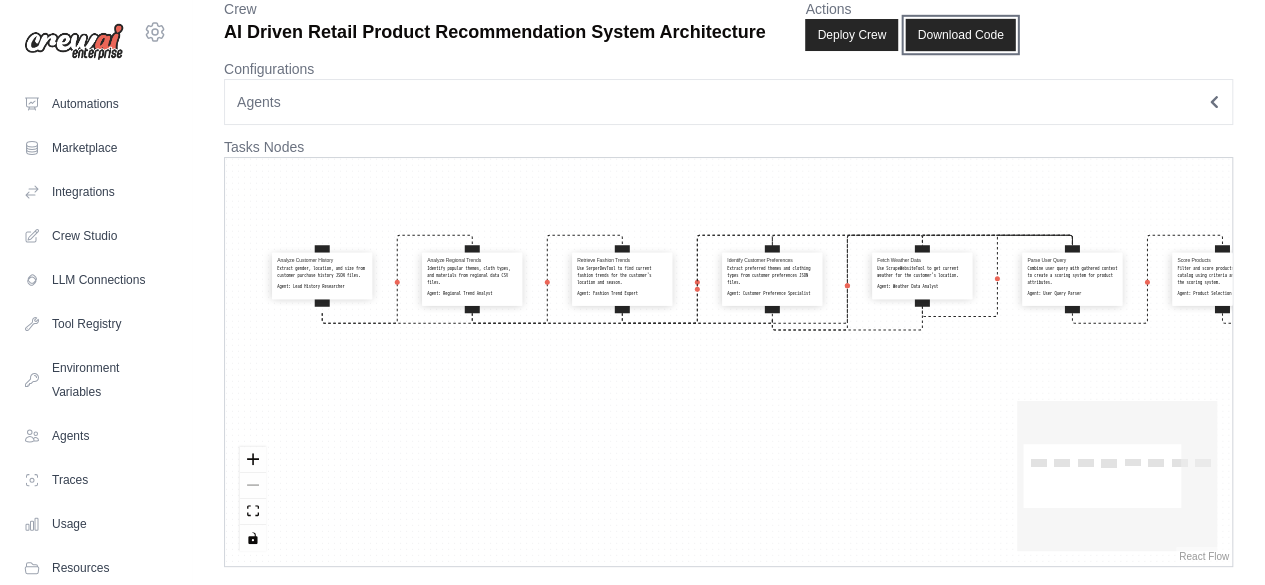 click on "Download Code" at bounding box center [961, 35] 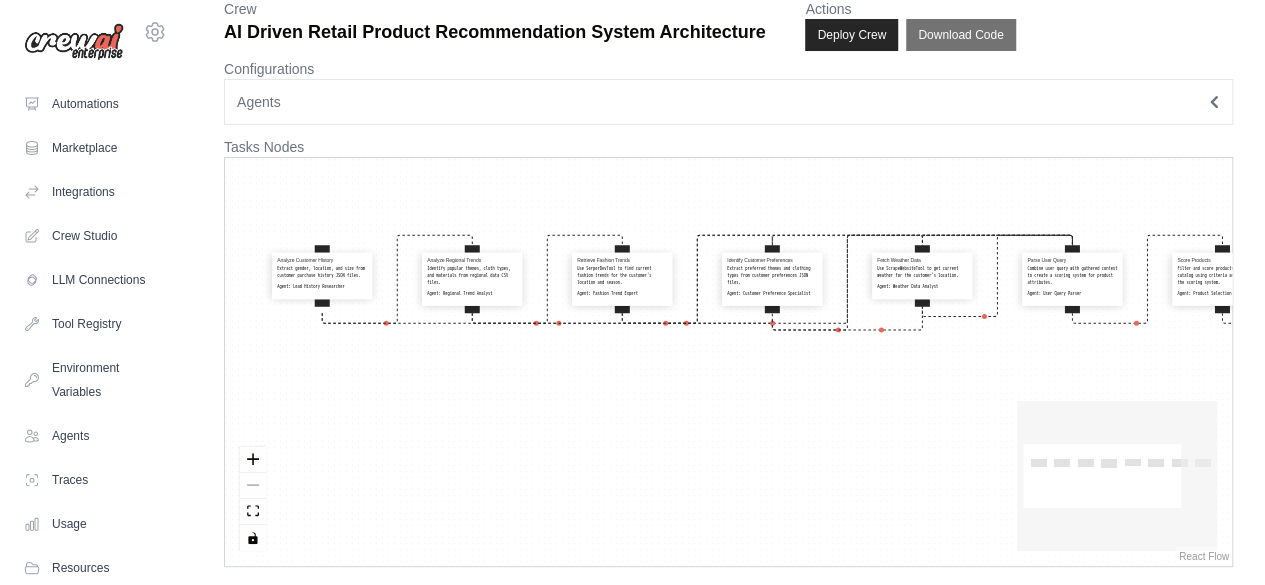 click on "Agents" at bounding box center [728, 102] 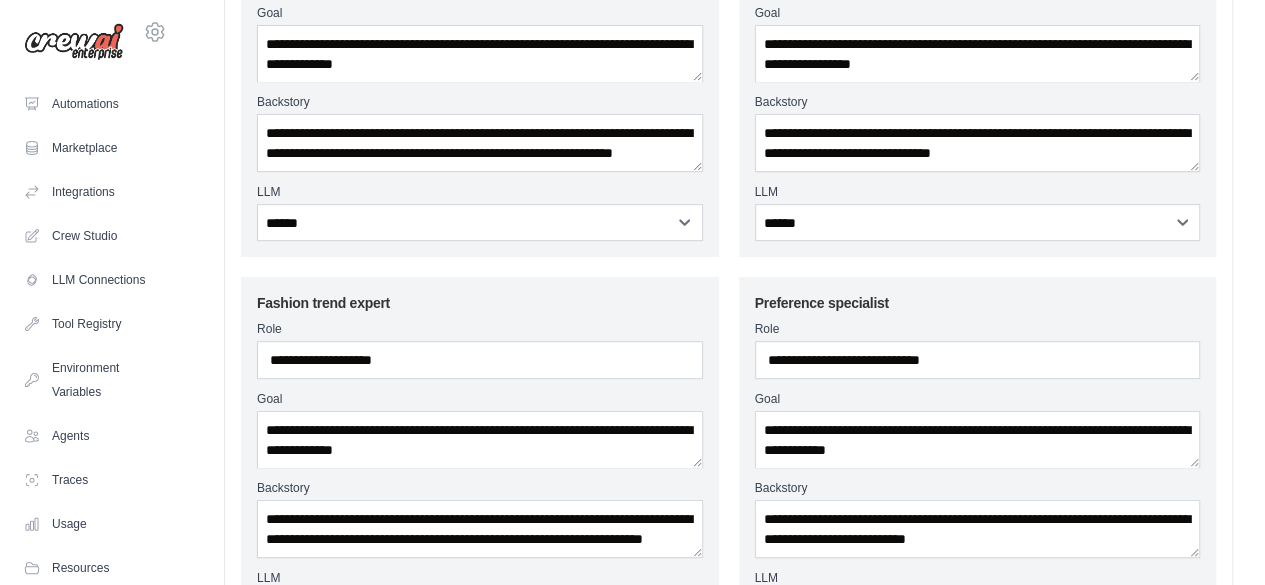 scroll, scrollTop: 304, scrollLeft: 0, axis: vertical 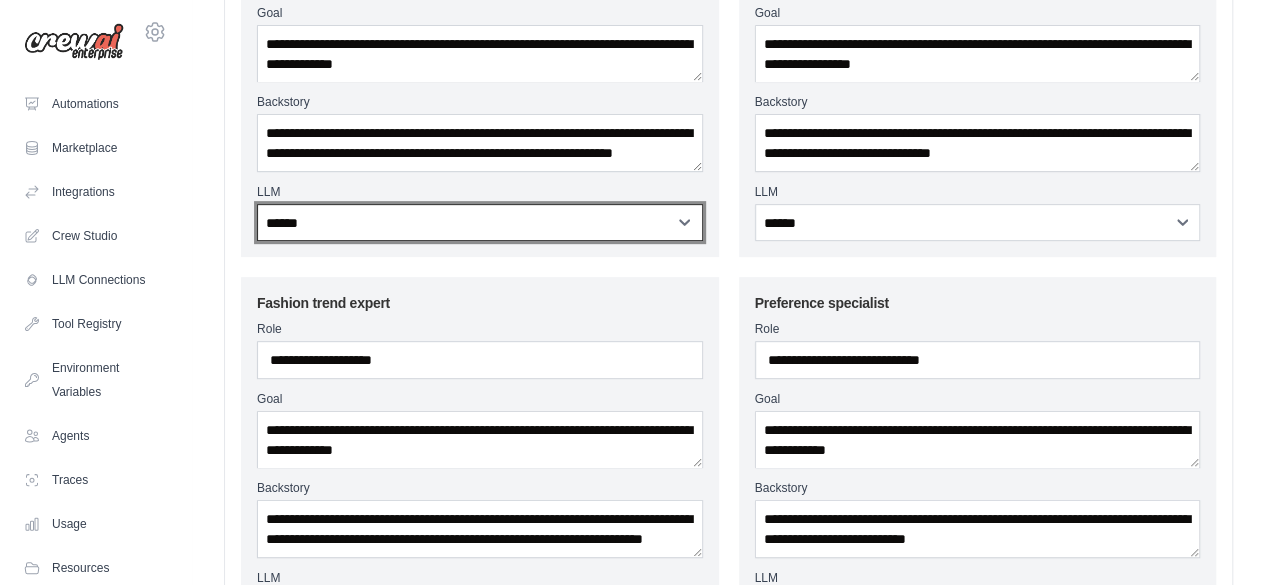 click on "**********" at bounding box center [480, 222] 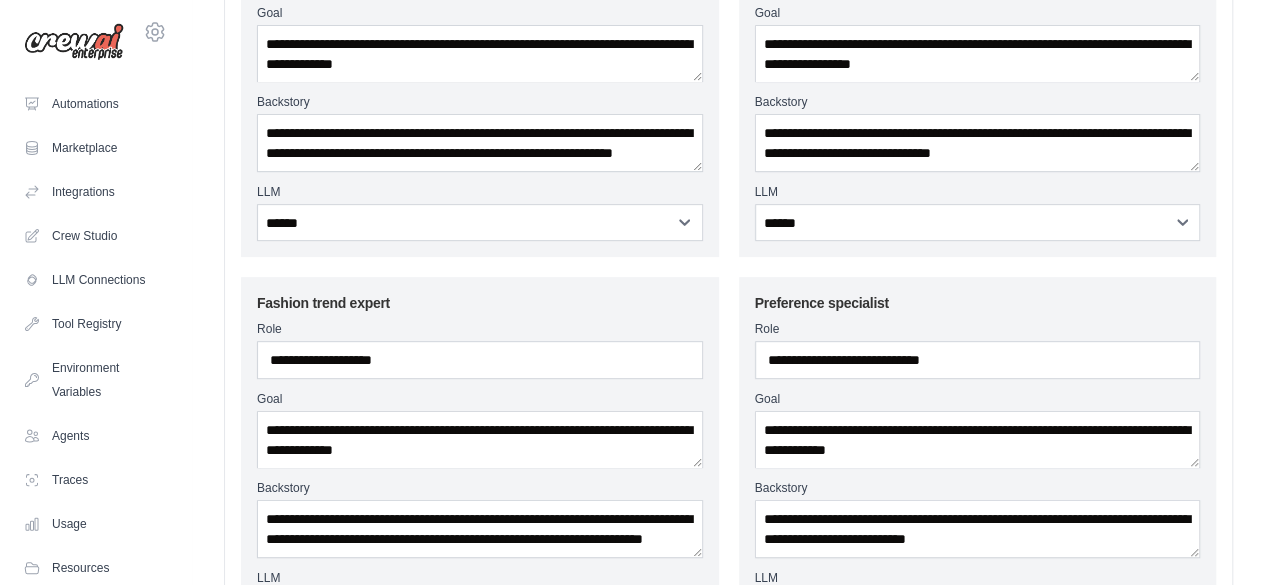click on "LLM" at bounding box center [480, 192] 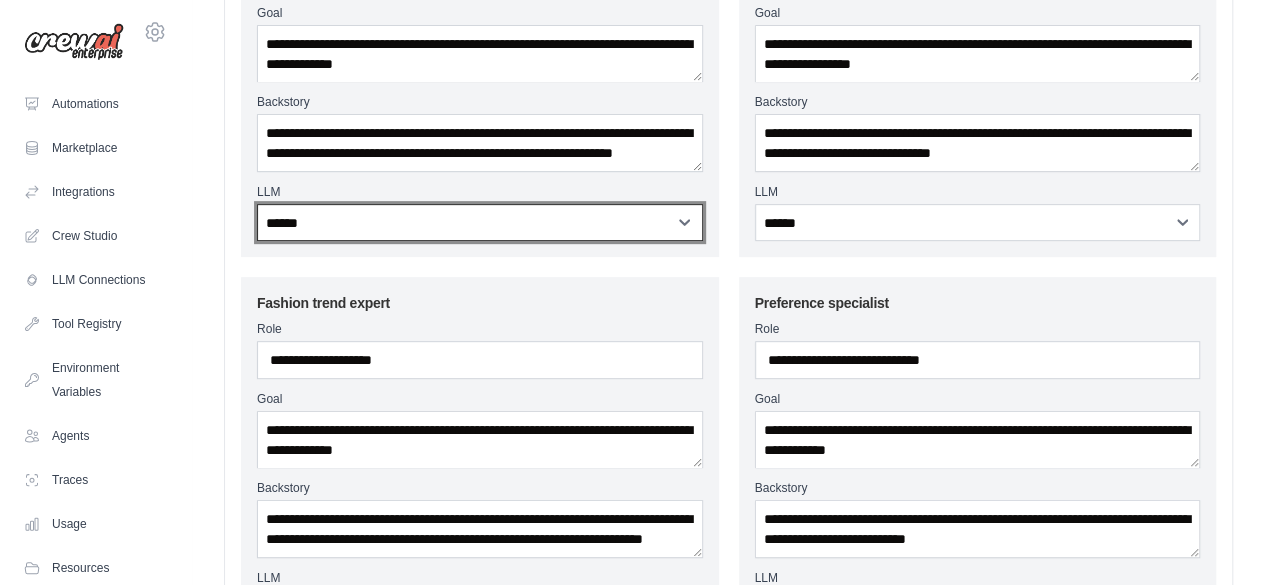 click on "**********" at bounding box center [480, 222] 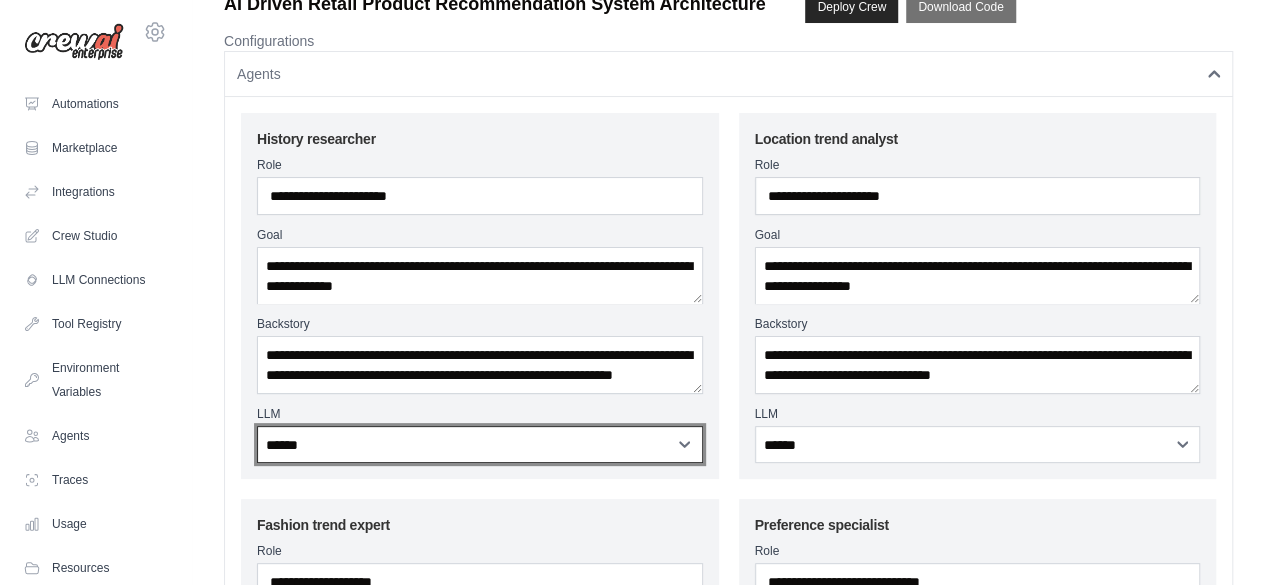 scroll, scrollTop: 160, scrollLeft: 0, axis: vertical 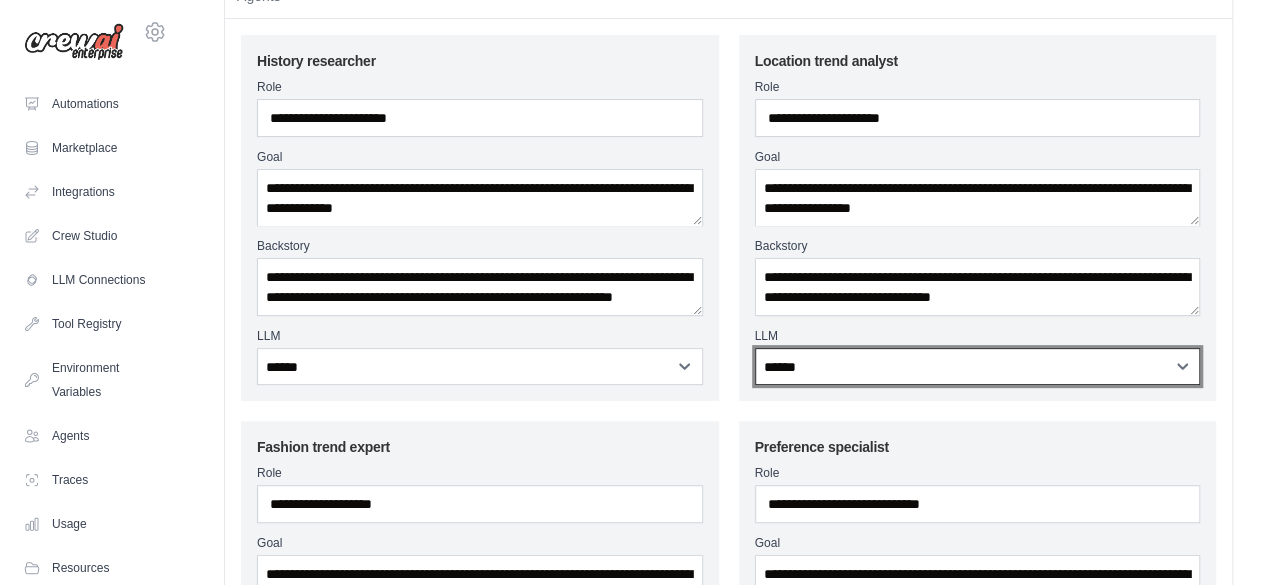click on "**********" at bounding box center (978, 366) 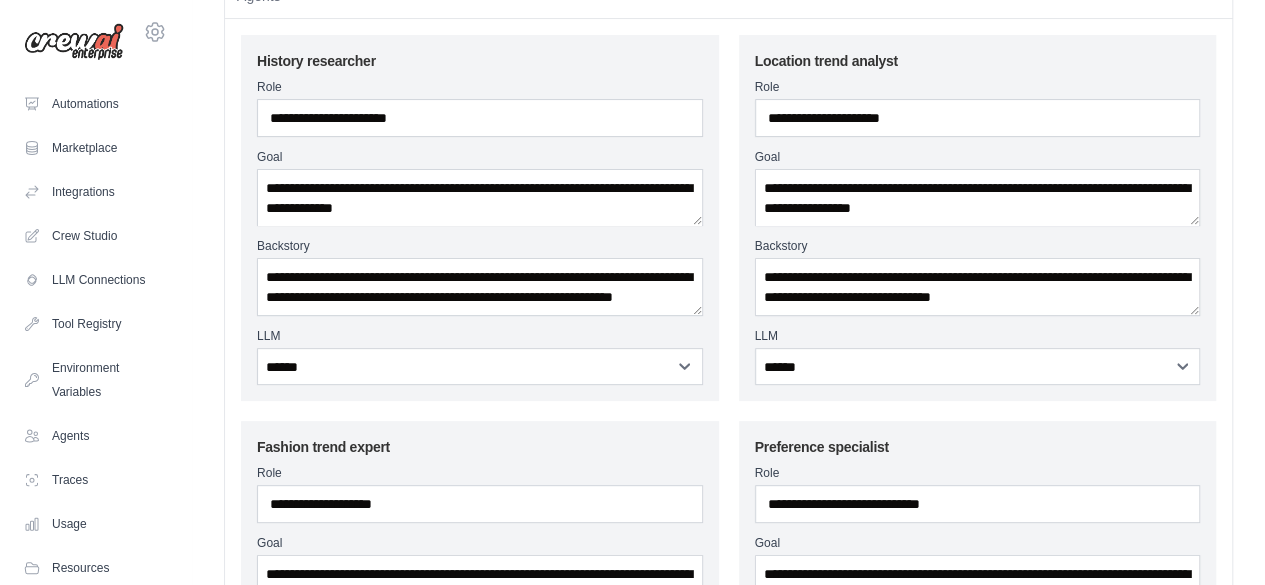 click on "**********" at bounding box center [480, 604] 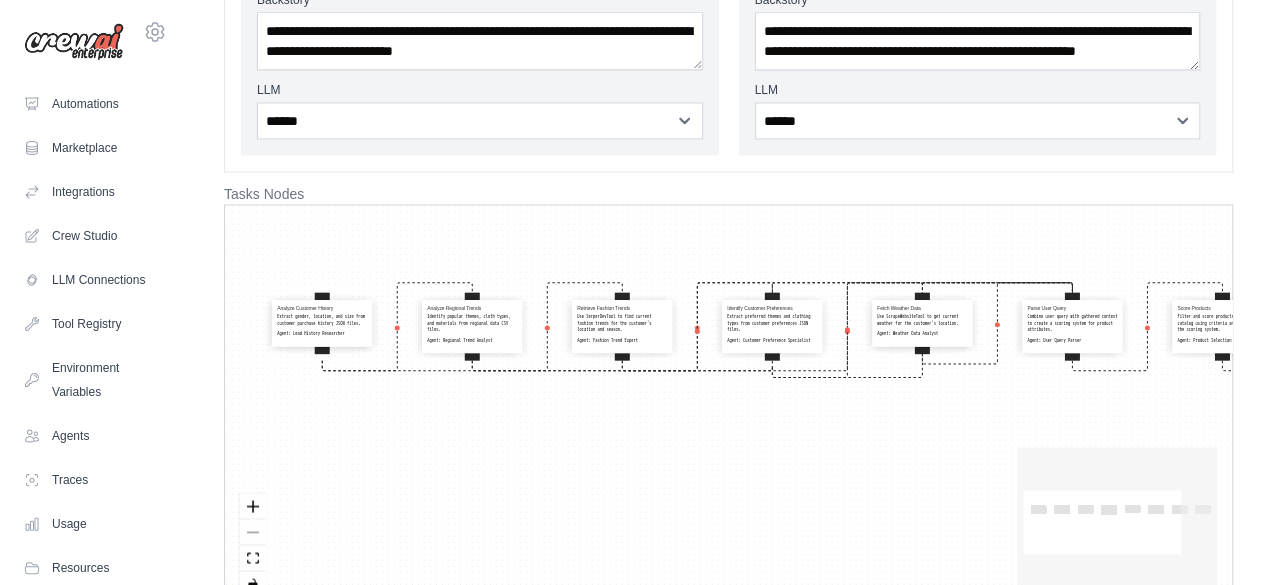 scroll, scrollTop: 1608, scrollLeft: 0, axis: vertical 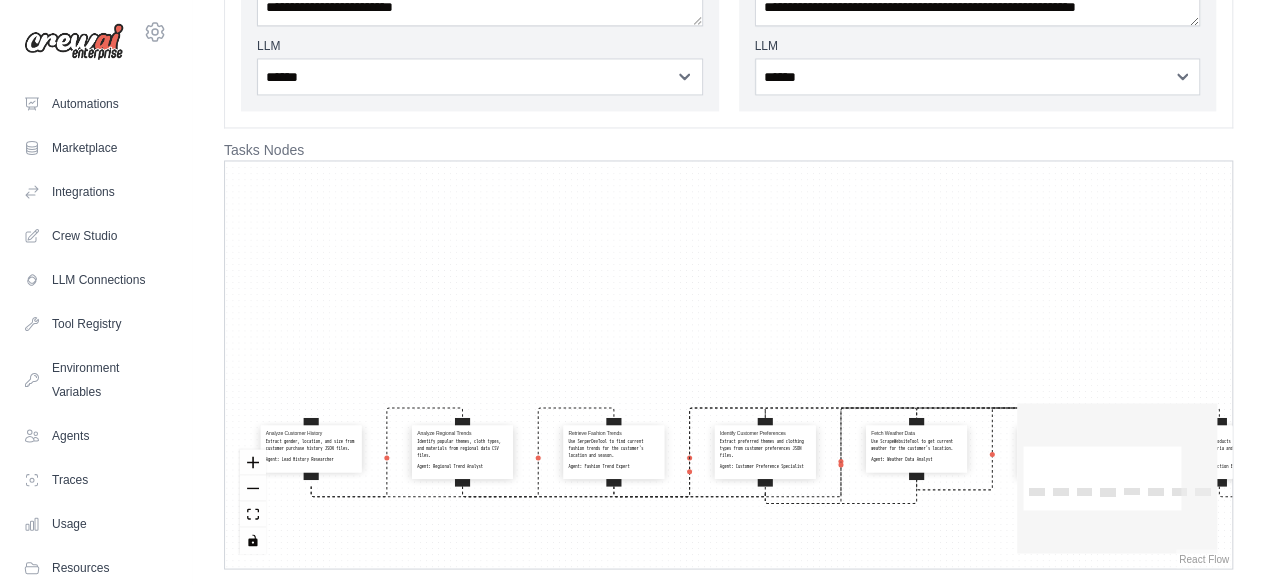 drag, startPoint x: 818, startPoint y: 188, endPoint x: 810, endPoint y: 387, distance: 199.16074 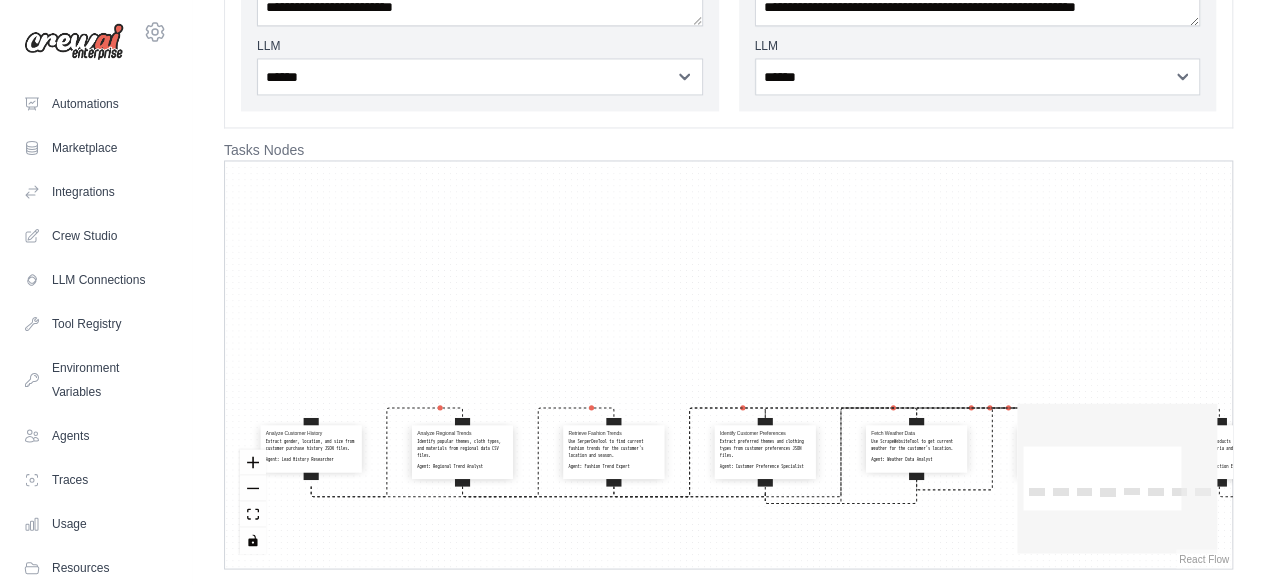 click on "Analyze Customer History Extract gender, location, and size from customer purchase history JSON files. Agent: Lead History Researcher Analyze Regional Trends Identify popular themes, cloth types, and materials from regional data CSV files. Agent: Regional Trend Analyst Retrieve Fashion Trends Use SerperDevTool to find current fashion trends for the customer's location and season. Agent: Fashion Trend Expert Identify Customer Preferences Extract preferred themes and clothing types from customer preferences JSON files. Agent: Customer Preference Specialist Fetch Weather Data Use ScrapeWebsiteTool to get current weather for the customer's location. Agent: Weather Data Analyst Parse User Query Combine user query with gathered context to create a scoring system for product attributes. Agent: User Query Parser Score Products Filter and score products from the catalog using criteria and weights from the scoring system. Agent: Product Selection Expert Generate Final Recommendations Agent:" at bounding box center [728, 365] 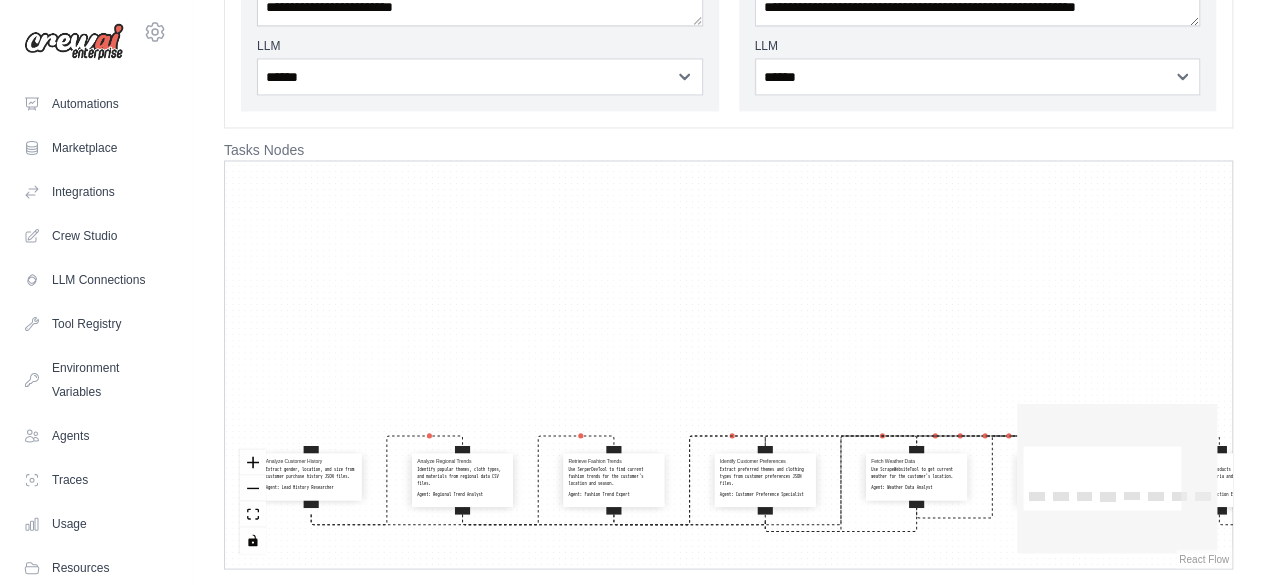drag, startPoint x: 794, startPoint y: 146, endPoint x: 782, endPoint y: 274, distance: 128.56126 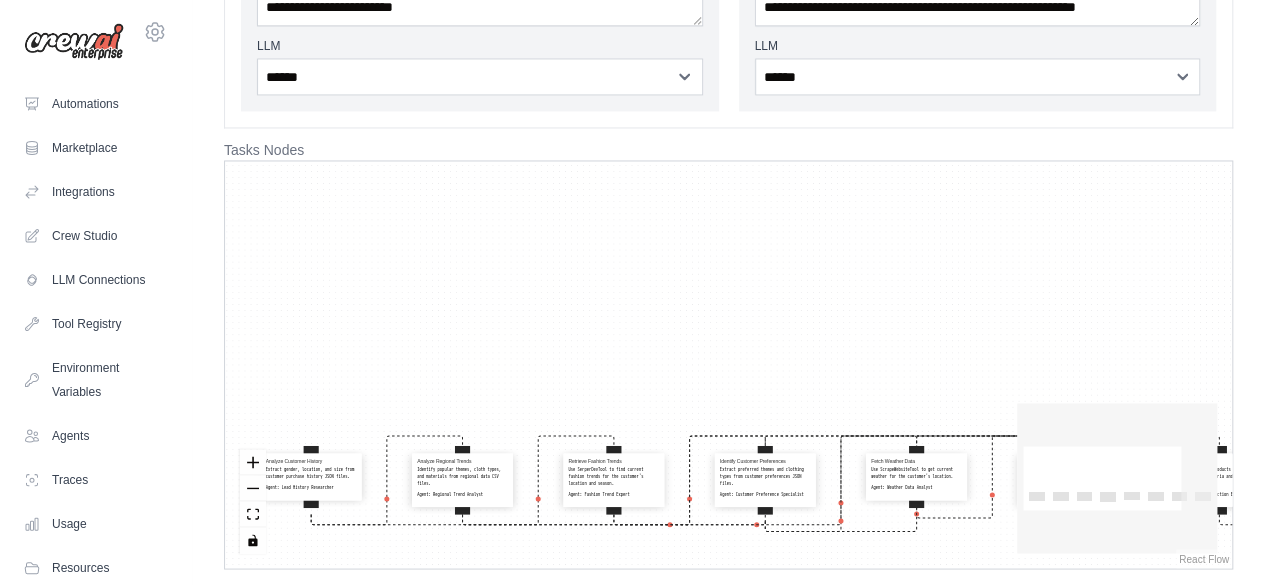 click on "**********" at bounding box center [728, -510] 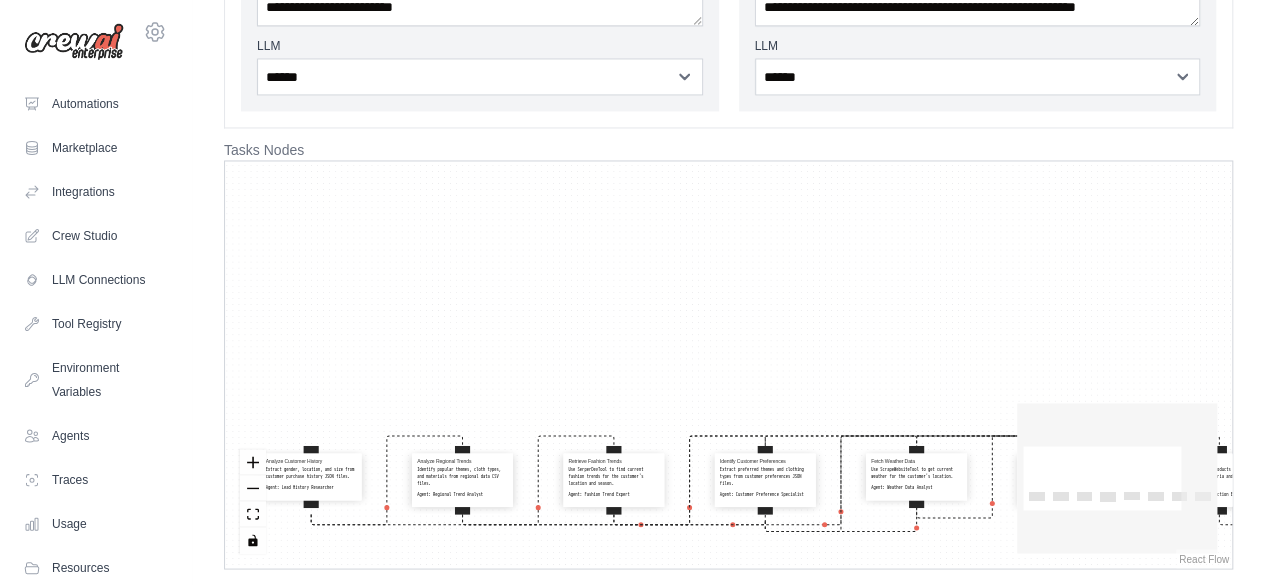 click on "Analyze Customer History Extract gender, location, and size from customer purchase history JSON files. Agent: Lead History Researcher Analyze Regional Trends Identify popular themes, cloth types, and materials from regional data CSV files. Agent: Regional Trend Analyst Retrieve Fashion Trends Use SerperDevTool to find current fashion trends for the customer's location and season. Agent: Fashion Trend Expert Identify Customer Preferences Extract preferred themes and clothing types from customer preferences JSON files. Agent: Customer Preference Specialist Fetch Weather Data Use ScrapeWebsiteTool to get current weather for the customer's location. Agent: Weather Data Analyst Parse User Query Combine user query with gathered context to create a scoring system for product attributes. Agent: User Query Parser Score Products Filter and score products from the catalog using criteria and weights from the scoring system. Agent: Product Selection Expert Generate Final Recommendations Agent:" at bounding box center [728, 365] 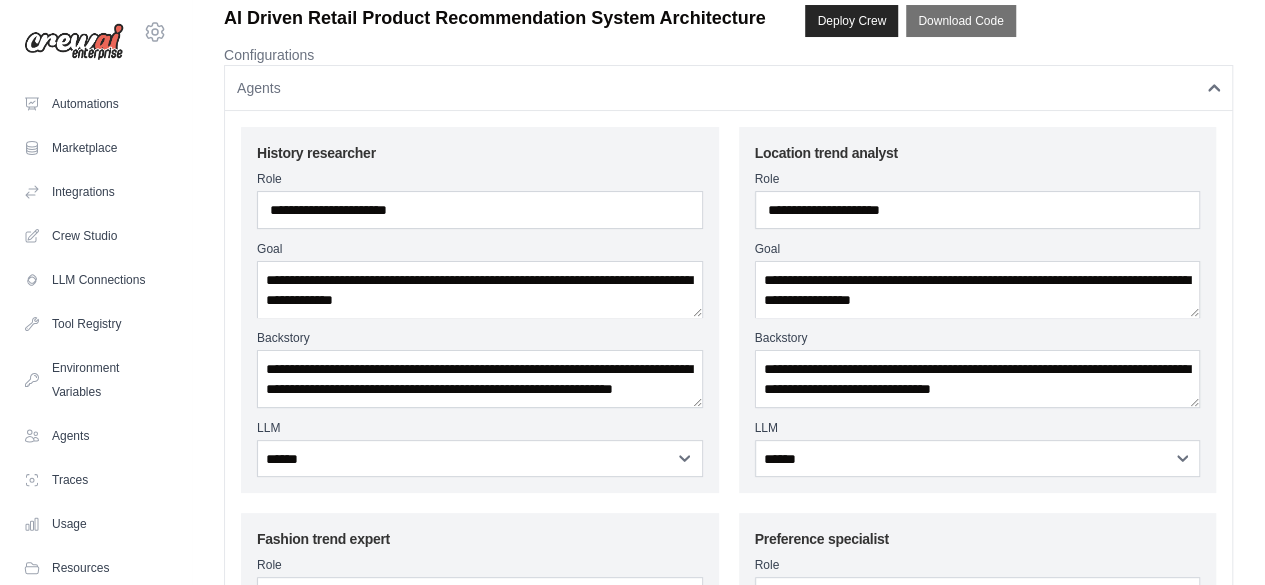 scroll, scrollTop: 84, scrollLeft: 0, axis: vertical 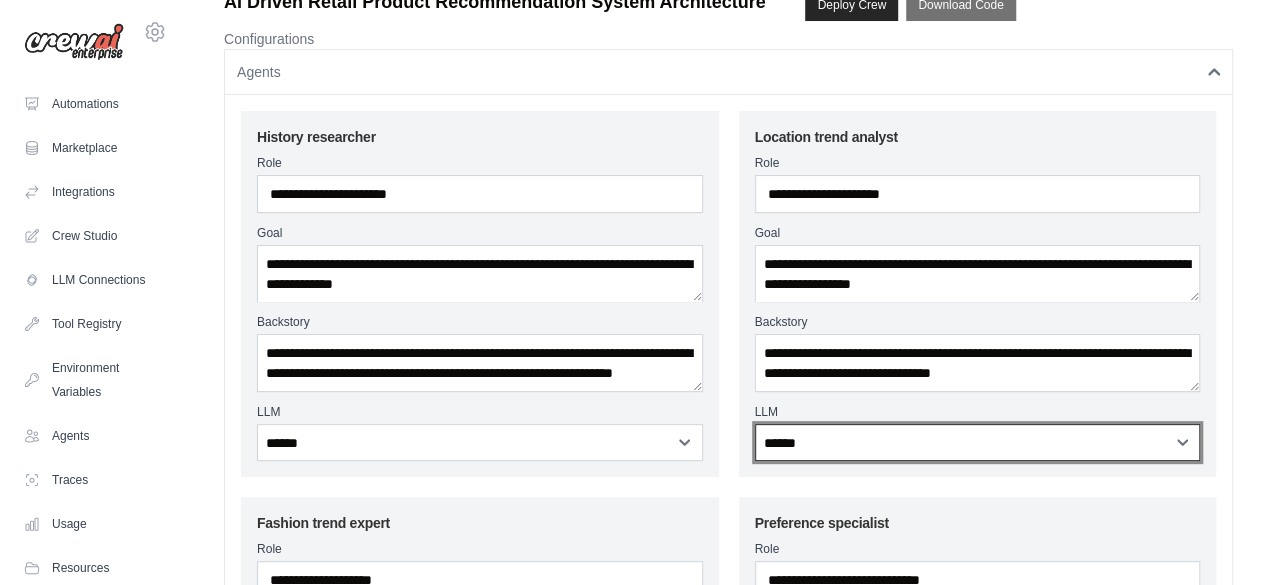 click on "**********" at bounding box center (978, 442) 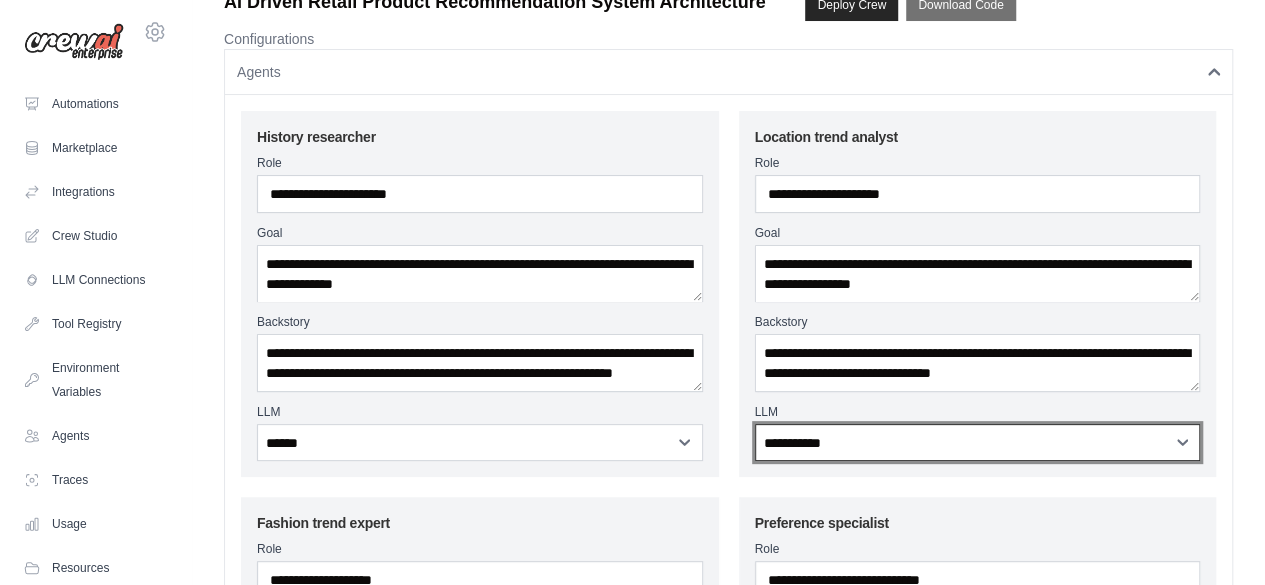 click on "**********" at bounding box center (978, 442) 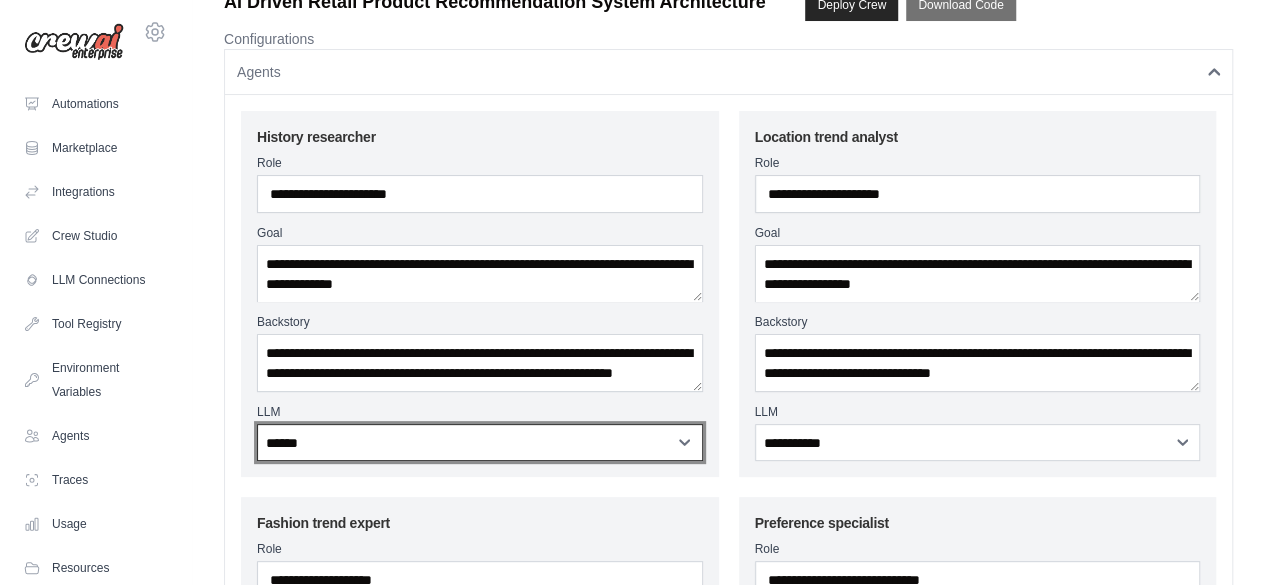 click on "**********" at bounding box center [480, 442] 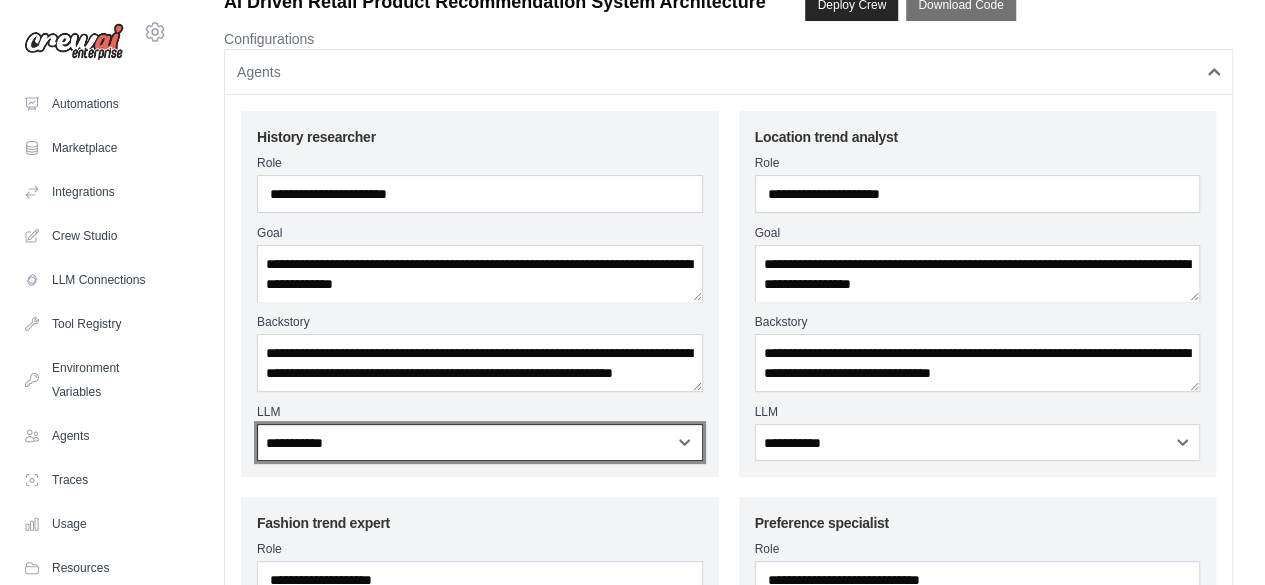 click on "**********" at bounding box center [480, 442] 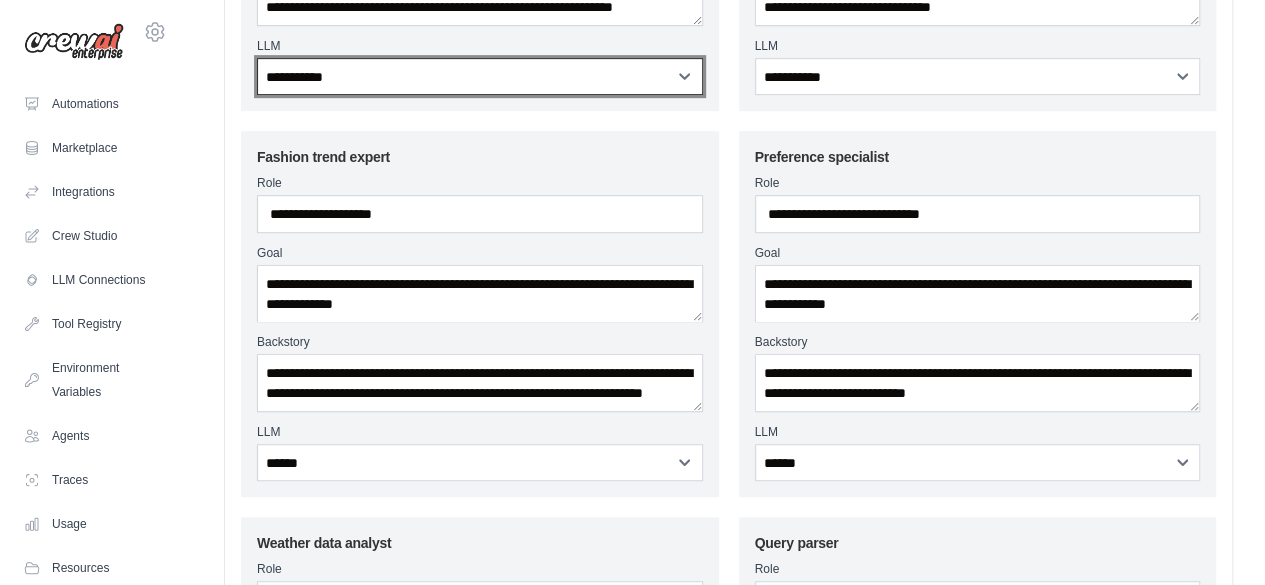scroll, scrollTop: 448, scrollLeft: 0, axis: vertical 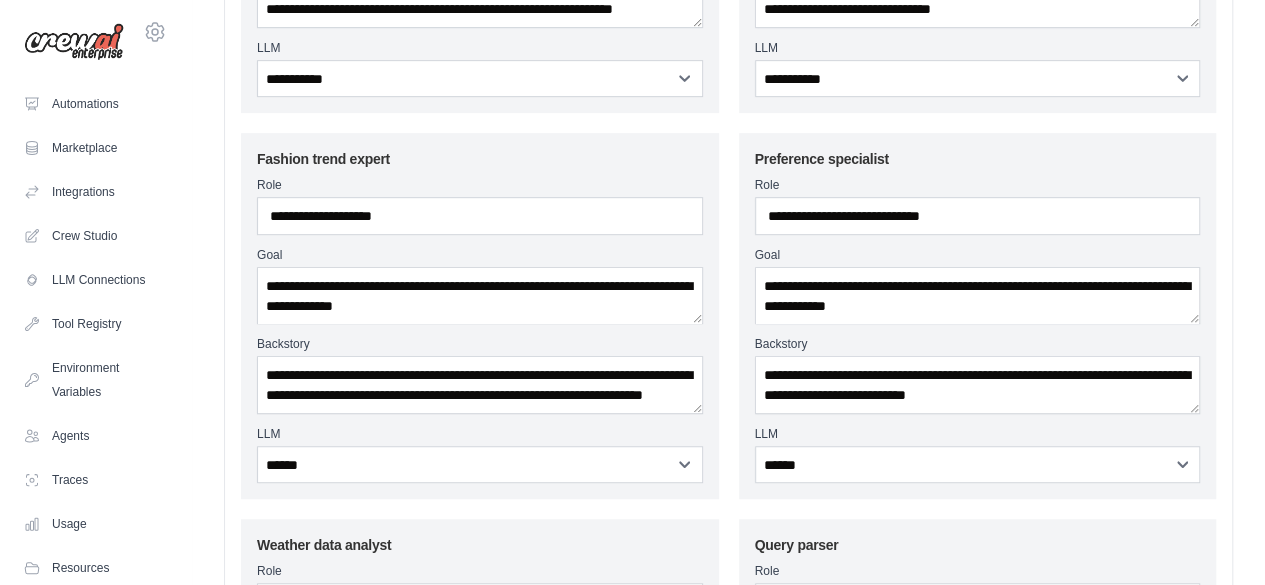 click on "**********" at bounding box center [480, 316] 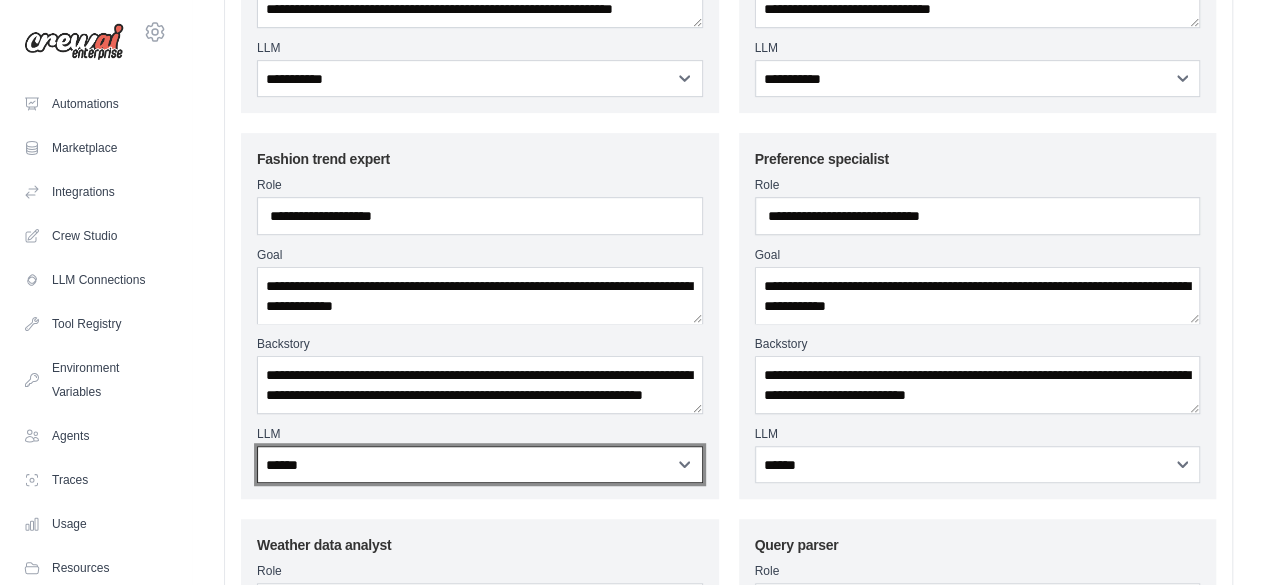 click on "**********" at bounding box center (480, 464) 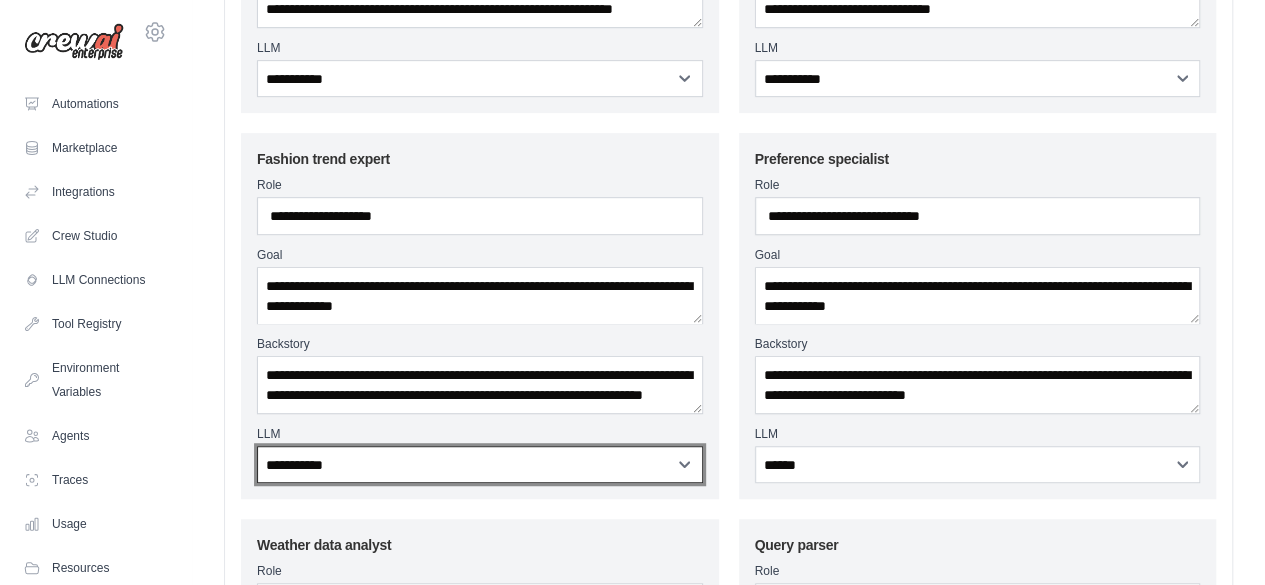 click on "**********" at bounding box center [480, 464] 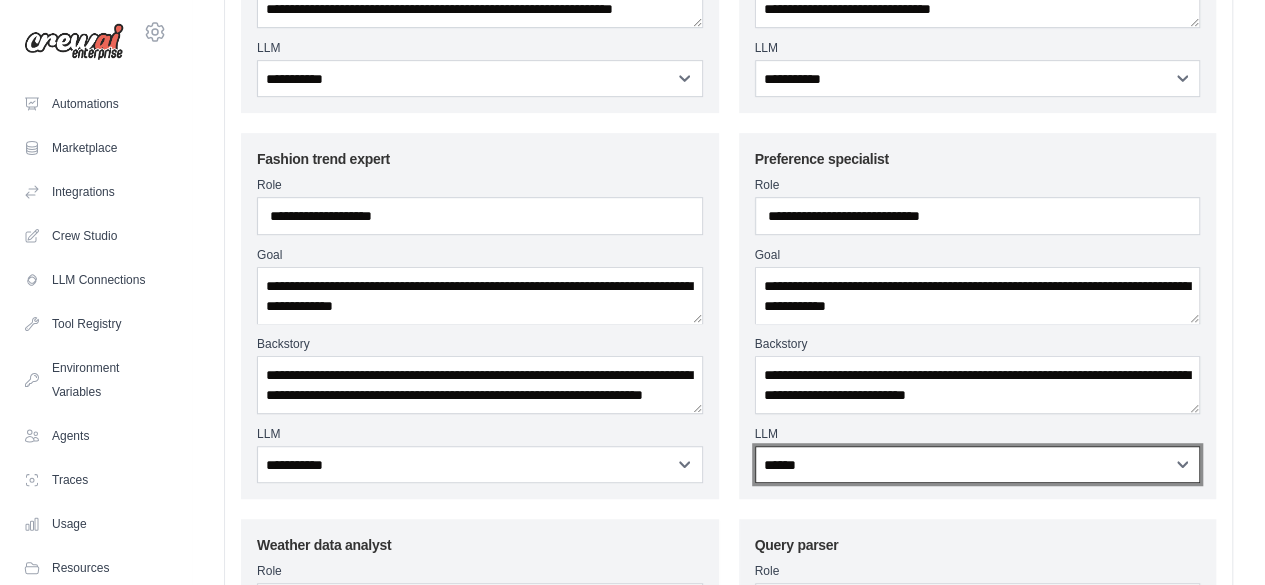 click on "**********" at bounding box center [978, 464] 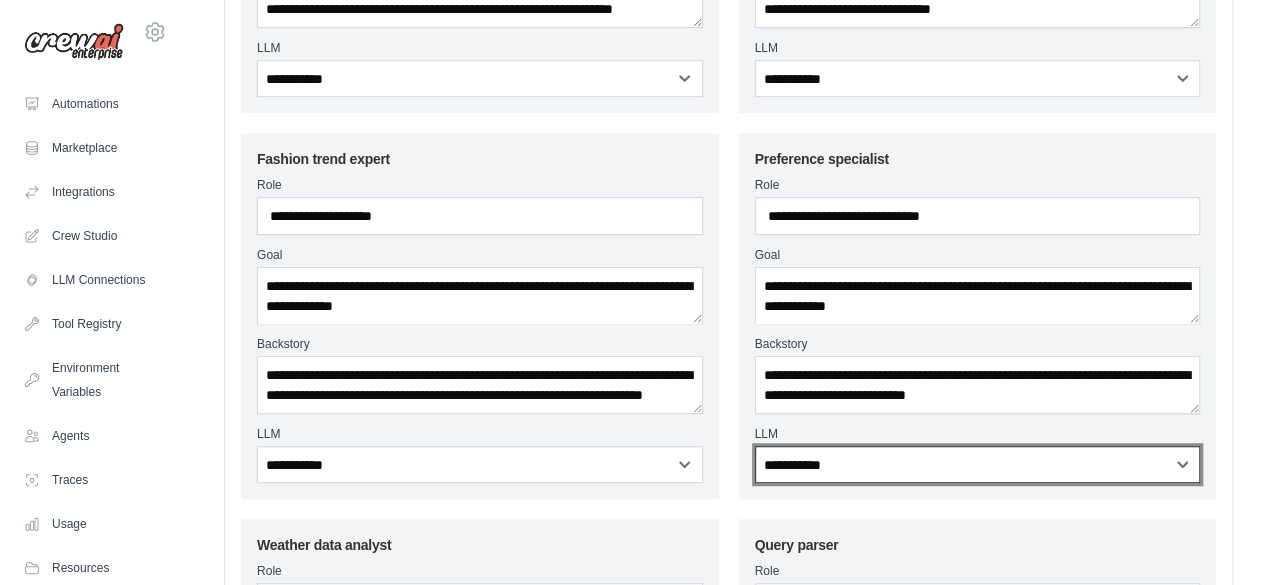 click on "**********" at bounding box center [978, 464] 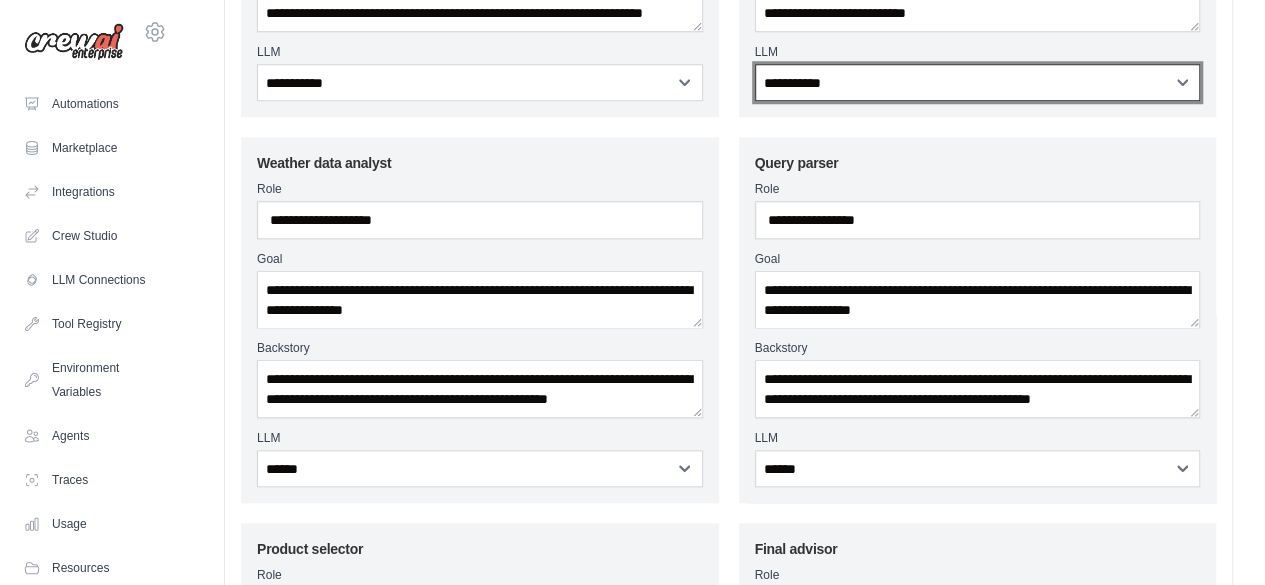 scroll, scrollTop: 830, scrollLeft: 0, axis: vertical 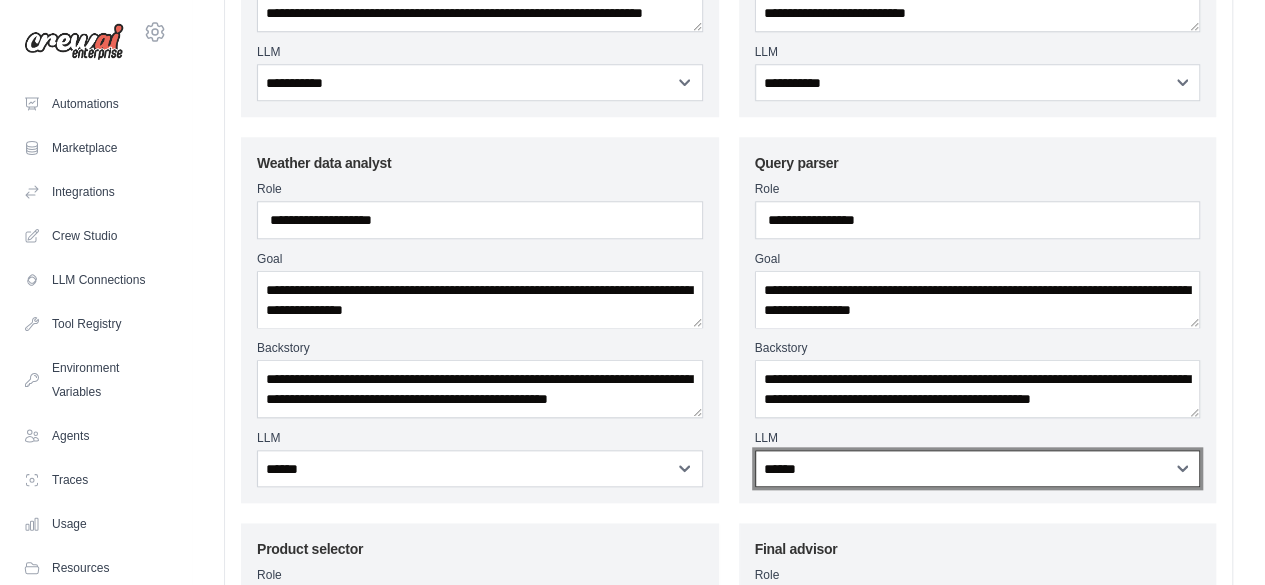 click on "**********" at bounding box center (978, 468) 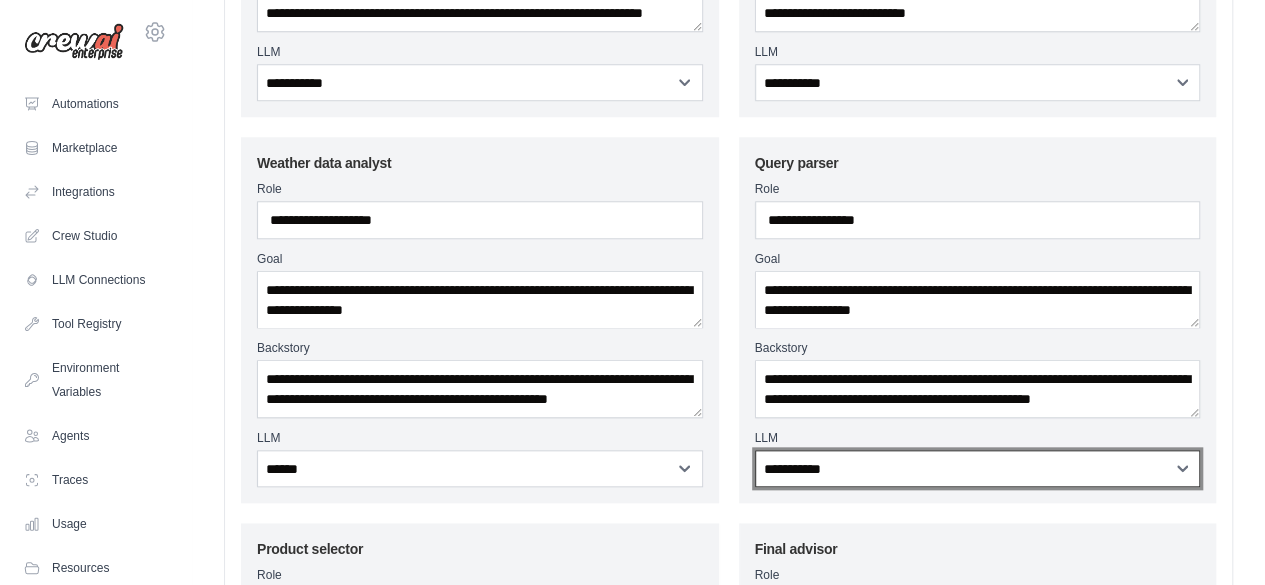 click on "**********" at bounding box center (978, 468) 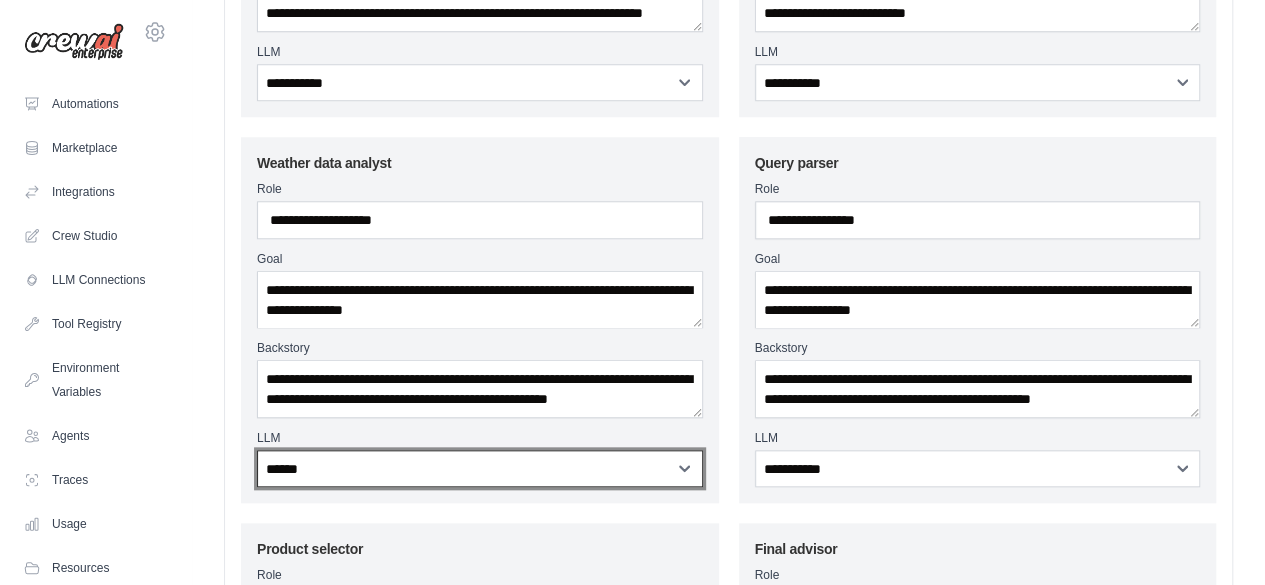 click on "**********" at bounding box center (480, 468) 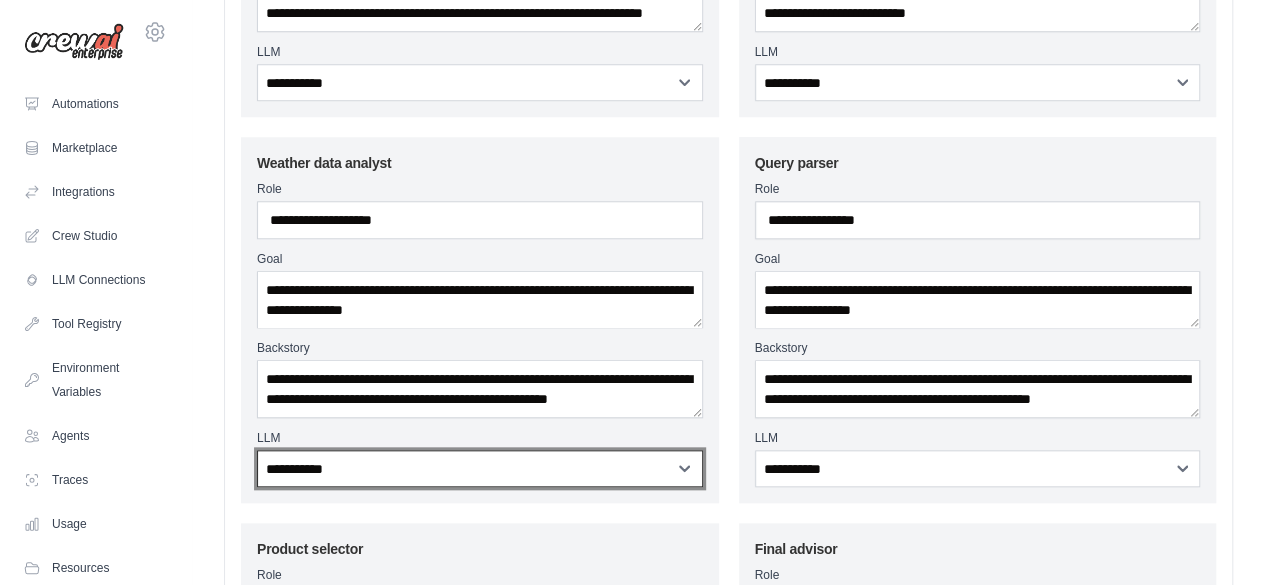 click on "**********" at bounding box center (480, 468) 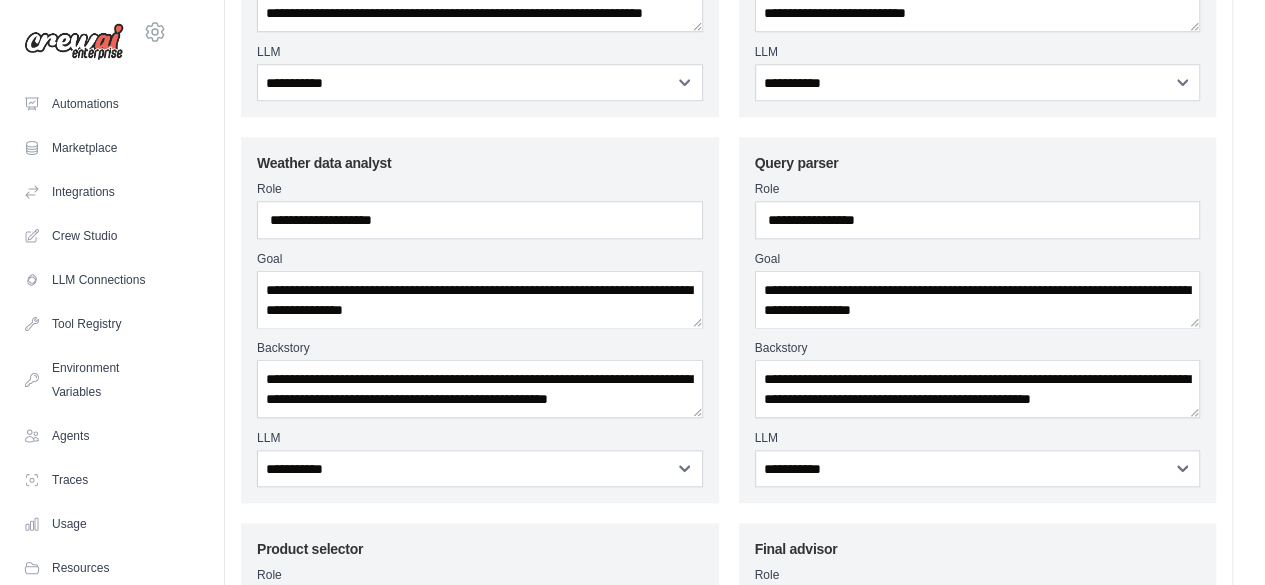 click on "**********" at bounding box center (728, 127) 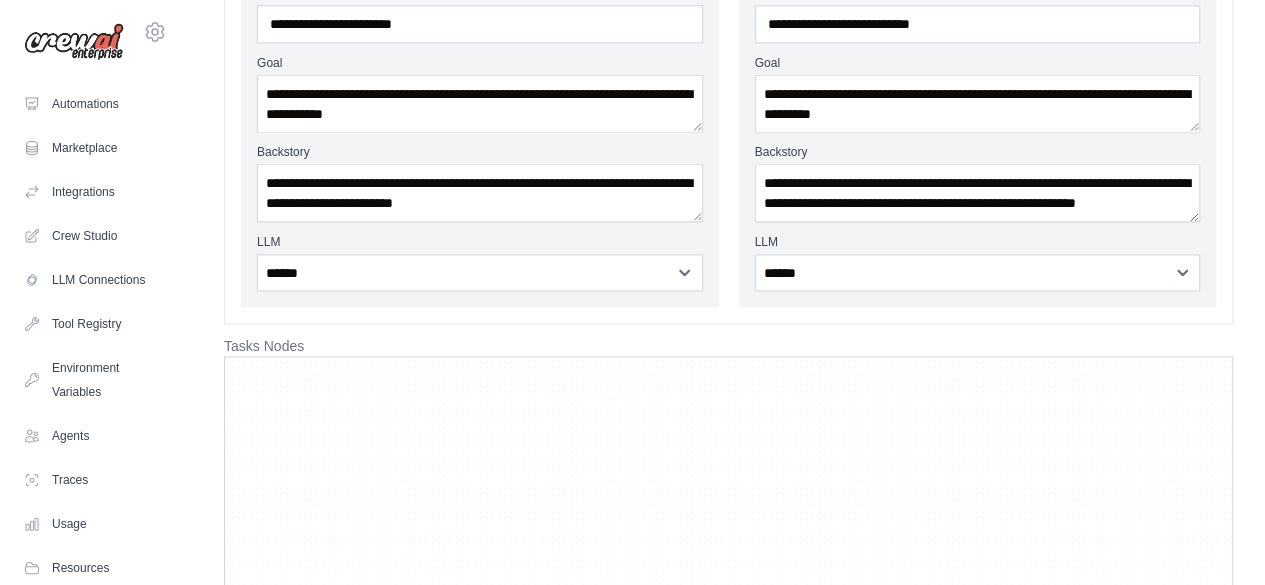 scroll, scrollTop: 1420, scrollLeft: 0, axis: vertical 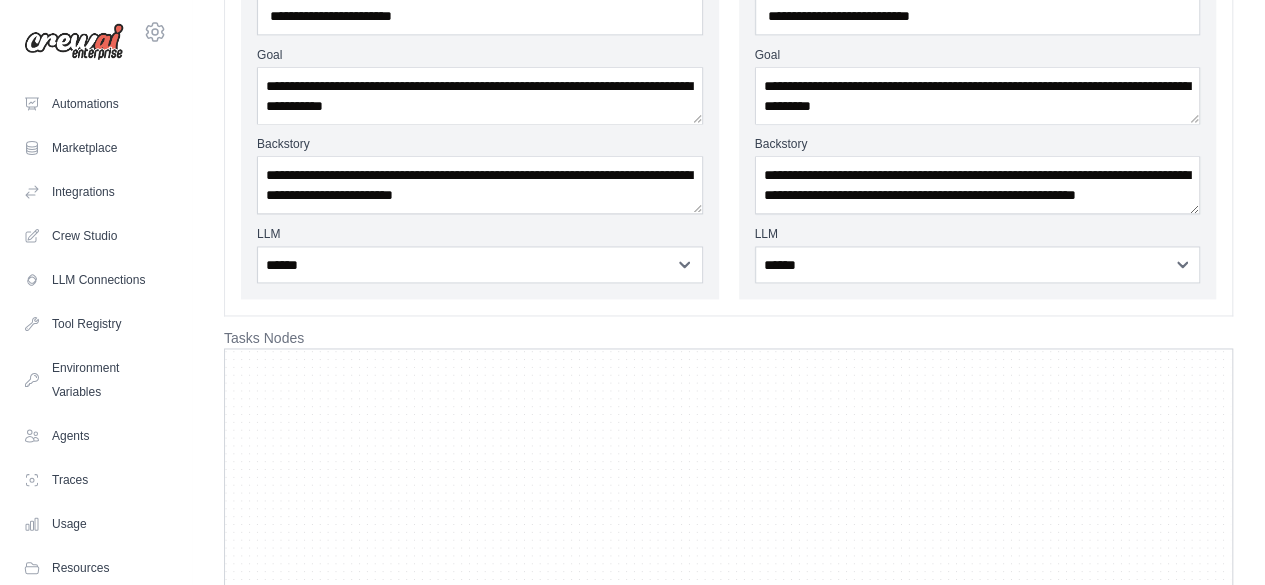 drag, startPoint x: 785, startPoint y: 310, endPoint x: 1144, endPoint y: 203, distance: 374.60645 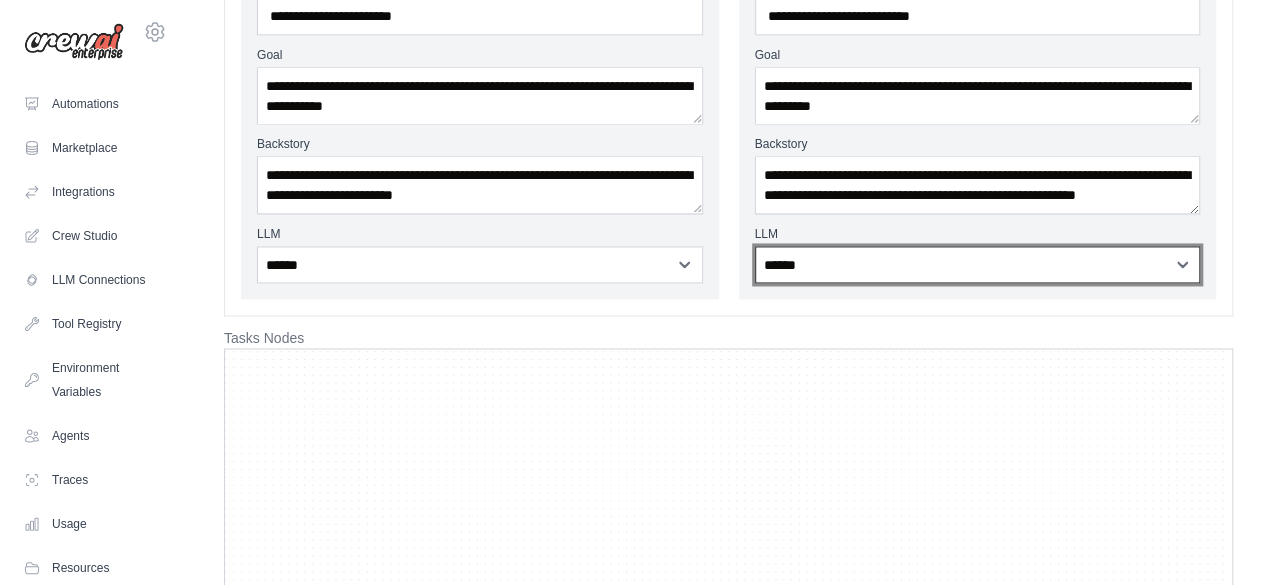 click on "**********" at bounding box center (978, 264) 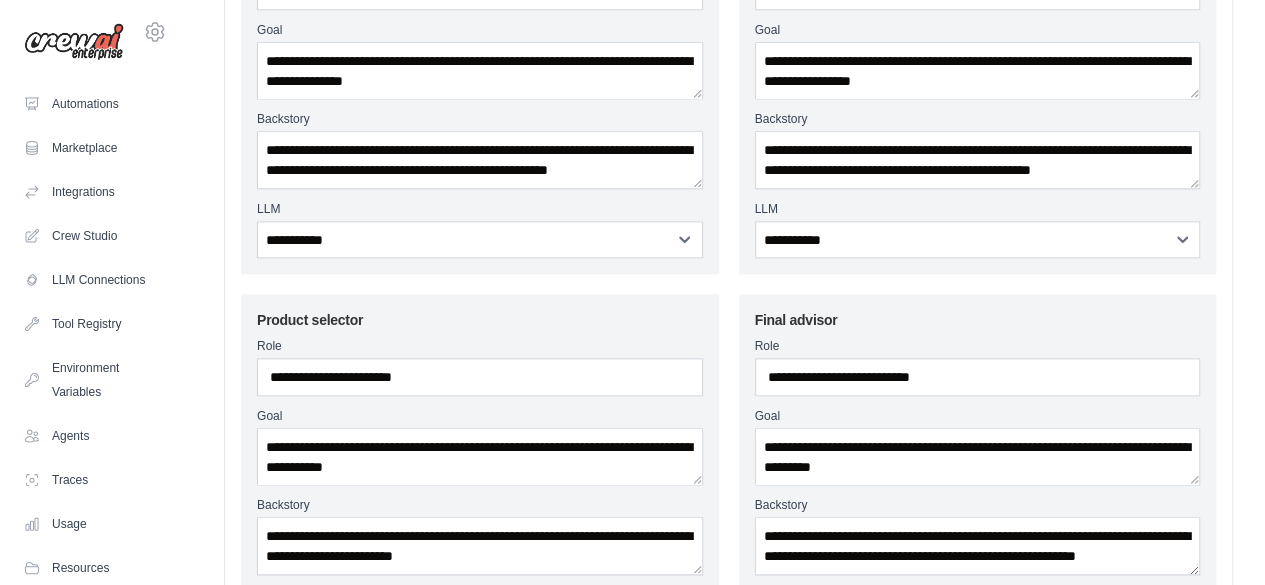 scroll, scrollTop: 1608, scrollLeft: 0, axis: vertical 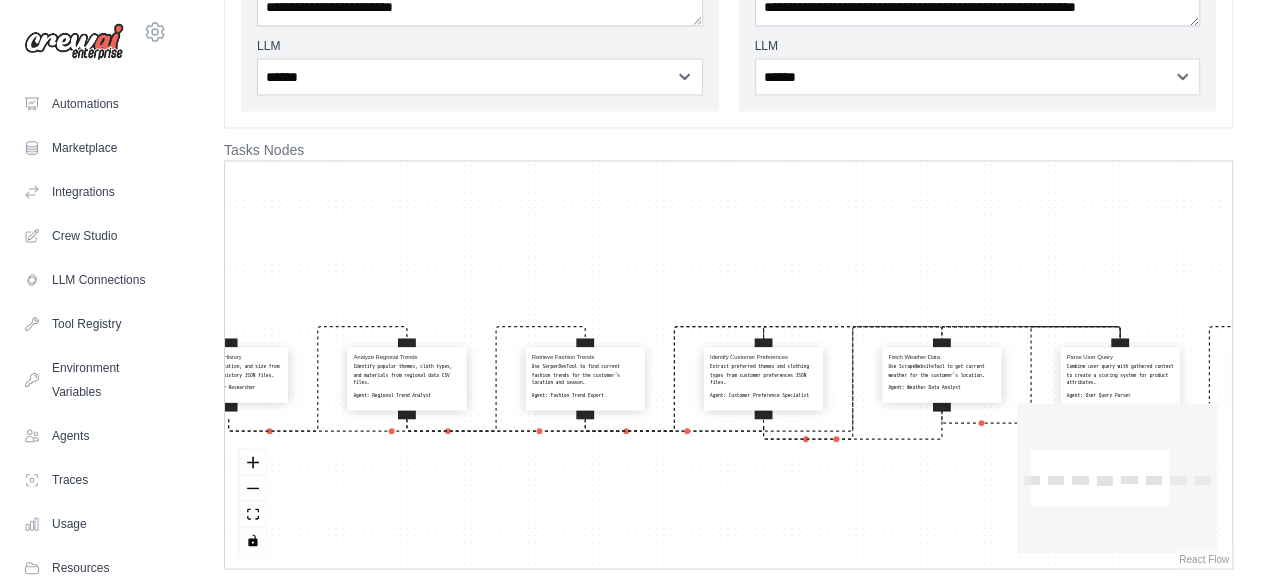 drag, startPoint x: 736, startPoint y: 353, endPoint x: 751, endPoint y: 162, distance: 191.5881 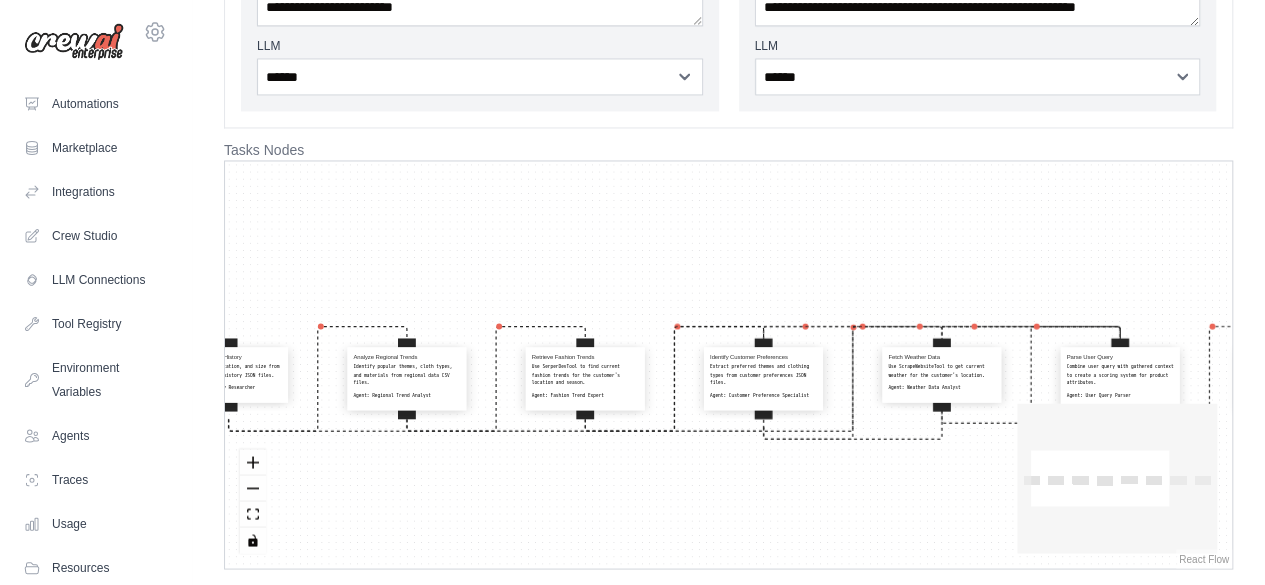 click on "Analyze Customer History Extract gender, location, and size from customer purchase history JSON files. Agent: Lead History Researcher Analyze Regional Trends Identify popular themes, cloth types, and materials from regional data CSV files. Agent: Regional Trend Analyst Retrieve Fashion Trends Use SerperDevTool to find current fashion trends for the customer's location and season. Agent: Fashion Trend Expert Identify Customer Preferences Extract preferred themes and clothing types from customer preferences JSON files. Agent: Customer Preference Specialist Fetch Weather Data Use ScrapeWebsiteTool to get current weather for the customer's location. Agent: Weather Data Analyst Parse User Query Combine user query with gathered context to create a scoring system for product attributes. Agent: User Query Parser Score Products Filter and score products from the catalog using criteria and weights from the scoring system. Agent: Product Selection Expert Generate Final Recommendations Agent:" at bounding box center (728, 365) 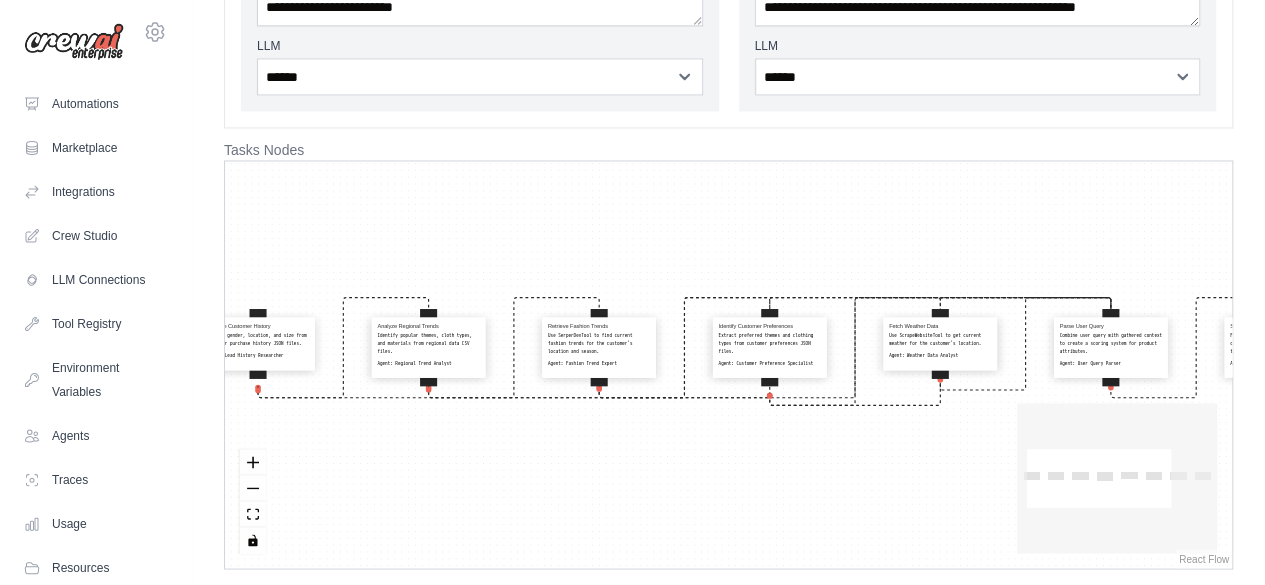 click on "Use ScrapeWebsiteTool to get current weather for the customer's location." at bounding box center (940, 339) 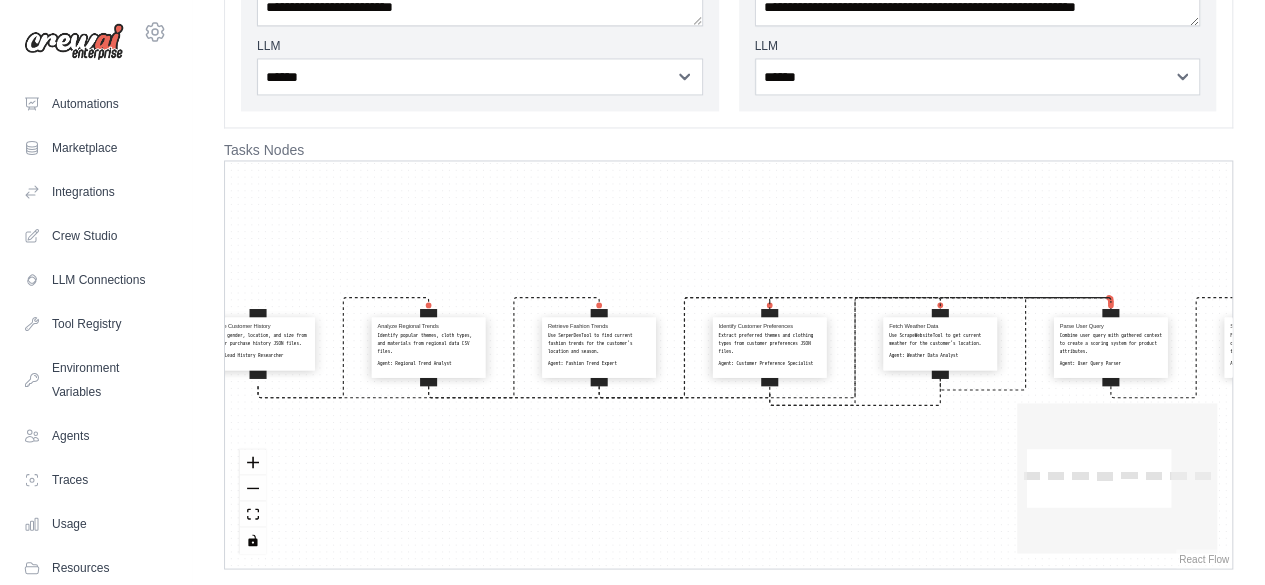 select on "**********" 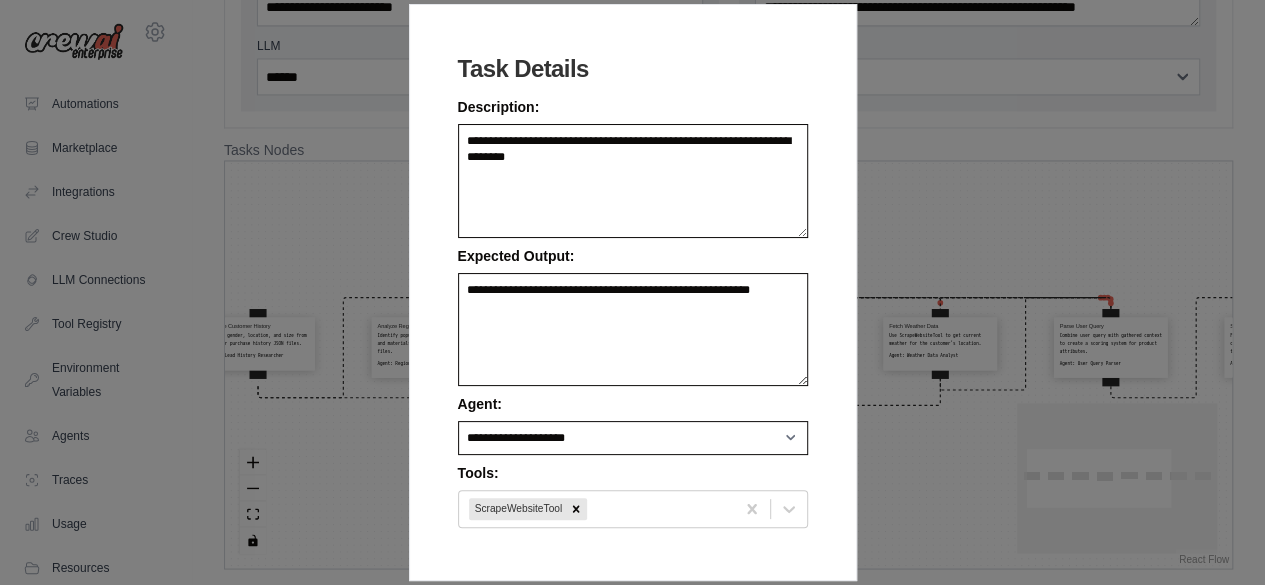 click on "**********" at bounding box center [632, 292] 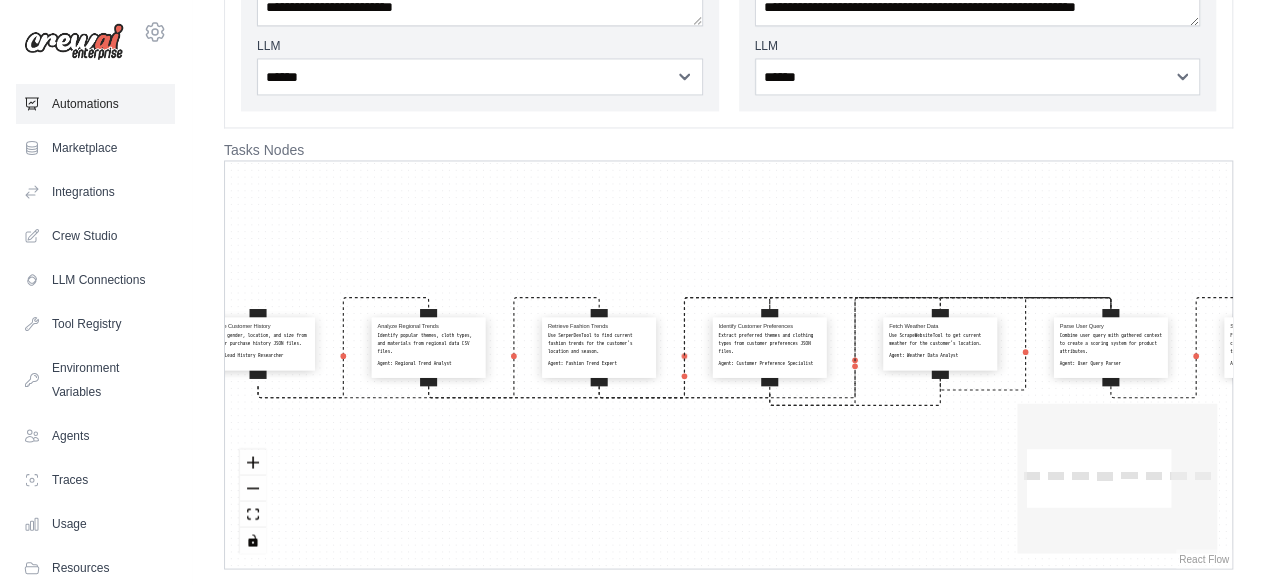 click on "Automations" at bounding box center (95, 104) 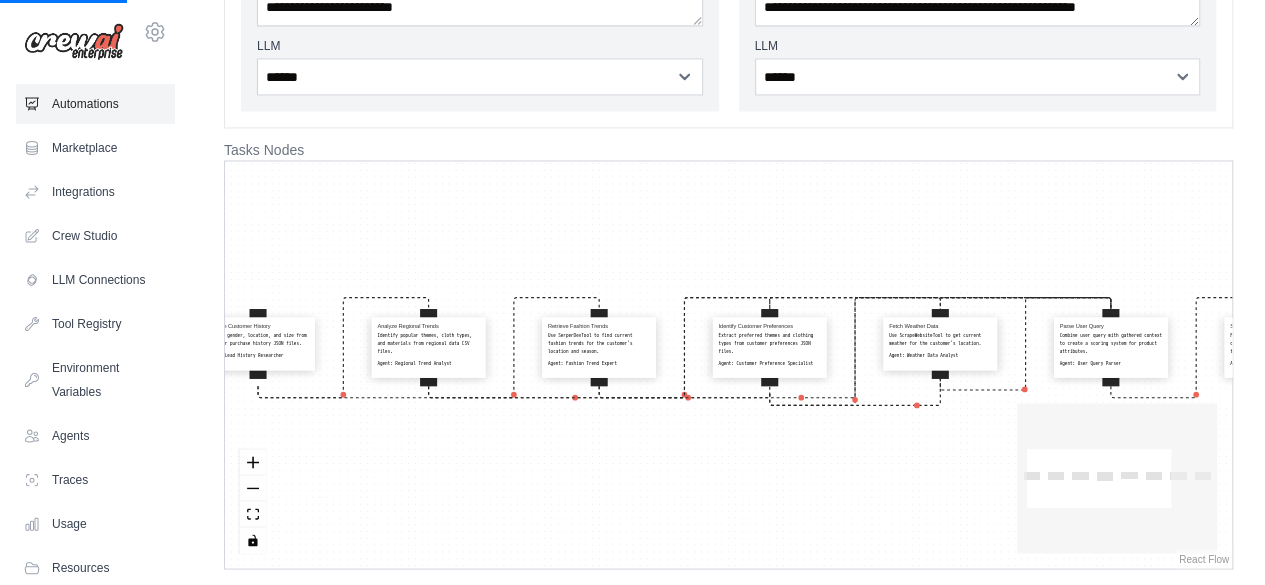scroll, scrollTop: 0, scrollLeft: 0, axis: both 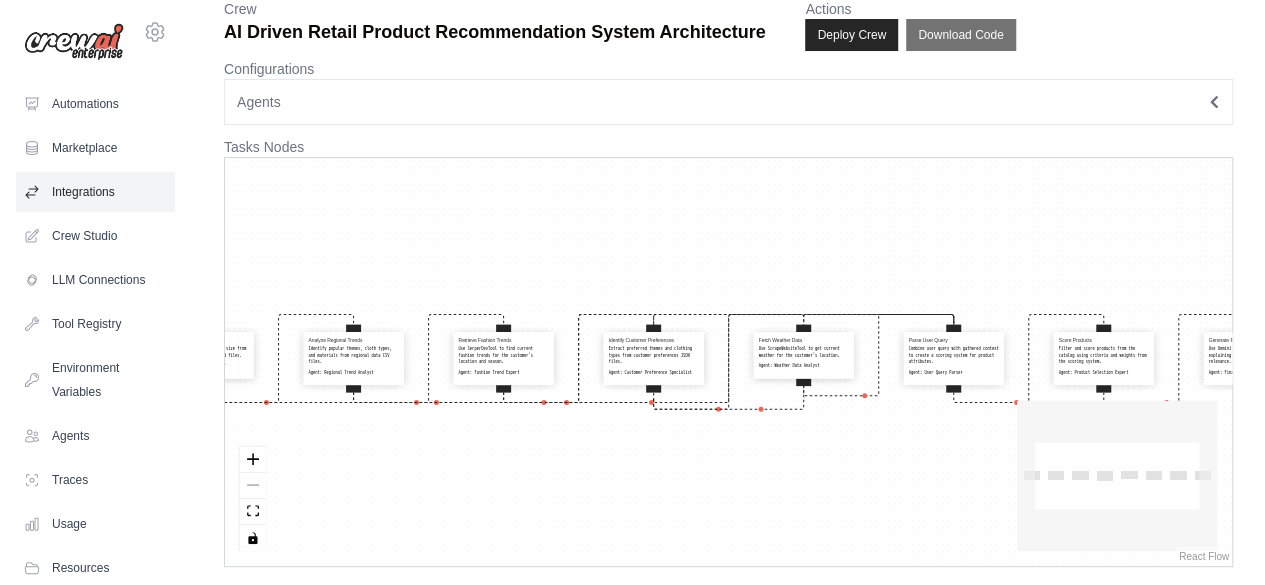 click on "Integrations" at bounding box center [95, 192] 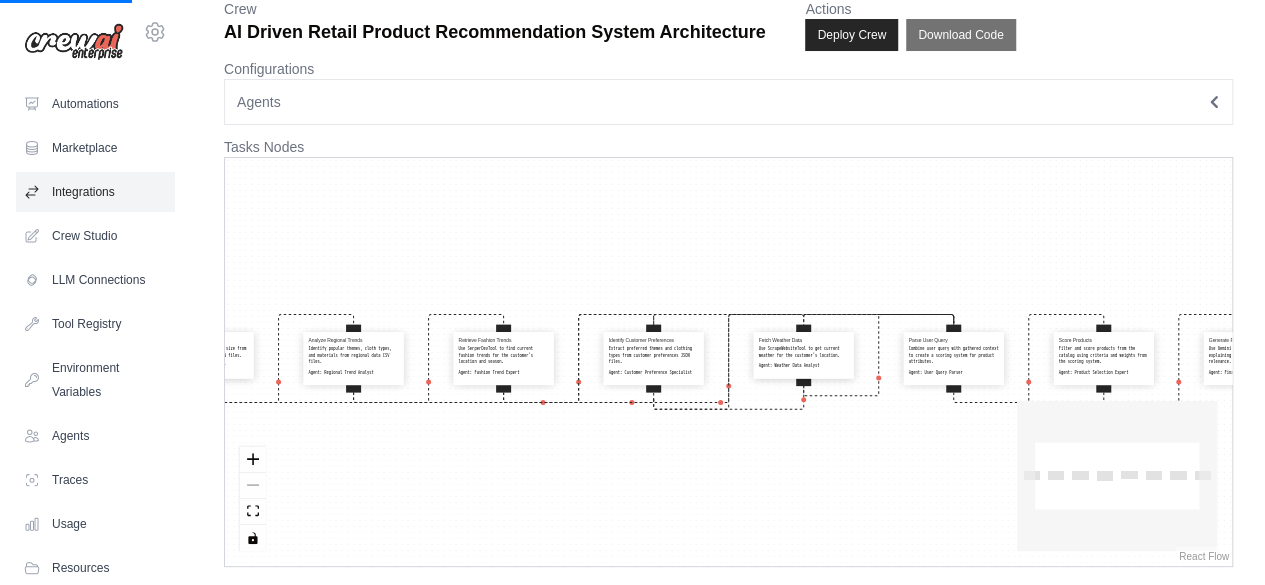 scroll, scrollTop: 0, scrollLeft: 0, axis: both 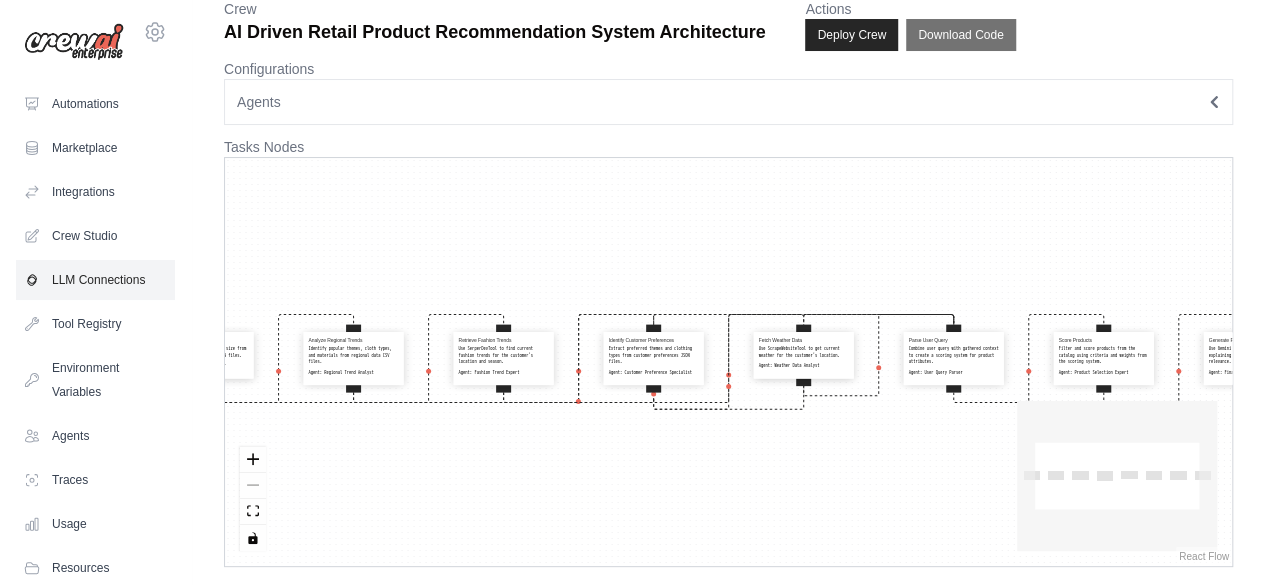 click on "LLM Connections" at bounding box center (95, 280) 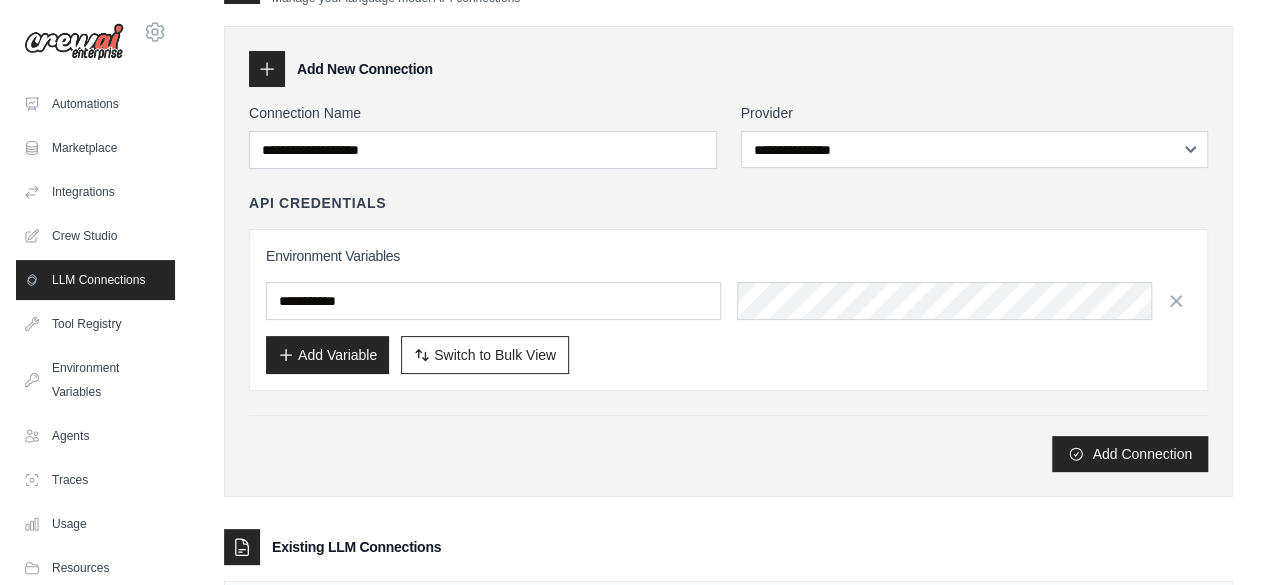 scroll, scrollTop: 0, scrollLeft: 0, axis: both 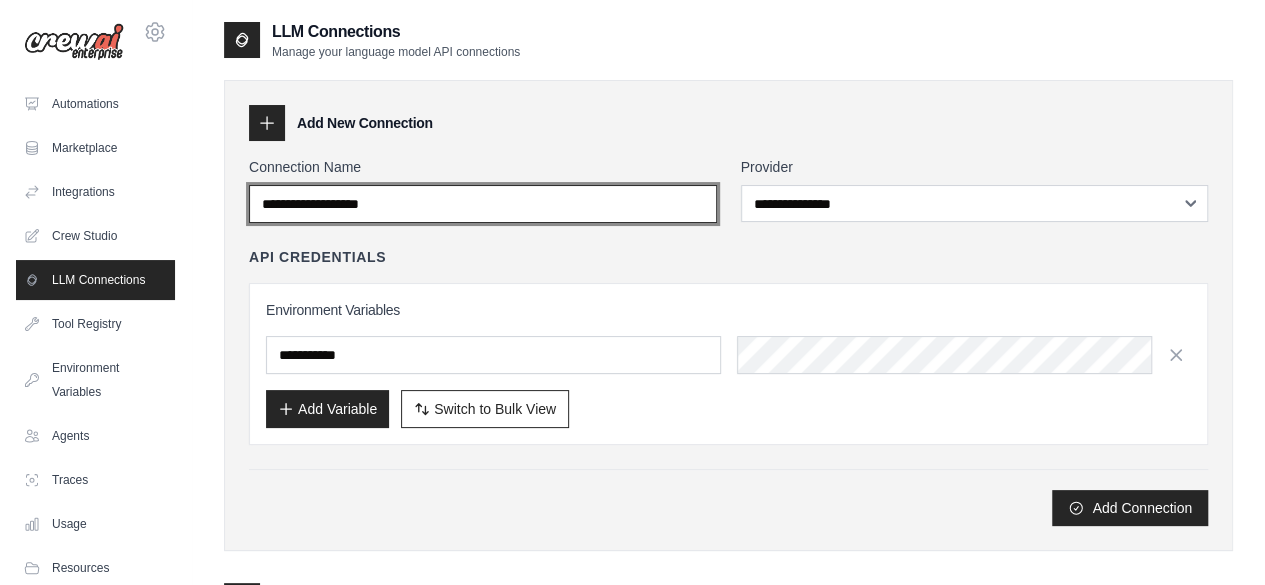 click on "Connection Name" at bounding box center [483, 204] 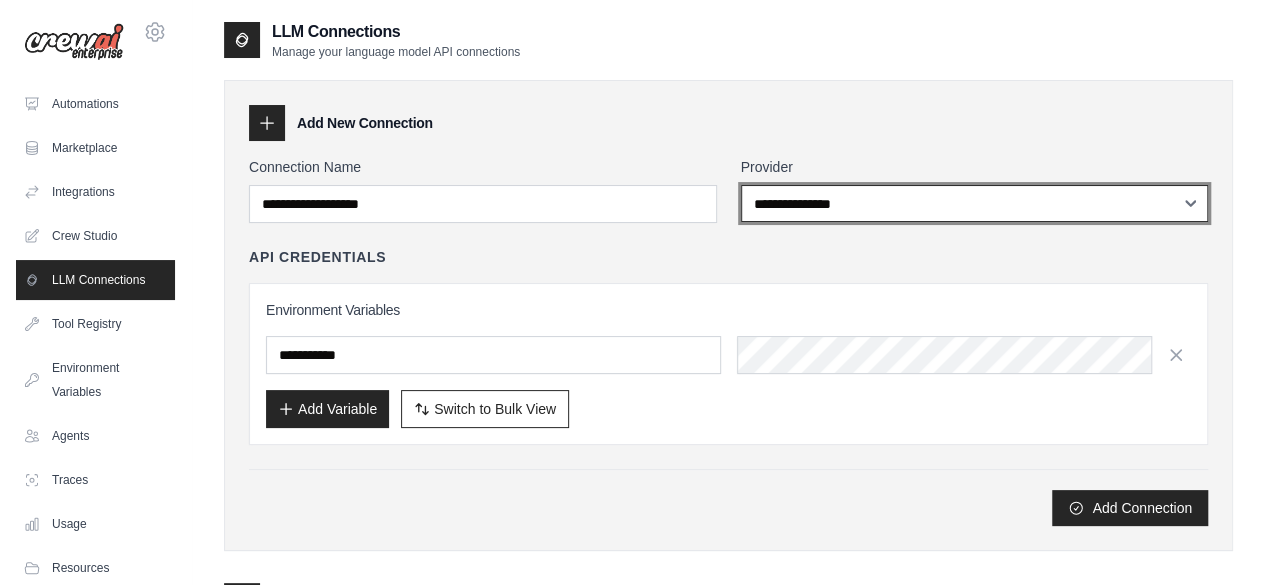 click on "**********" at bounding box center (975, 203) 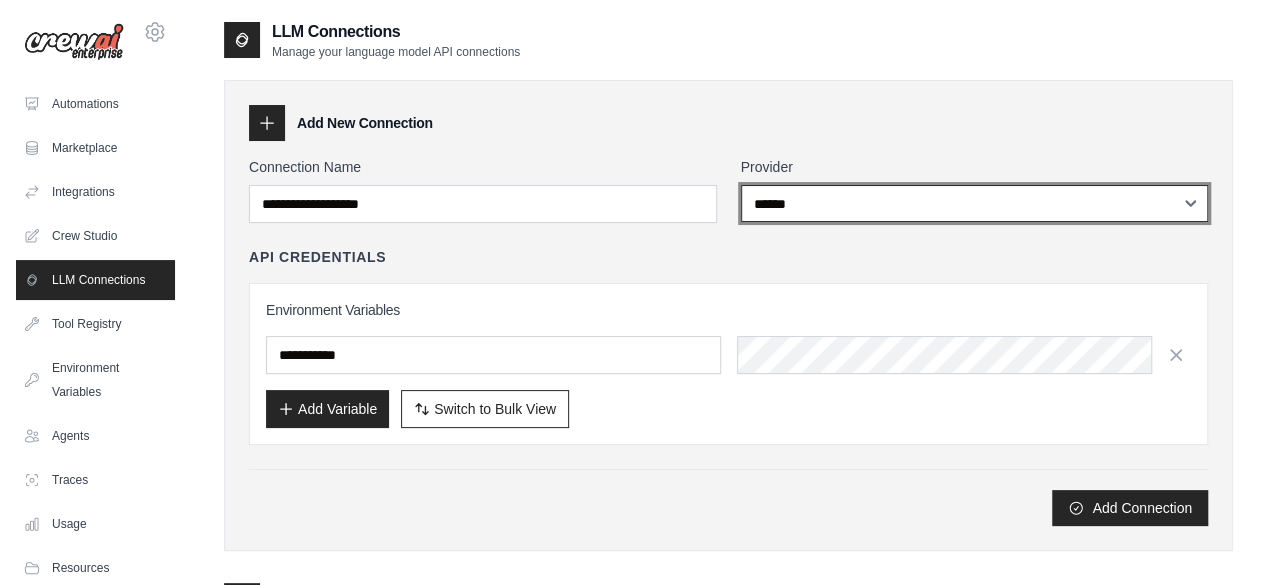 click on "**********" at bounding box center (975, 203) 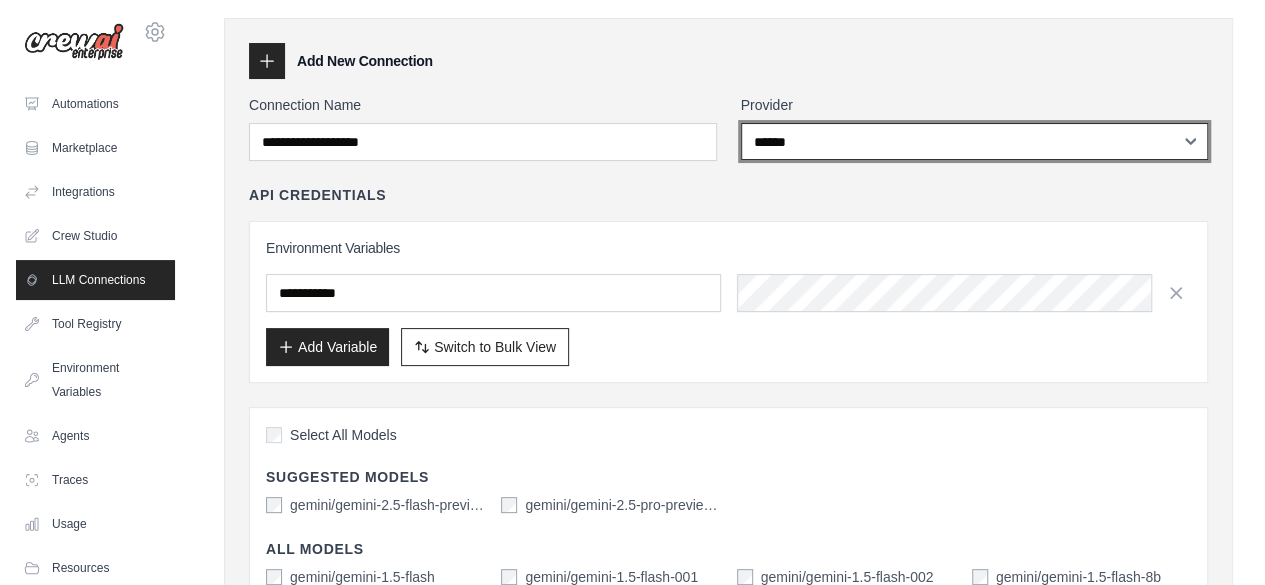 scroll, scrollTop: 0, scrollLeft: 0, axis: both 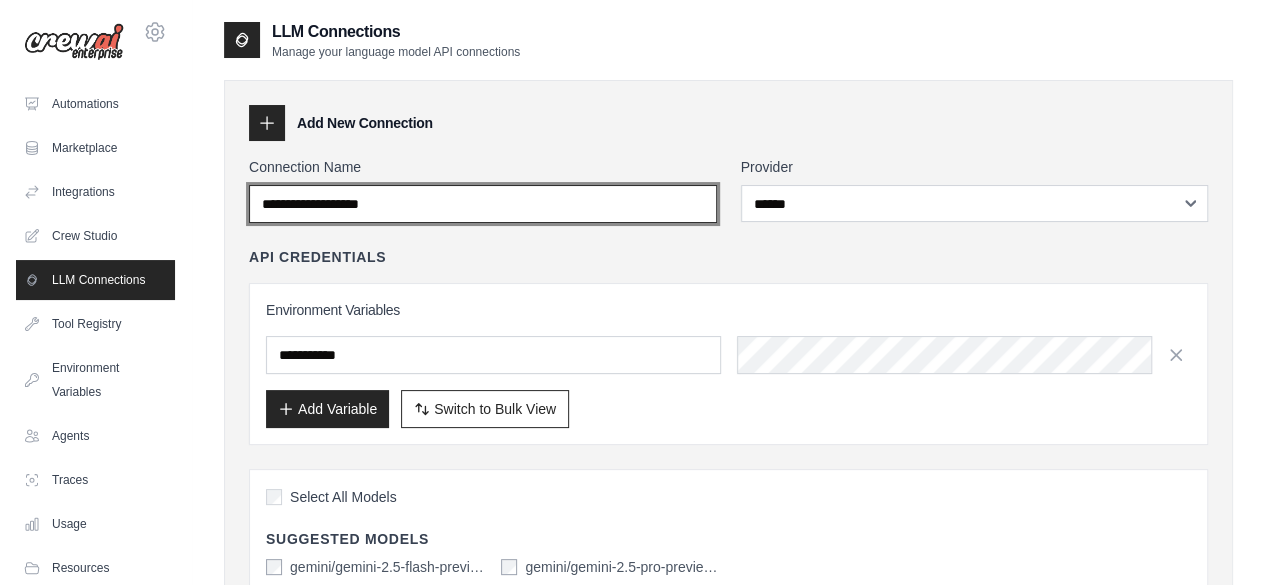 click on "Connection Name" at bounding box center (483, 204) 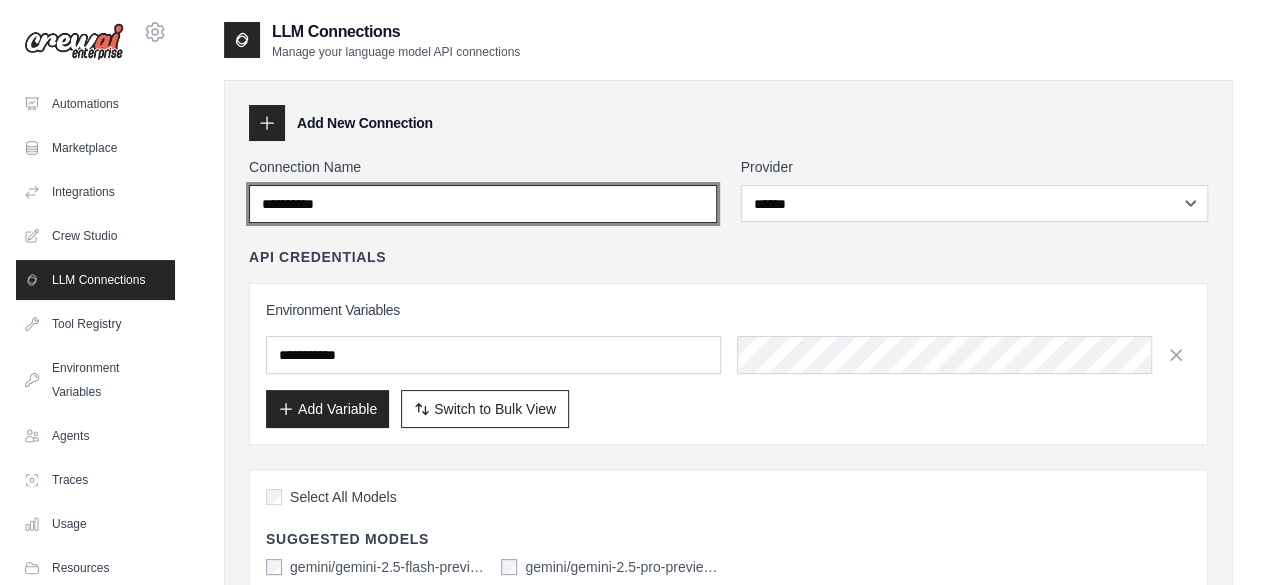 type on "**********" 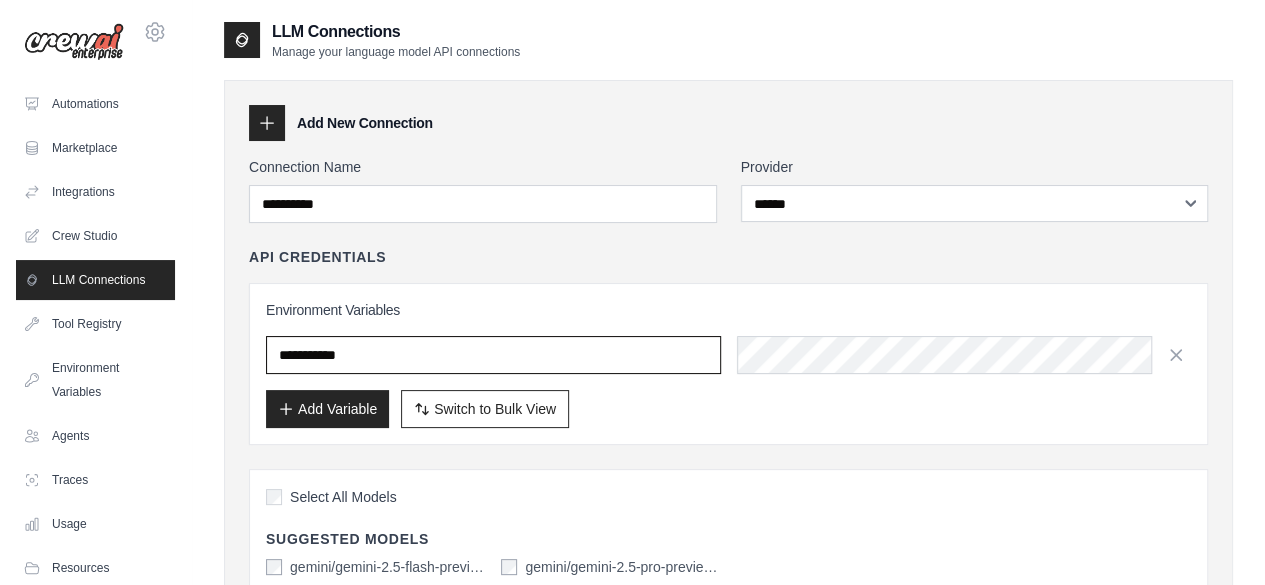 click at bounding box center [493, 355] 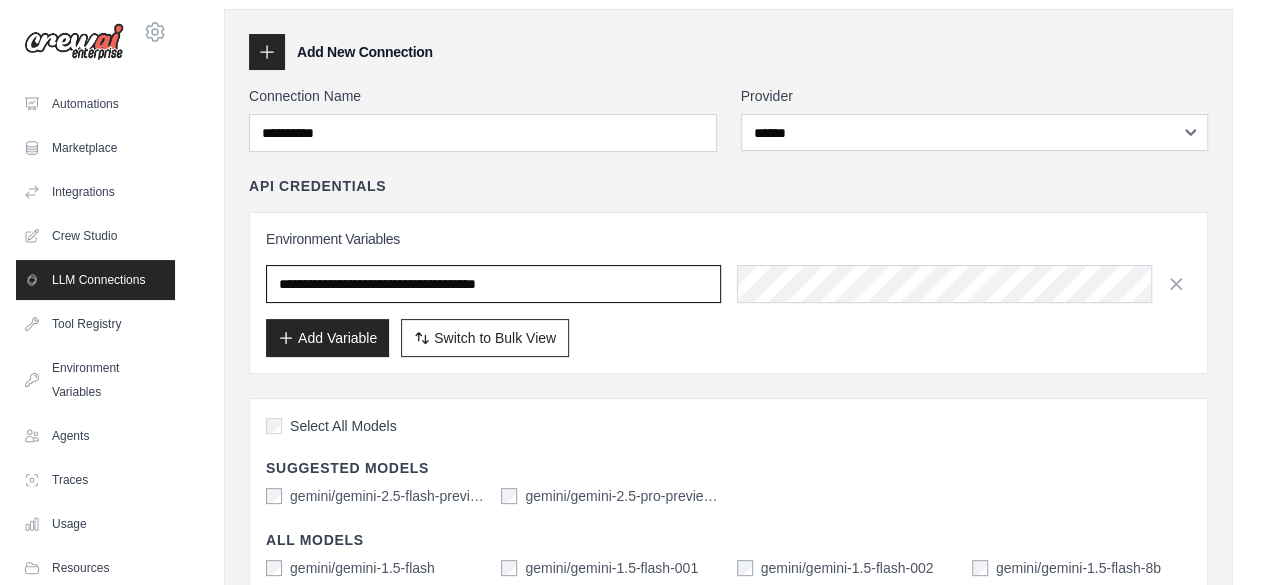 scroll, scrollTop: 72, scrollLeft: 0, axis: vertical 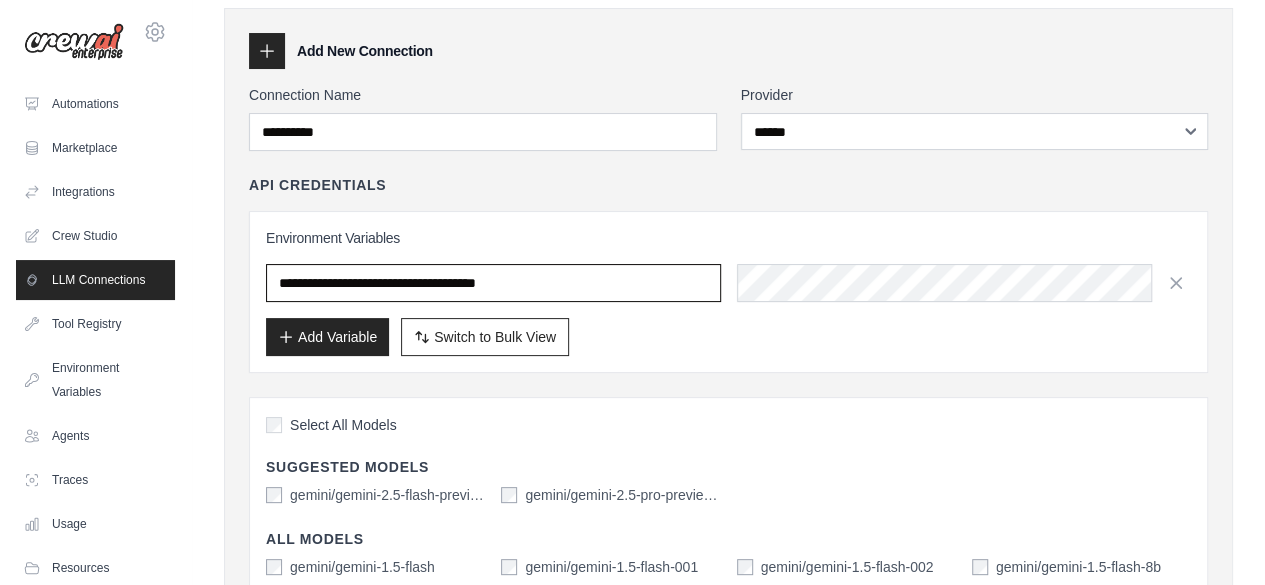 type on "**********" 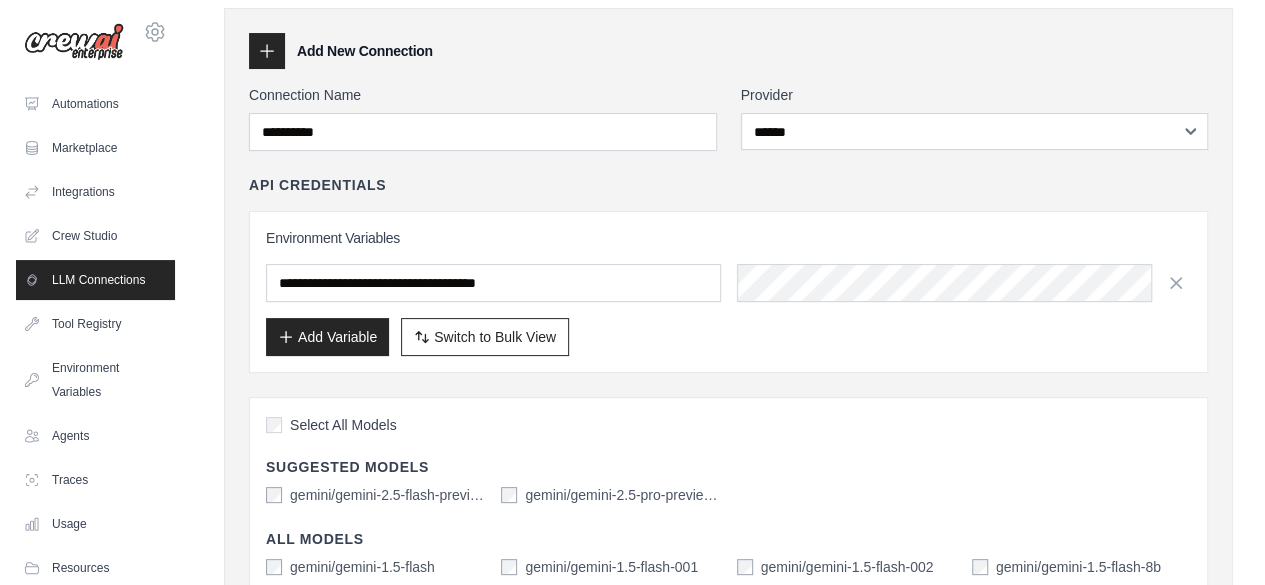 click on "Add Variable" at bounding box center [327, 337] 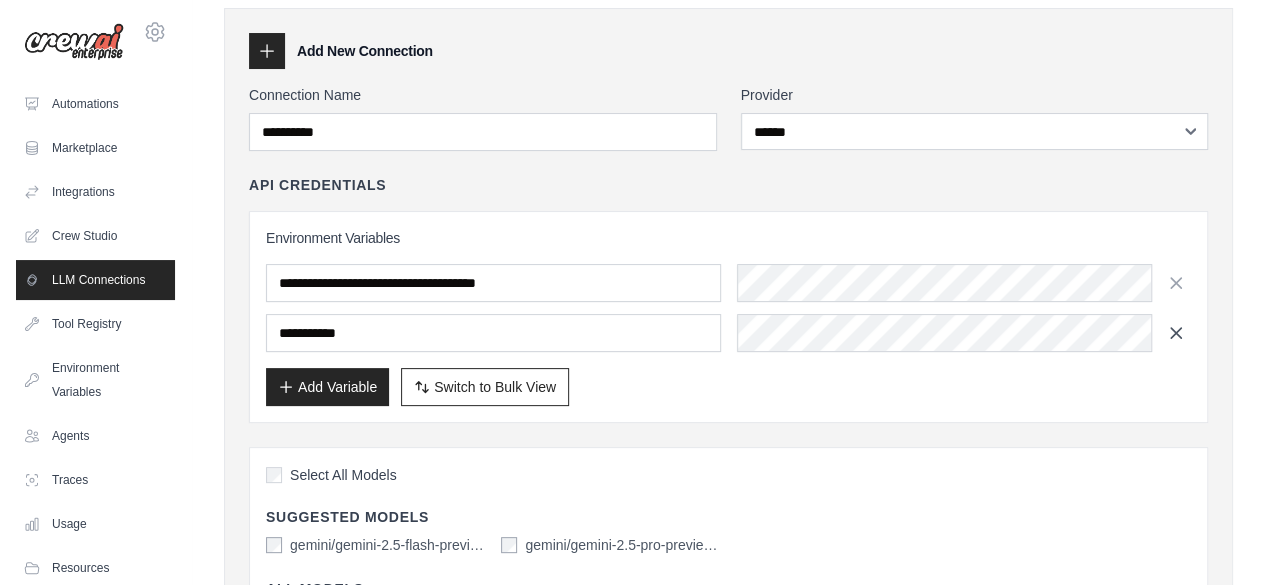 click 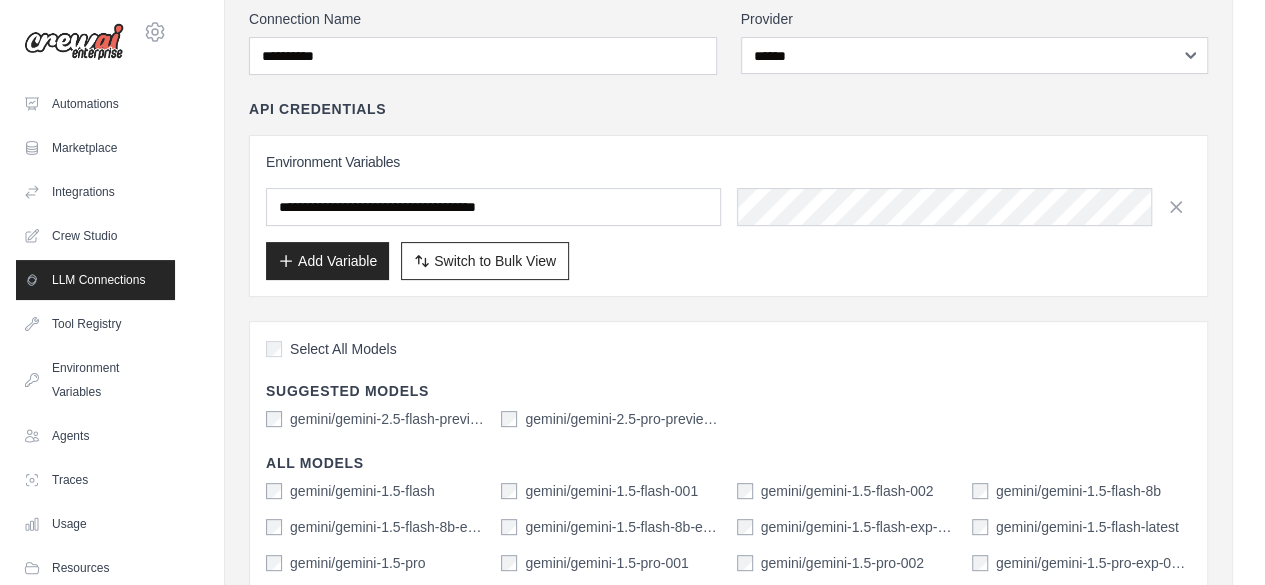 scroll, scrollTop: 149, scrollLeft: 0, axis: vertical 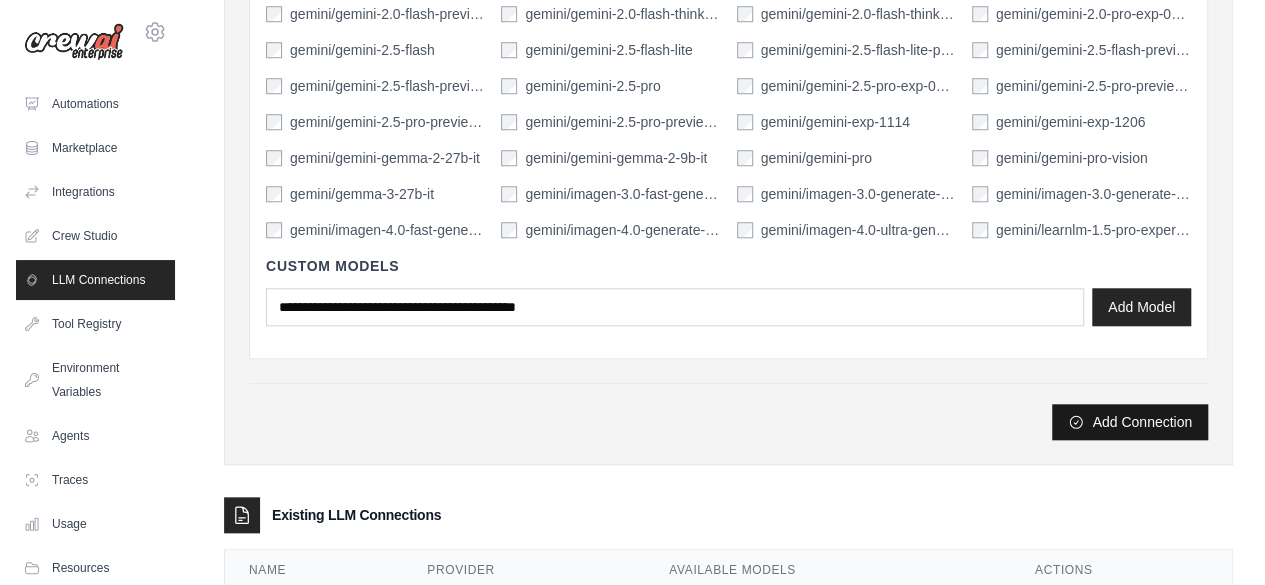 click on "Add Connection" at bounding box center [1130, 422] 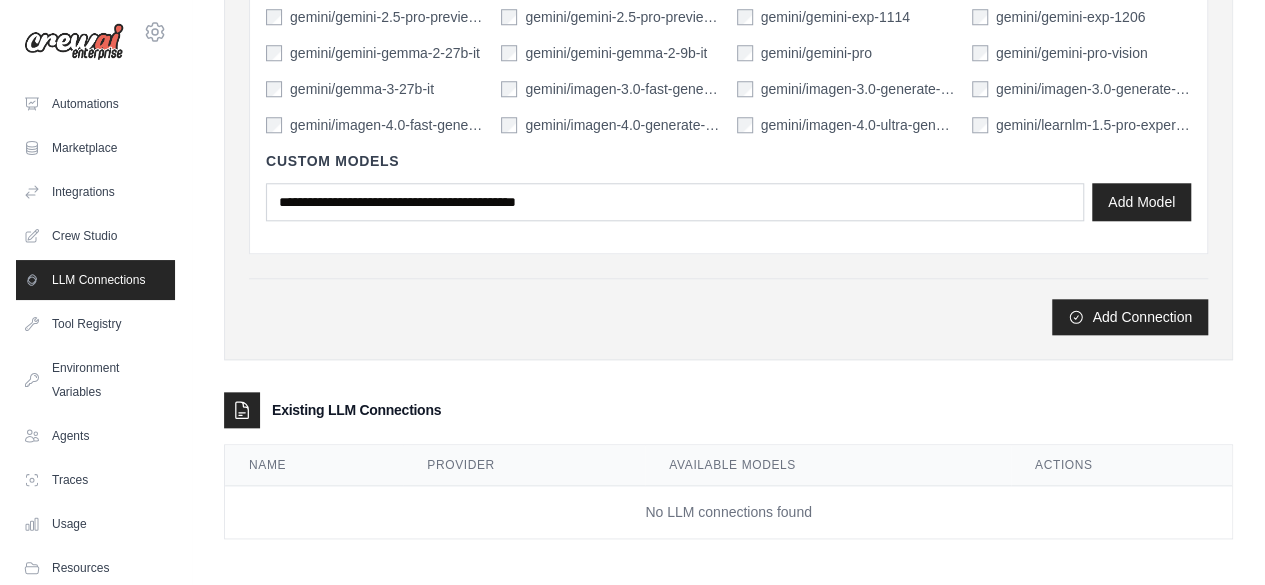 scroll, scrollTop: 0, scrollLeft: 0, axis: both 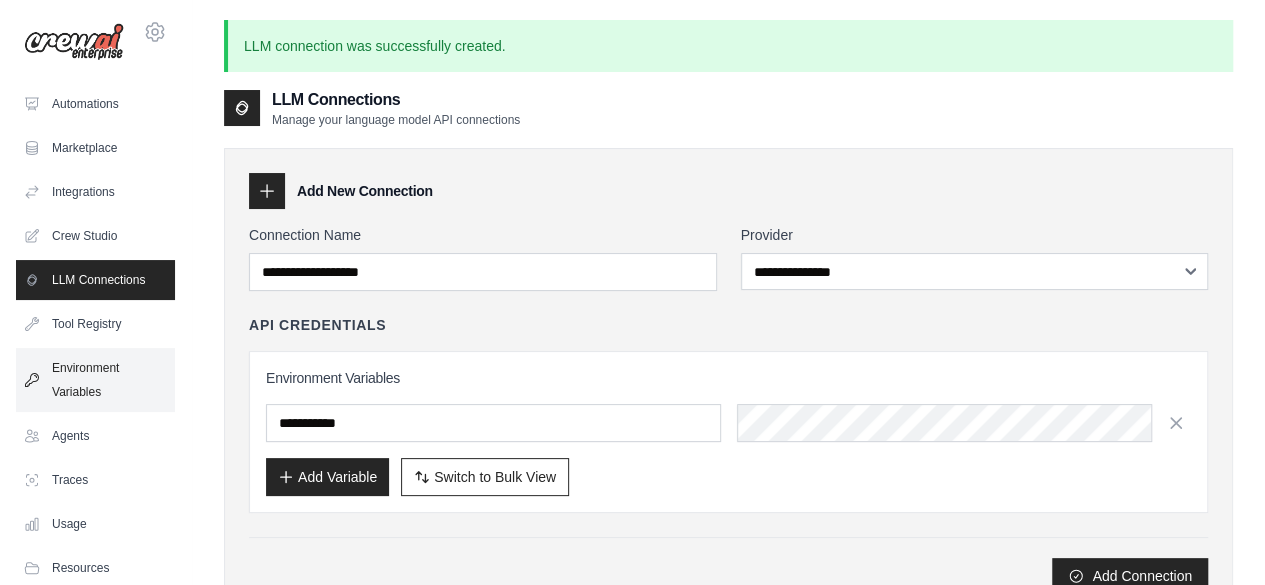 click on "Environment Variables" at bounding box center [95, 380] 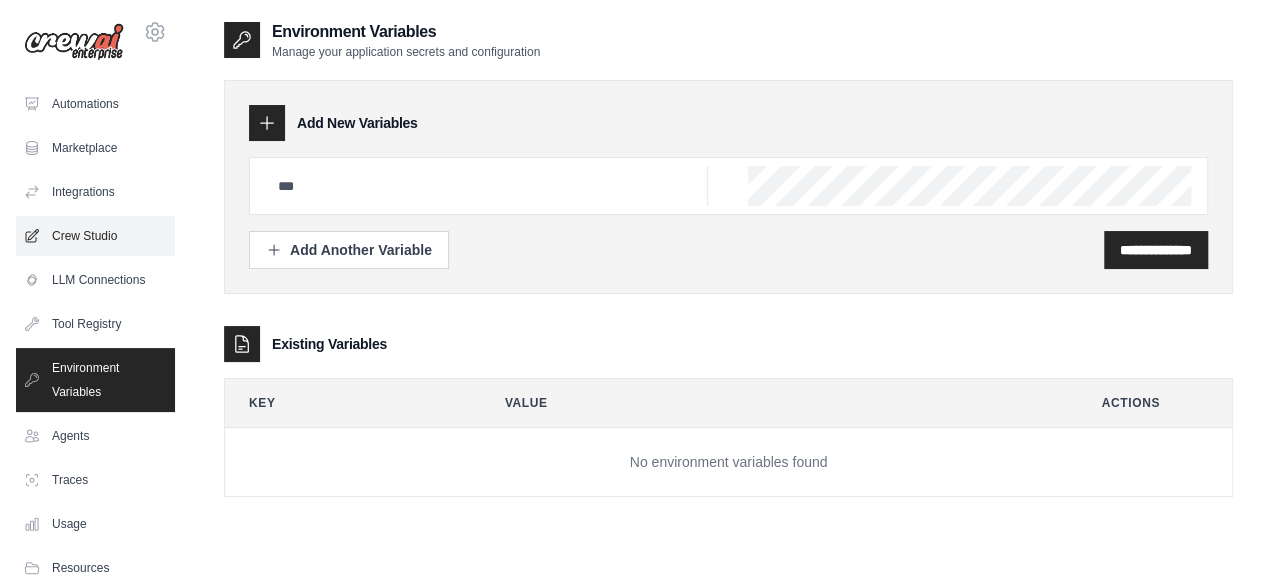 click on "Crew Studio" at bounding box center (95, 236) 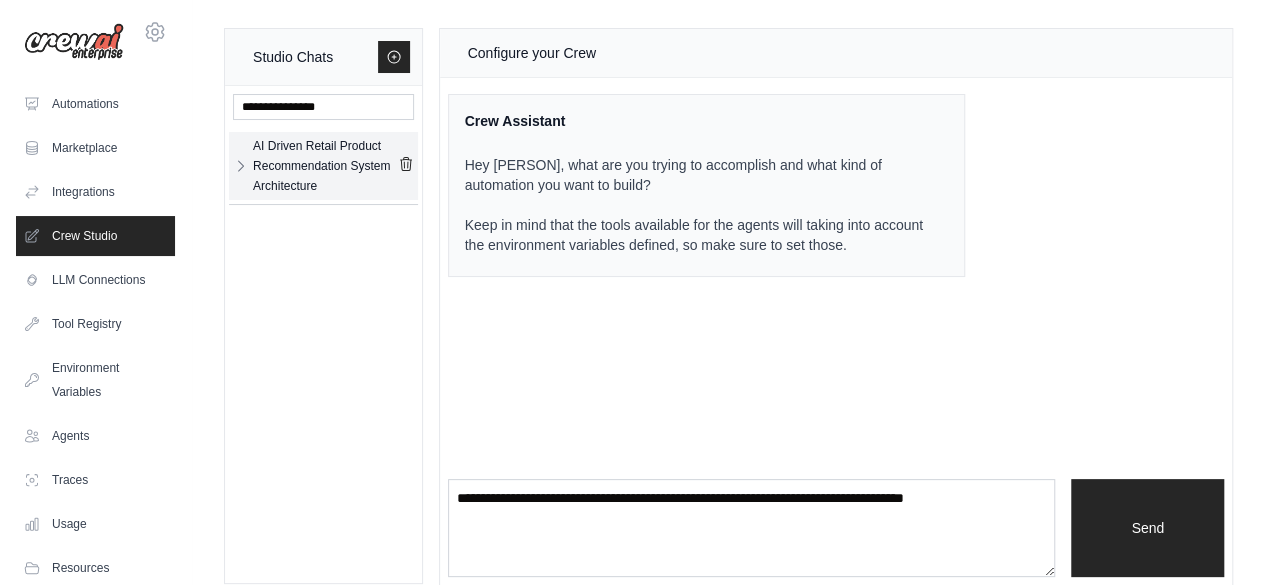 click on "AI Driven Retail Product Recommendation System Architecture" at bounding box center (325, 166) 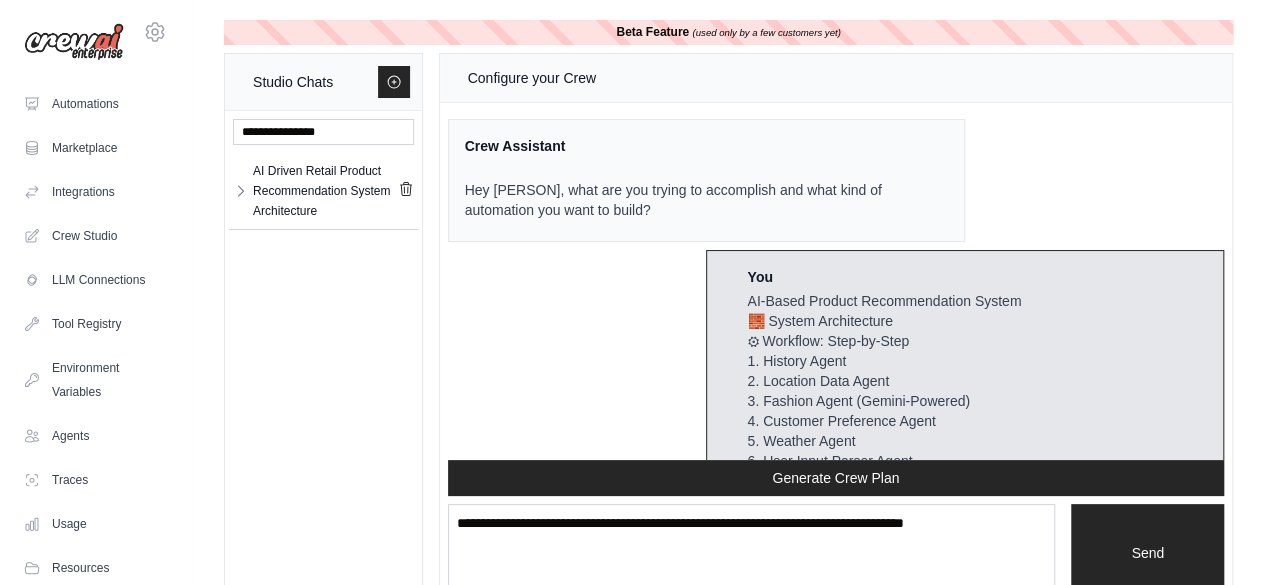 scroll, scrollTop: 5949, scrollLeft: 0, axis: vertical 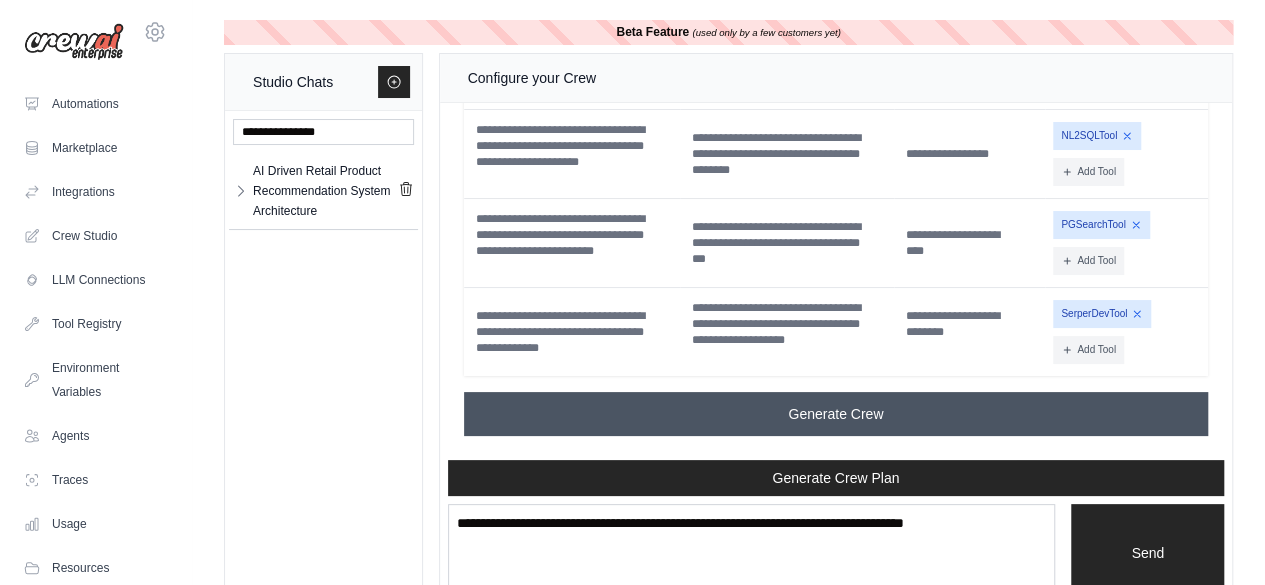 click on "Generate Crew" at bounding box center [835, 414] 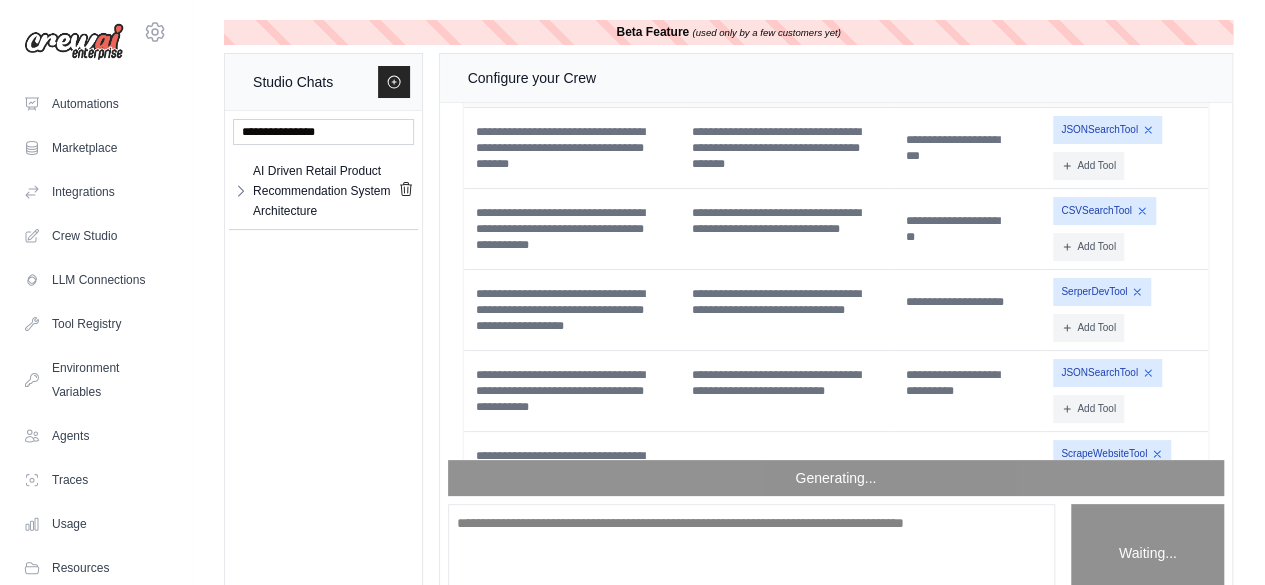 scroll, scrollTop: 5949, scrollLeft: 0, axis: vertical 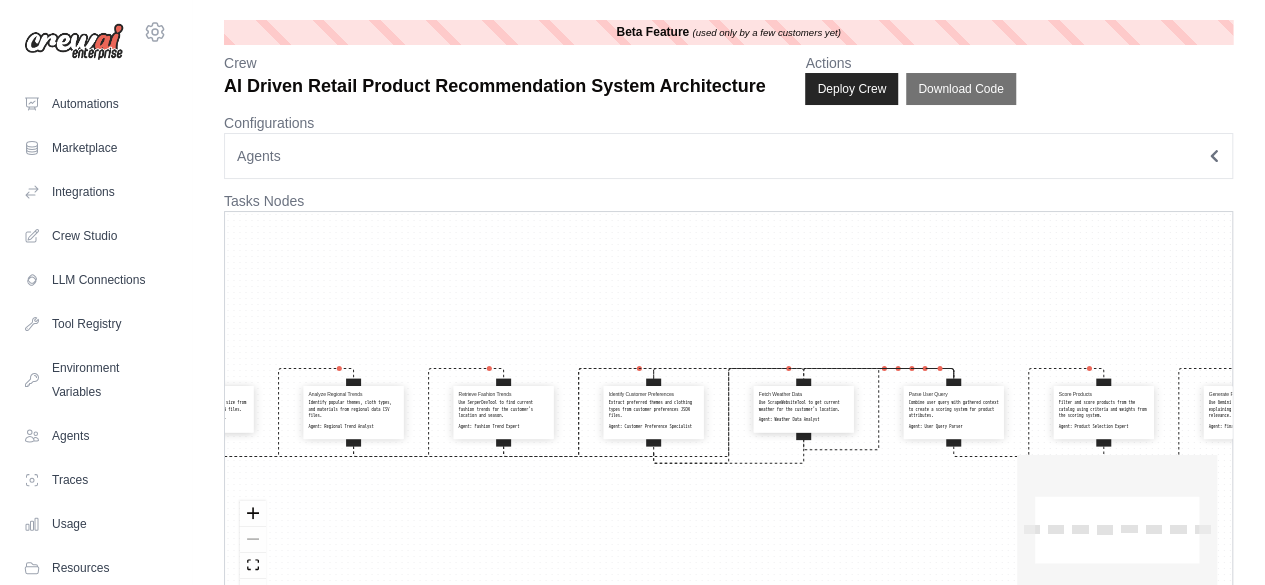 click on "Agents" at bounding box center (728, 156) 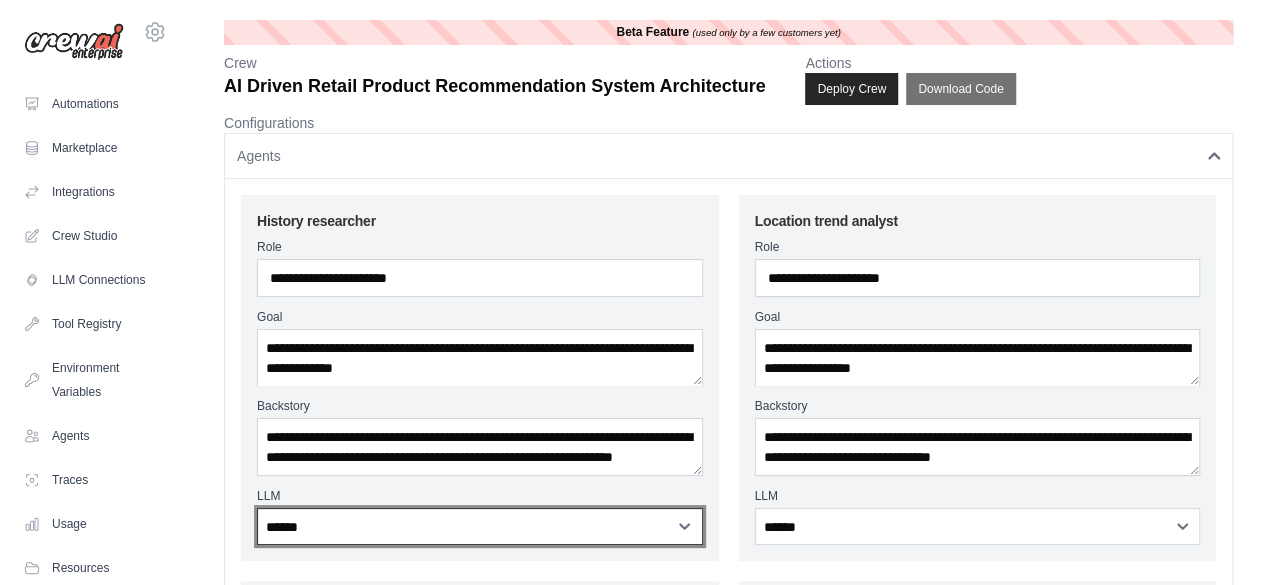 click on "**********" at bounding box center (480, 526) 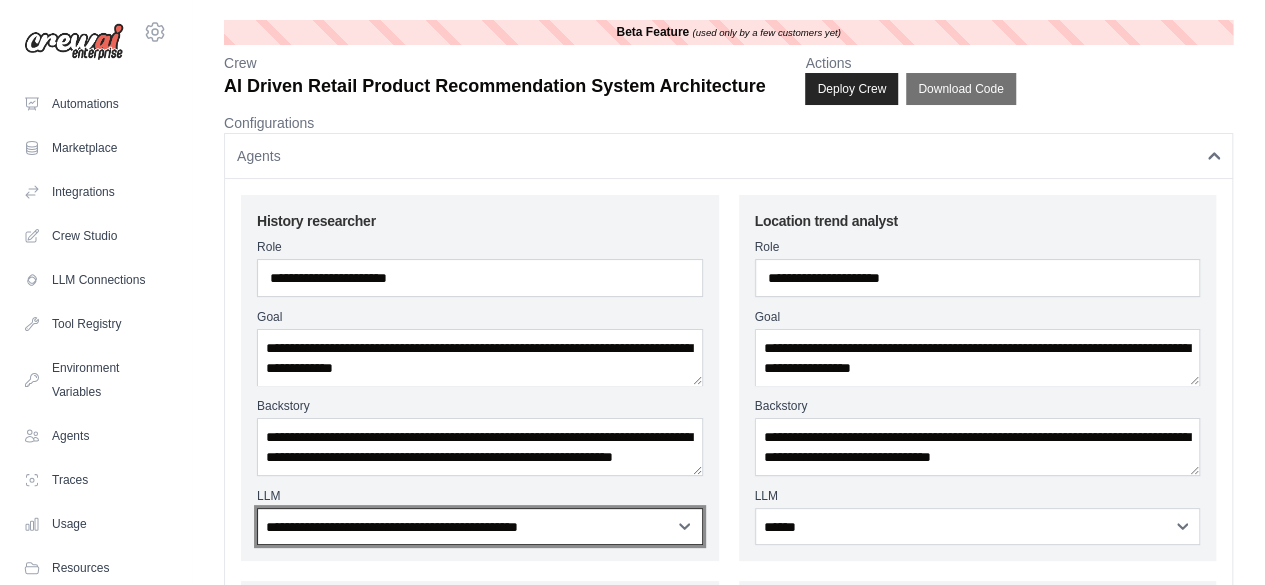 click on "**********" at bounding box center [480, 526] 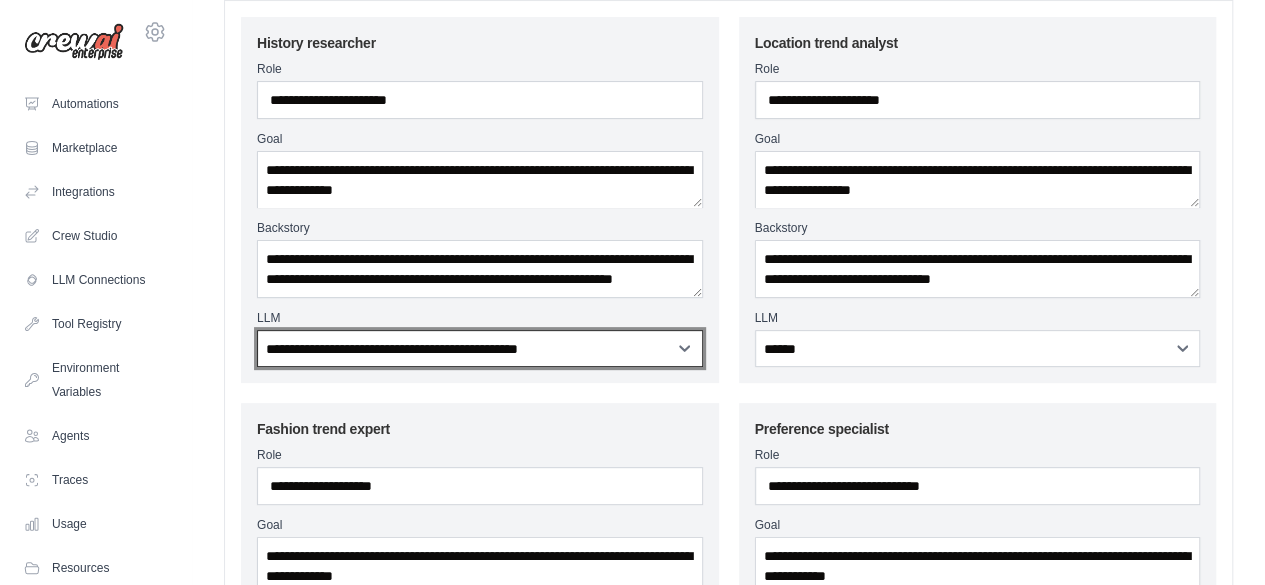 scroll, scrollTop: 180, scrollLeft: 0, axis: vertical 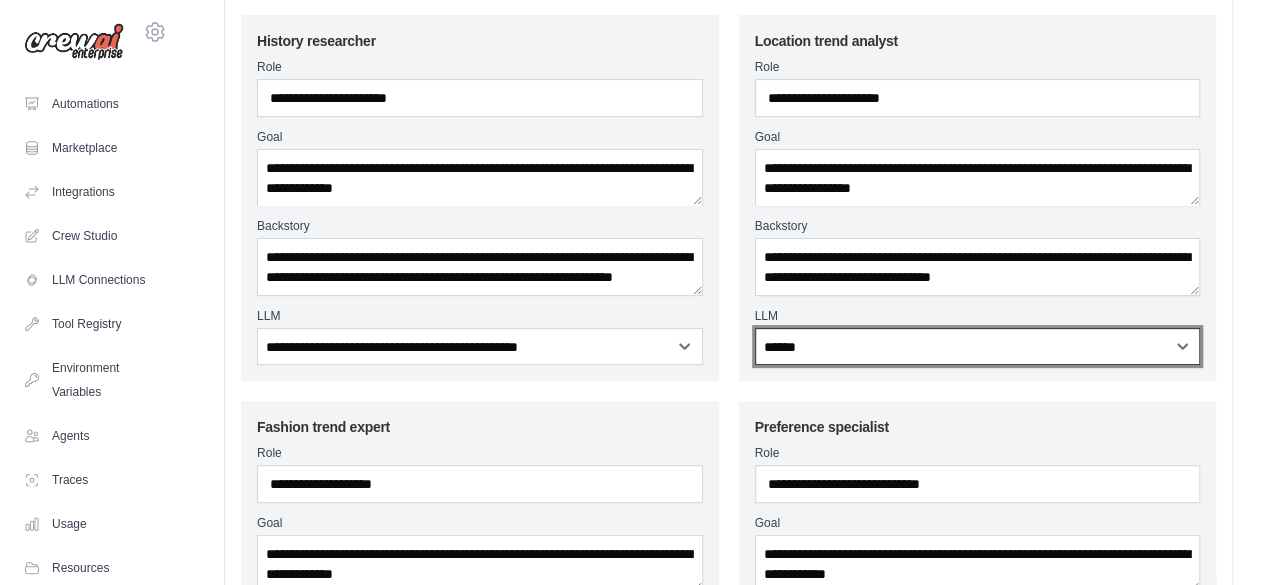 click on "**********" at bounding box center [978, 346] 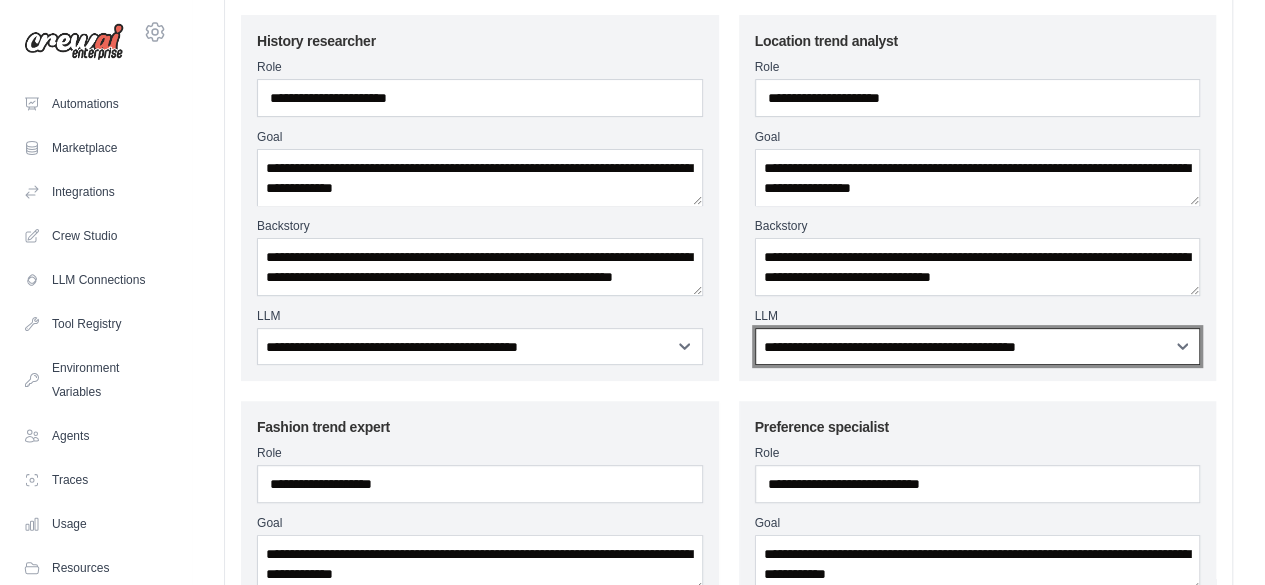 click on "**********" at bounding box center [978, 346] 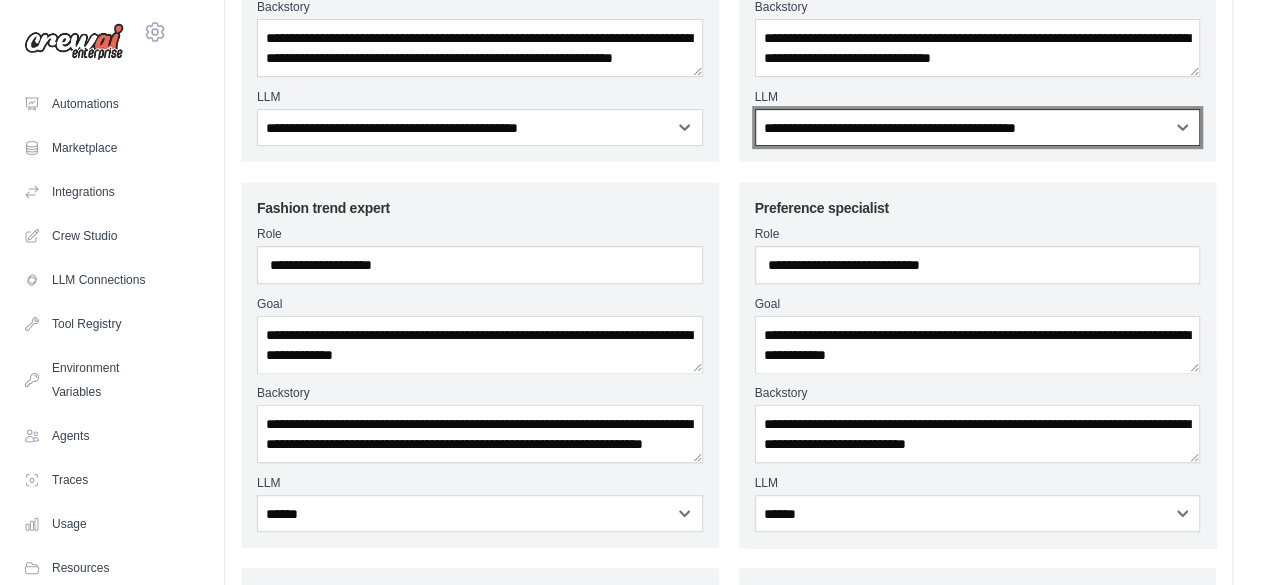 scroll, scrollTop: 404, scrollLeft: 0, axis: vertical 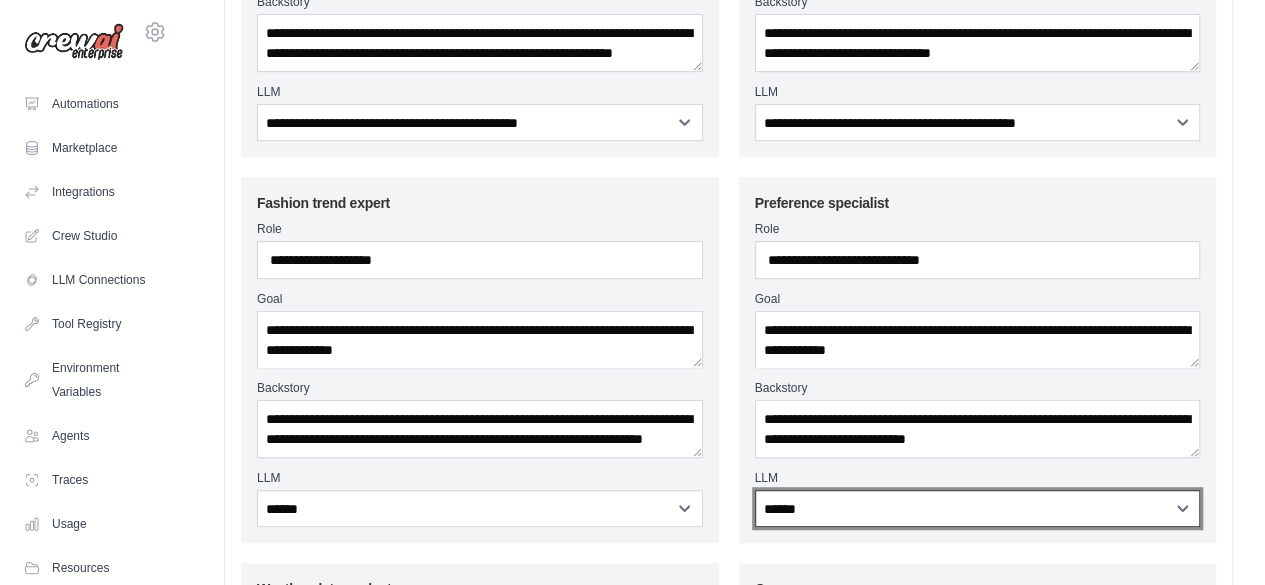 click on "**********" at bounding box center [978, 508] 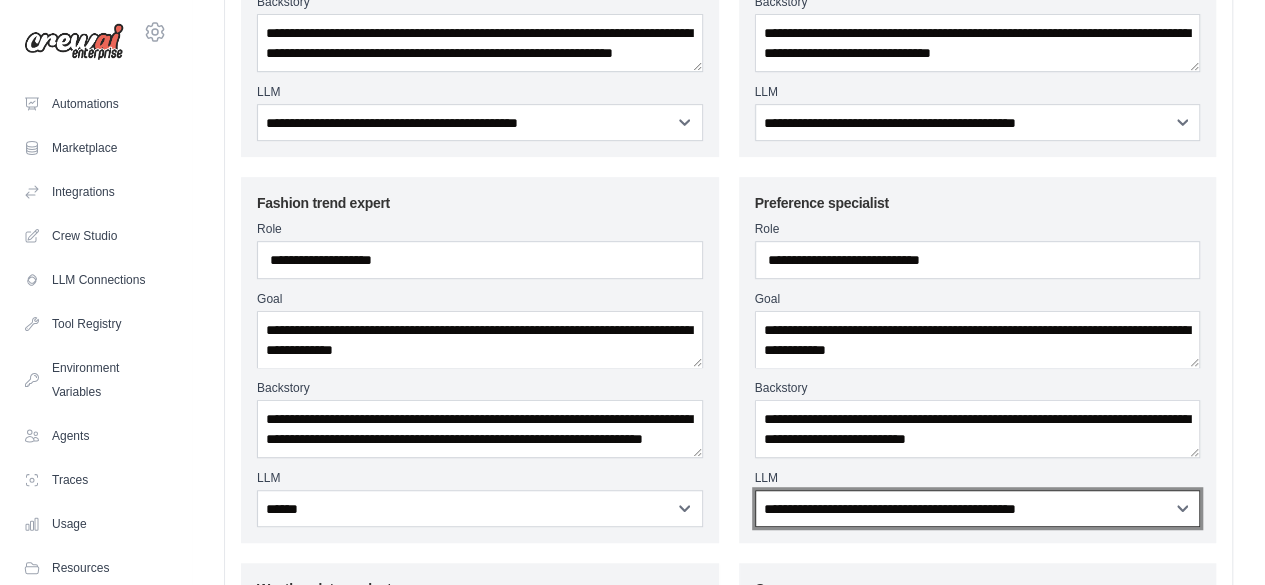 click on "**********" at bounding box center [978, 508] 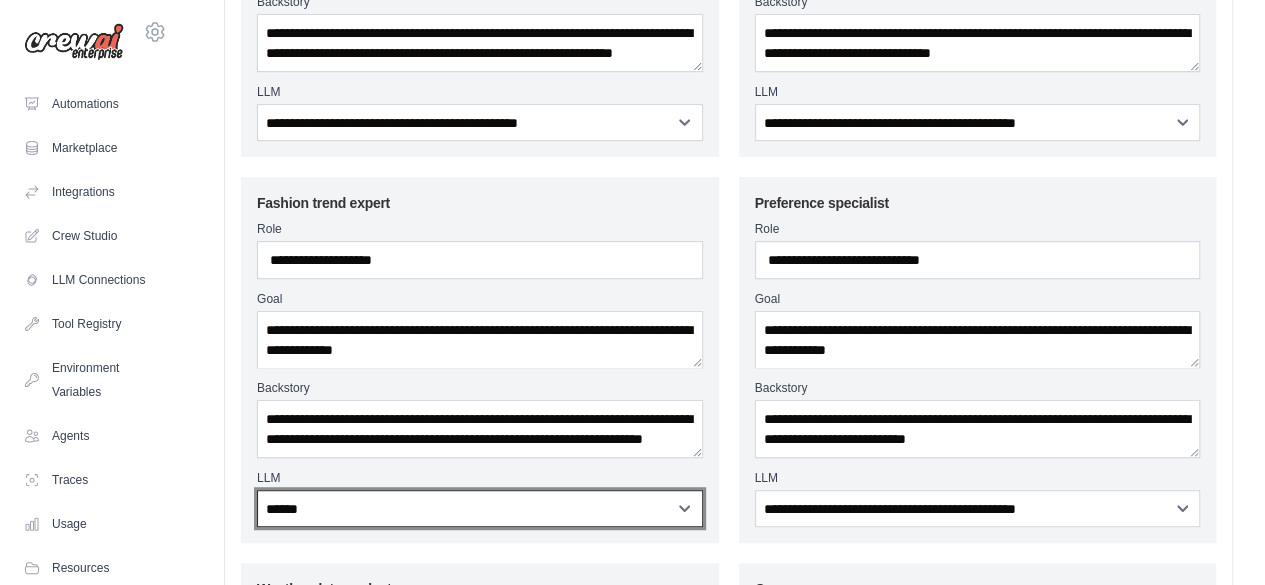 click on "**********" at bounding box center (480, 508) 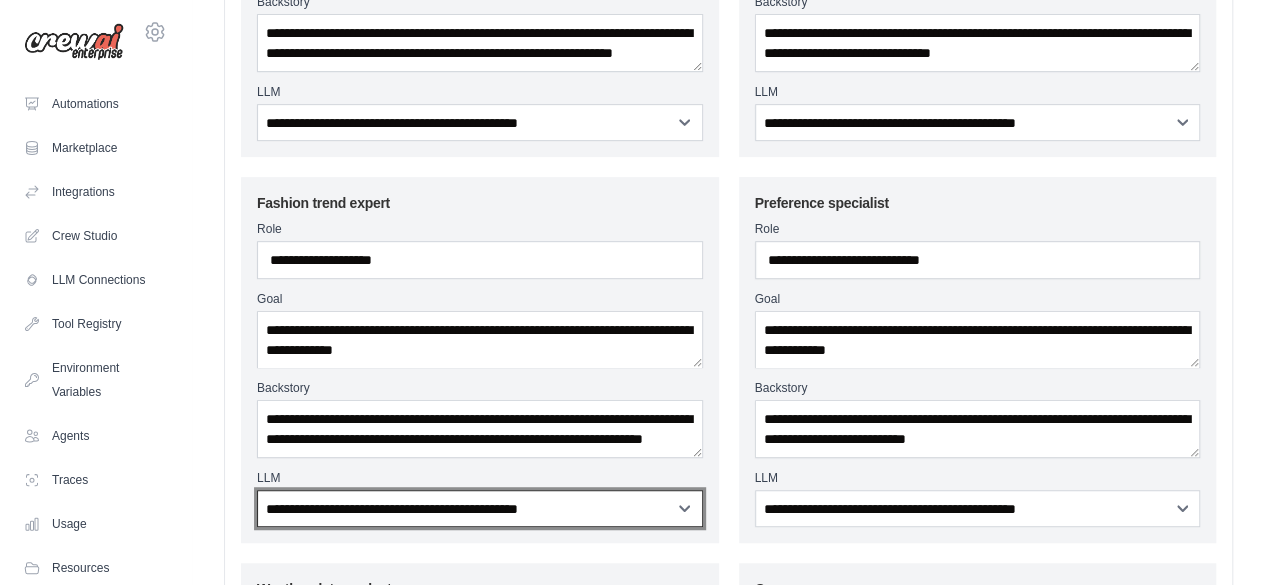 click on "**********" at bounding box center (480, 508) 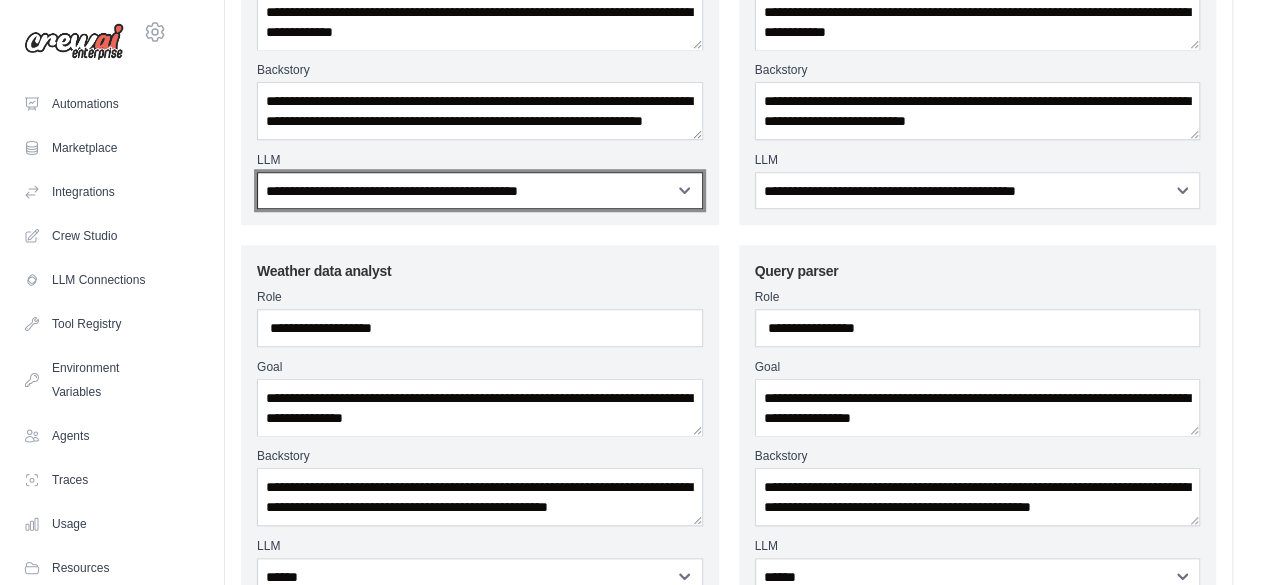 scroll, scrollTop: 834, scrollLeft: 0, axis: vertical 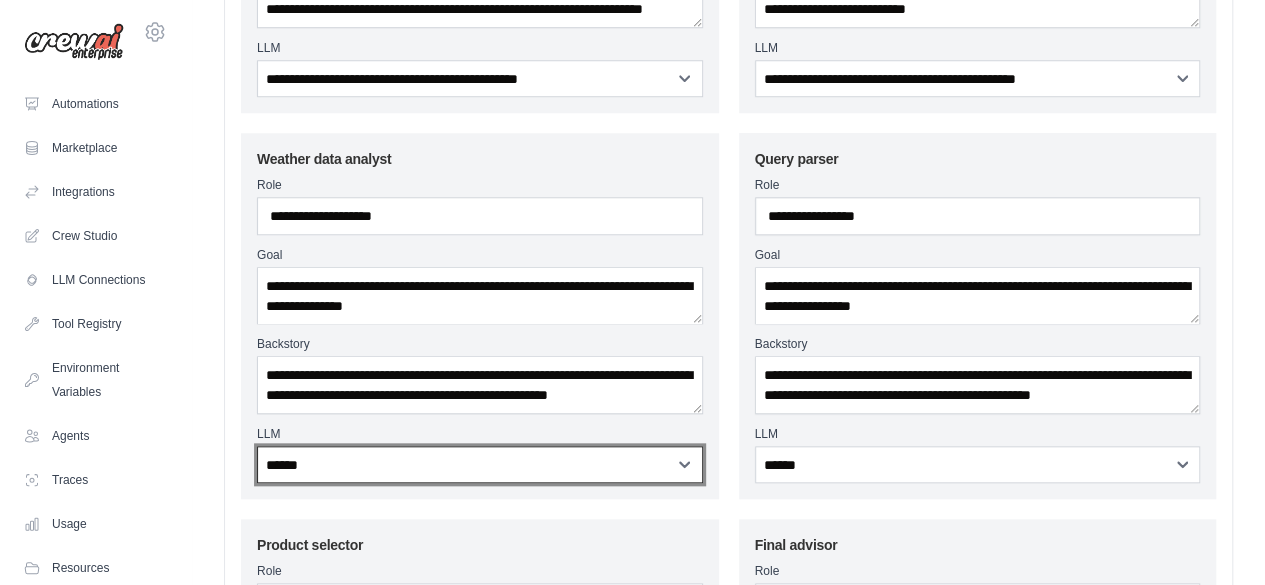 click on "**********" at bounding box center [480, 464] 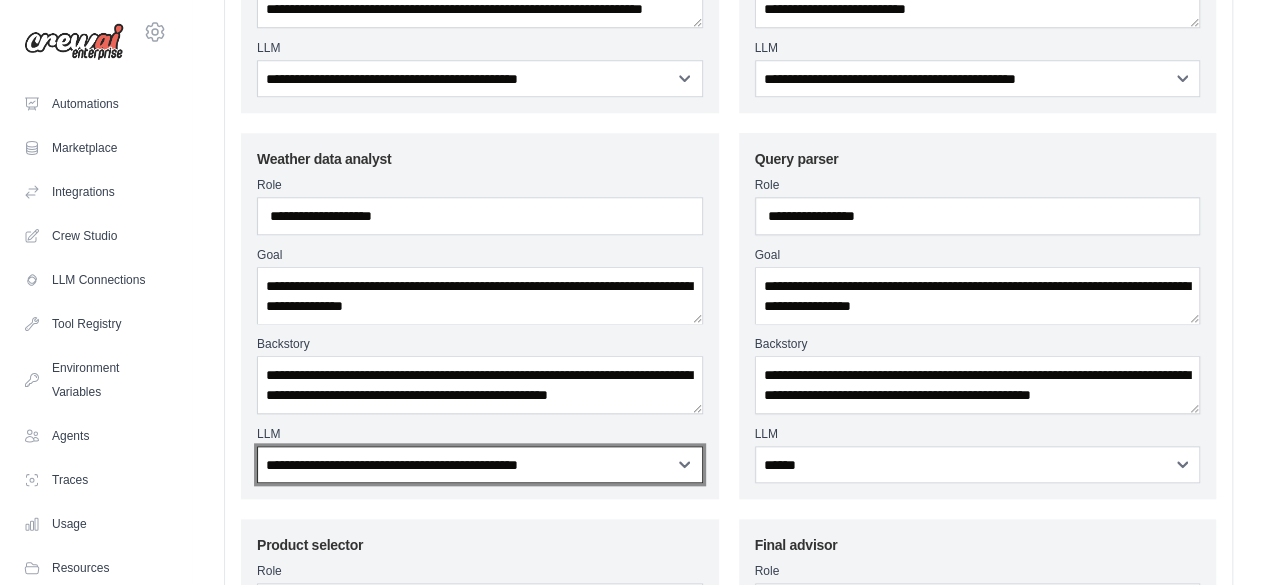 click on "**********" at bounding box center [480, 464] 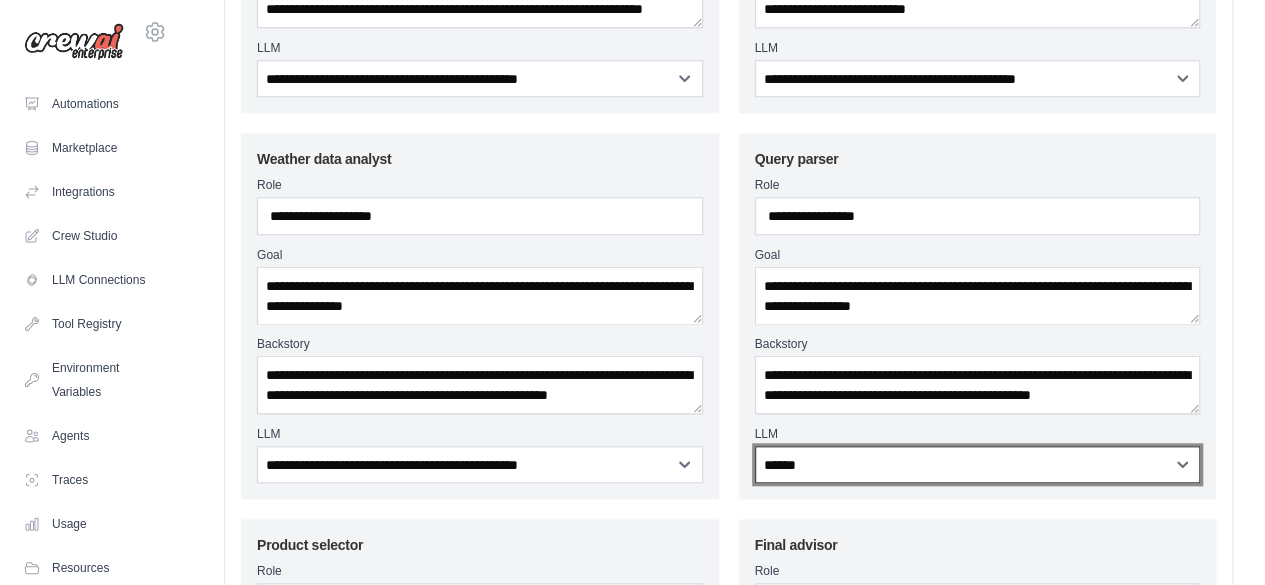 click on "**********" at bounding box center [978, 464] 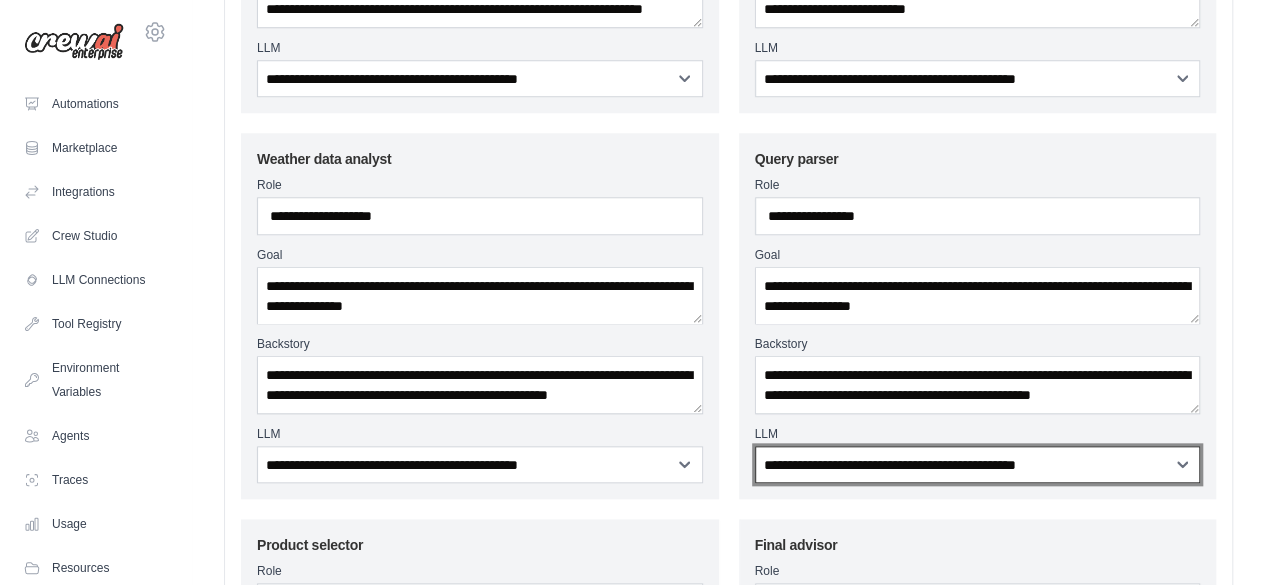 click on "**********" at bounding box center [978, 464] 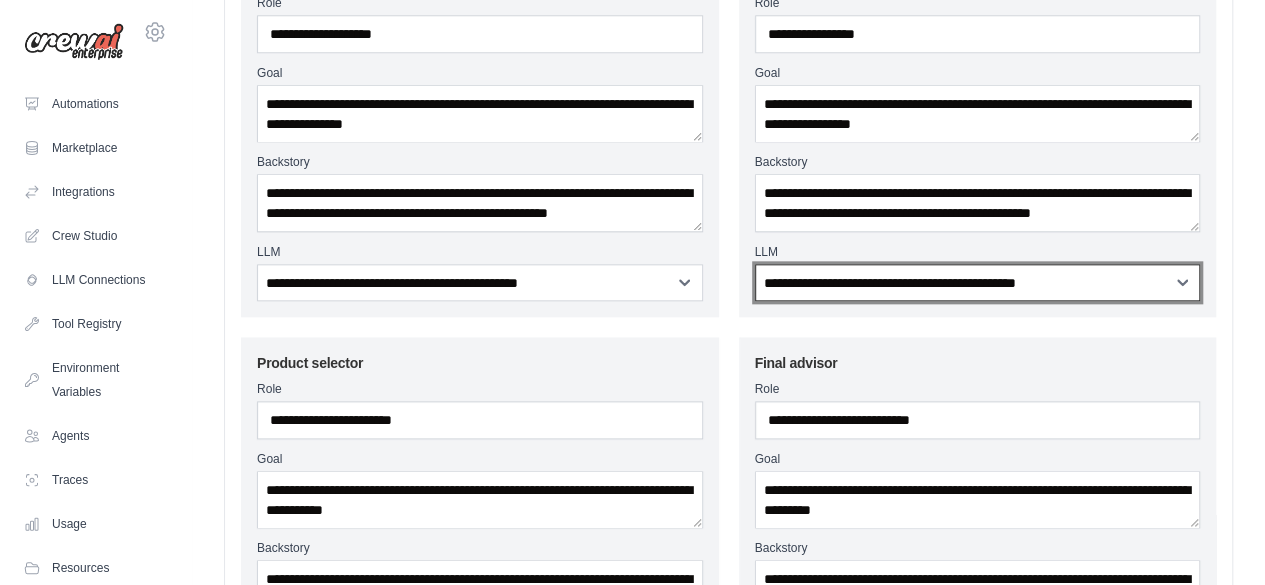 scroll, scrollTop: 1038, scrollLeft: 0, axis: vertical 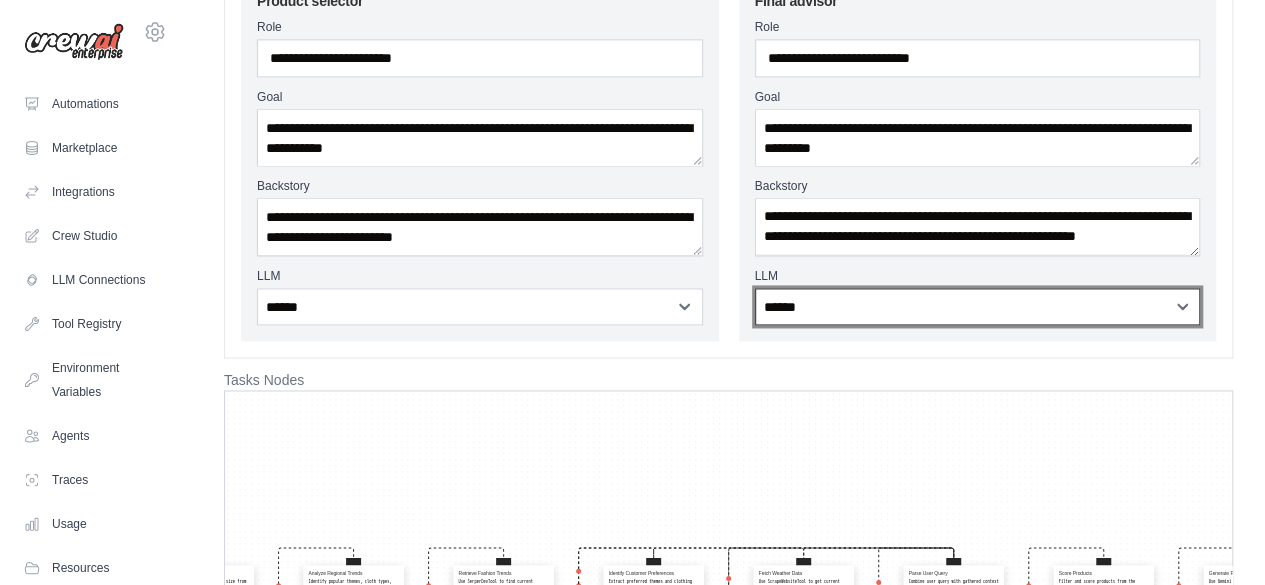 click on "**********" at bounding box center (978, 306) 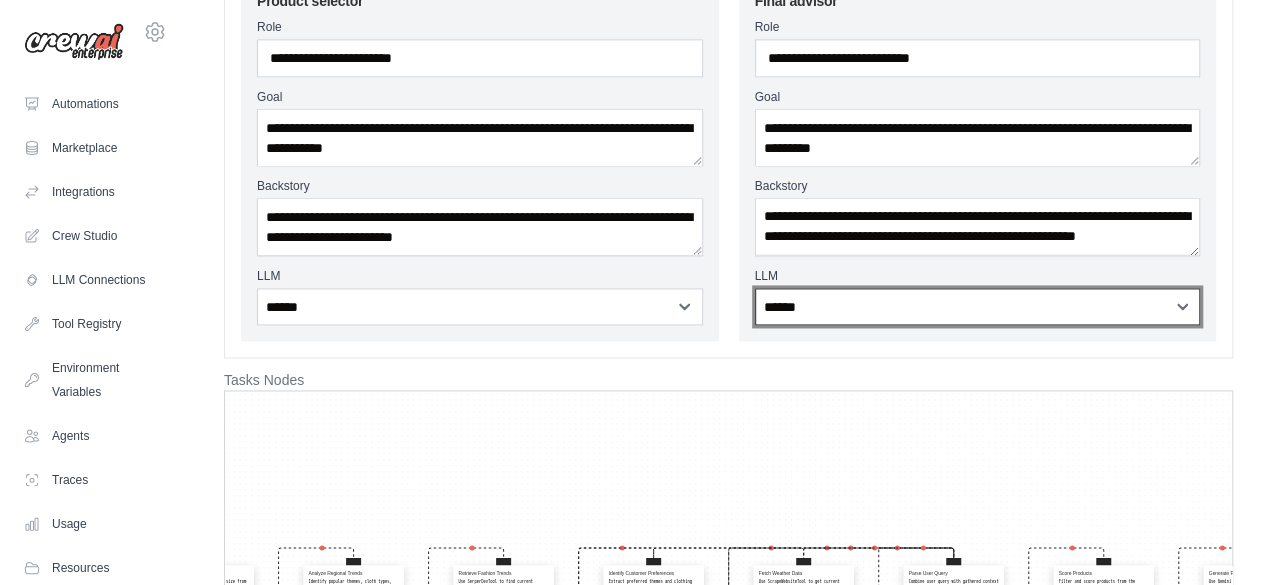 select on "**********" 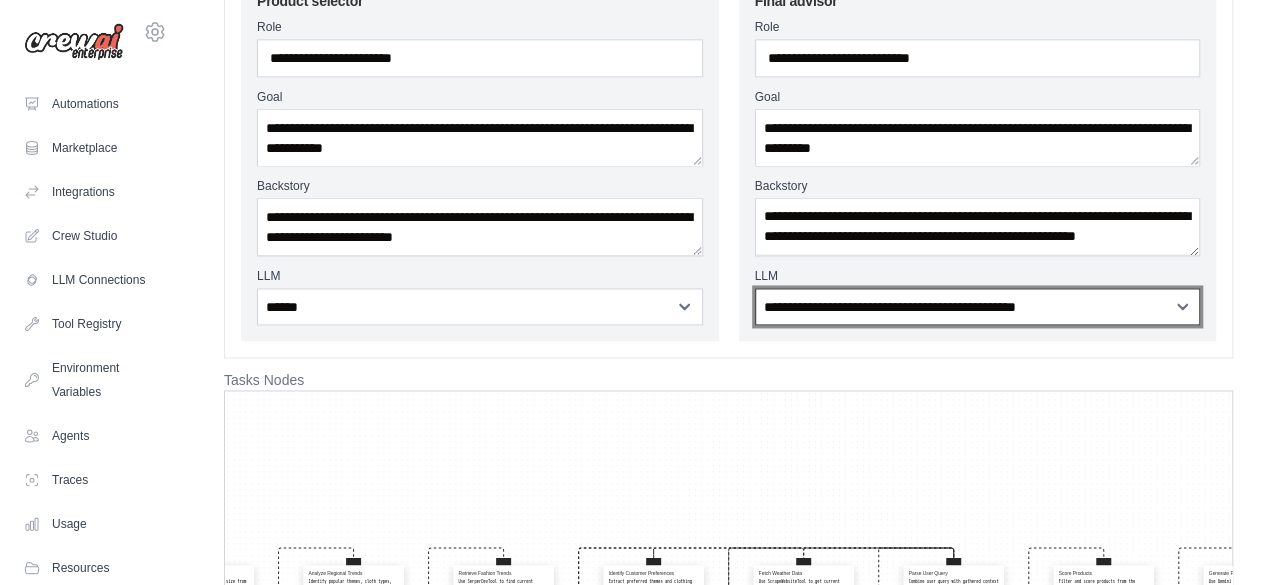click on "**********" at bounding box center (978, 306) 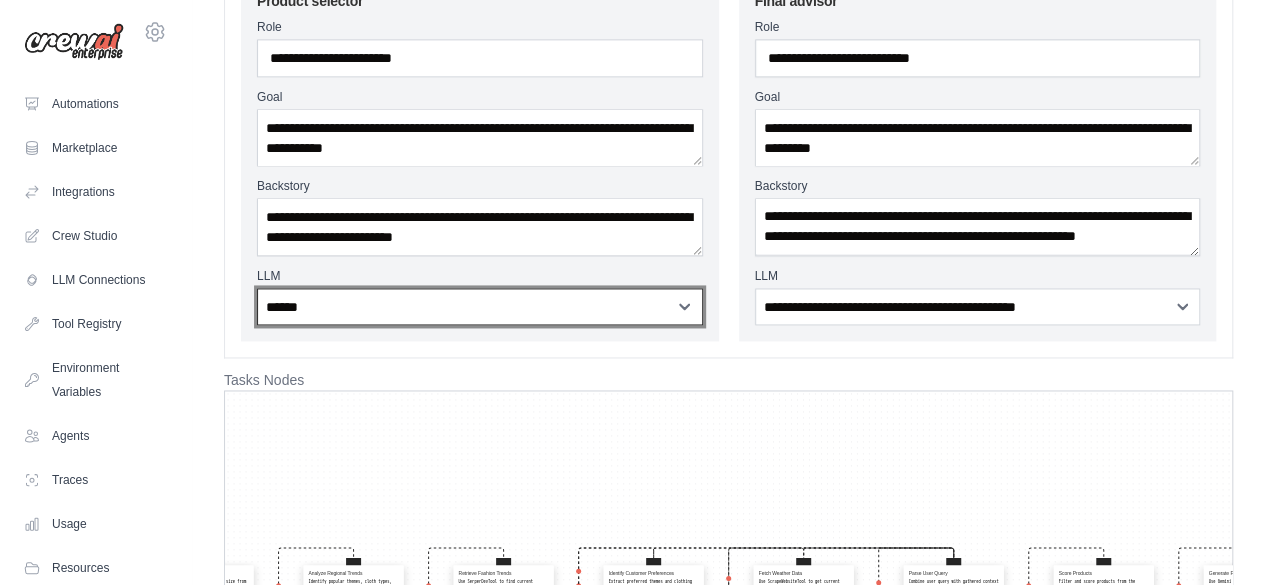 click on "**********" at bounding box center [480, 306] 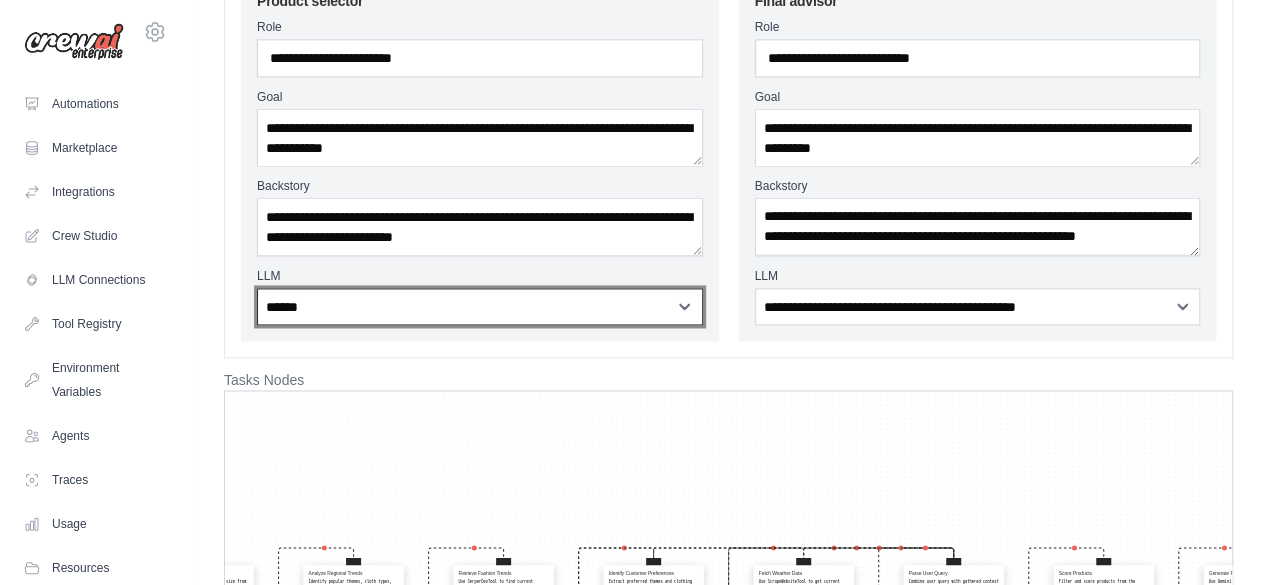 select on "**********" 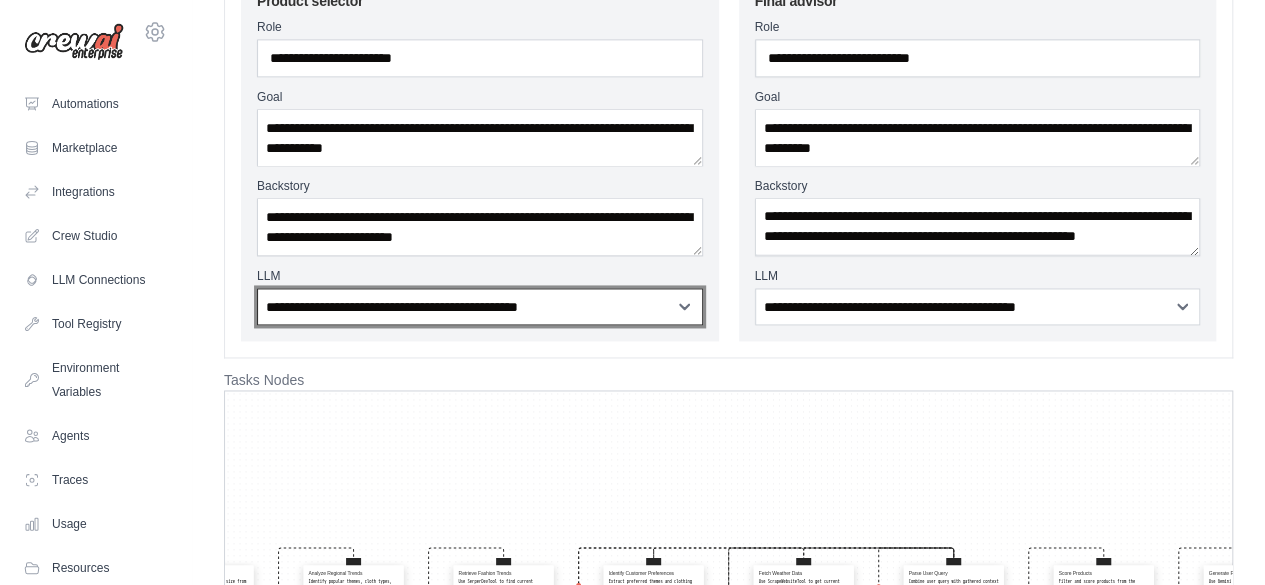 click on "**********" at bounding box center (480, 306) 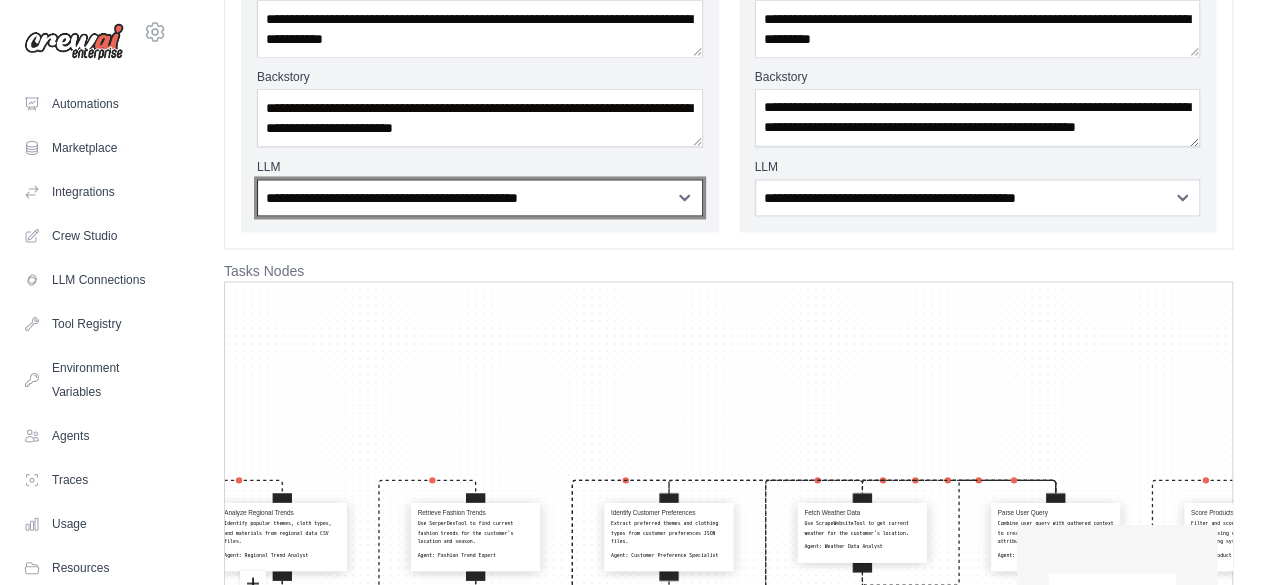scroll, scrollTop: 1608, scrollLeft: 0, axis: vertical 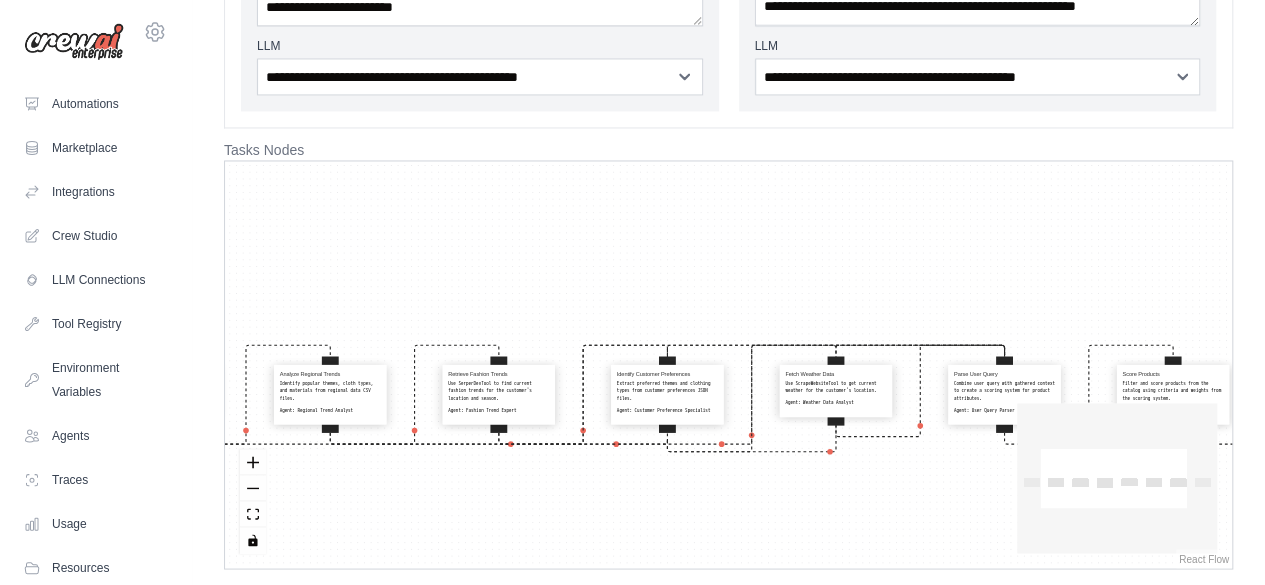 click on "Identify popular themes, cloth types, and materials from regional data CSV files." at bounding box center [330, 390] 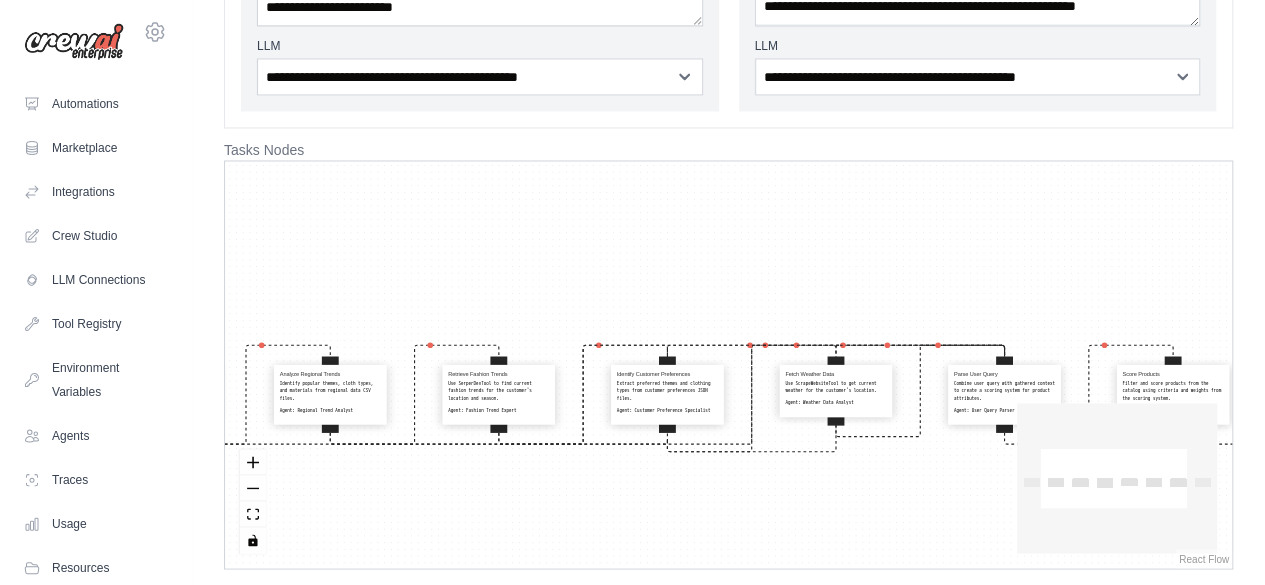 select on "**********" 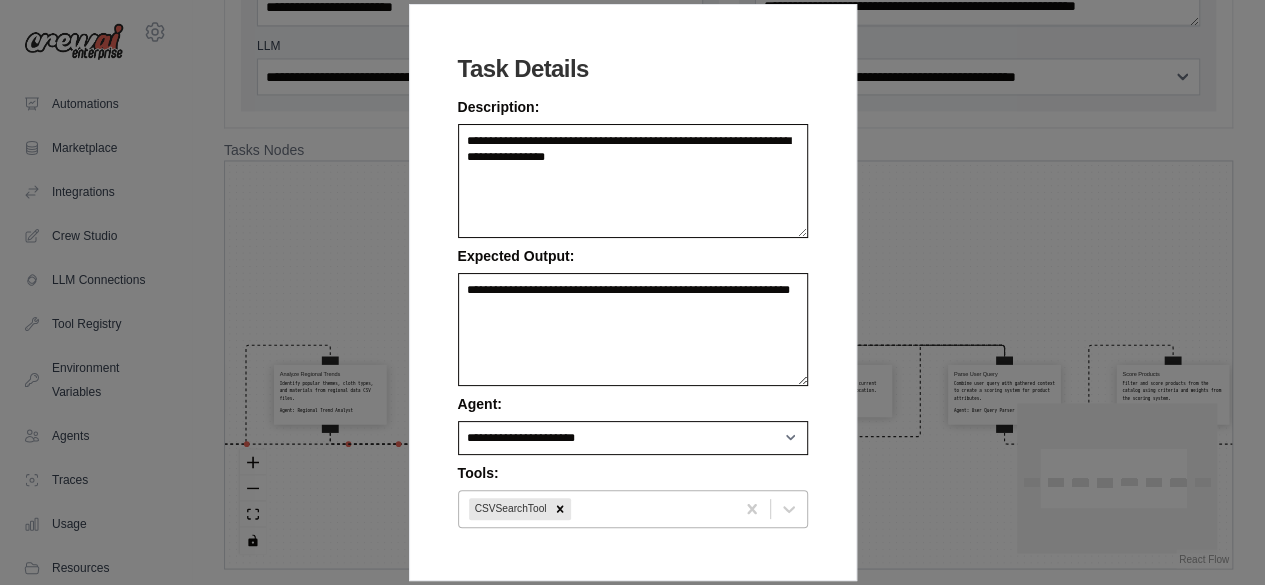 click at bounding box center (649, 509) 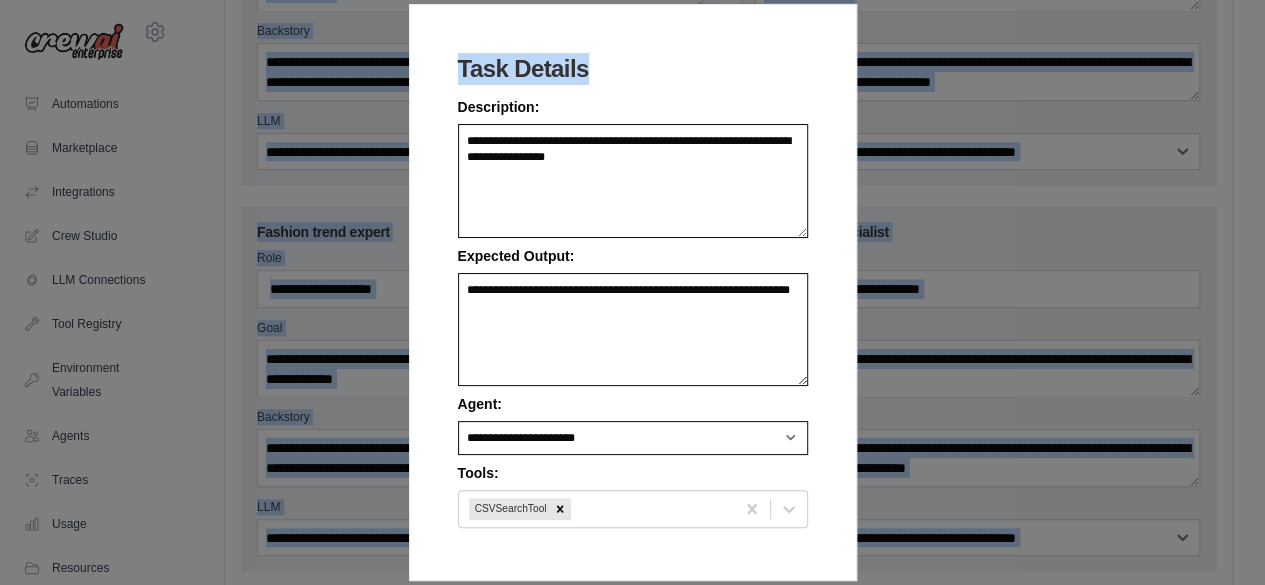 scroll, scrollTop: 0, scrollLeft: 0, axis: both 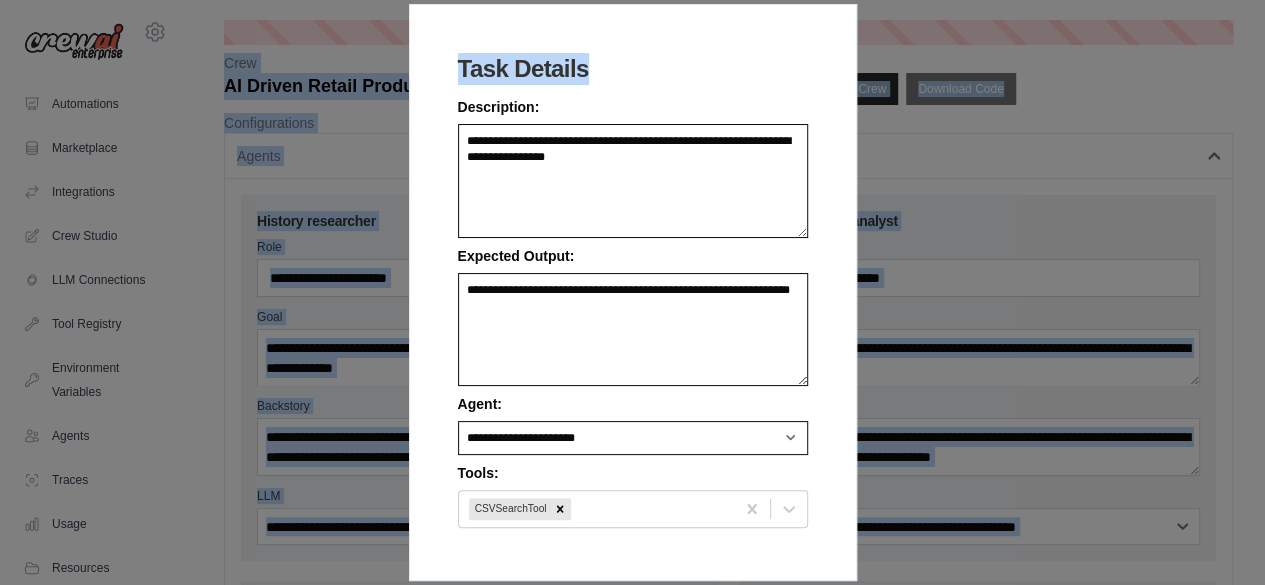 drag, startPoint x: 728, startPoint y: 41, endPoint x: 806, endPoint y: -83, distance: 146.49232 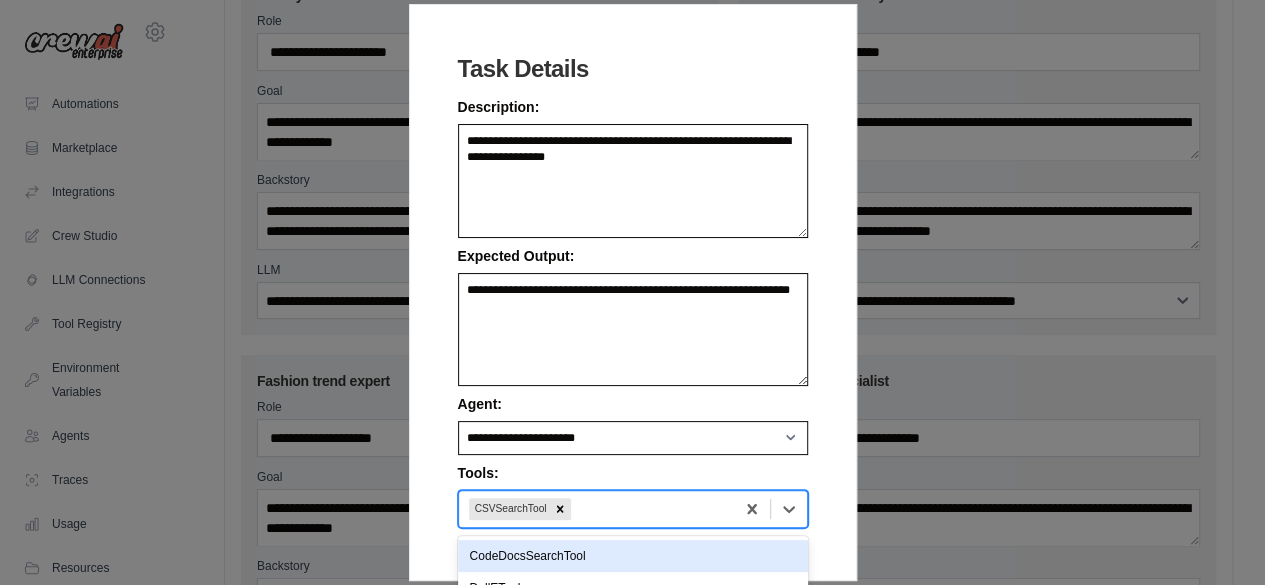 click on "CSVSearchTool" at bounding box center (633, 509) 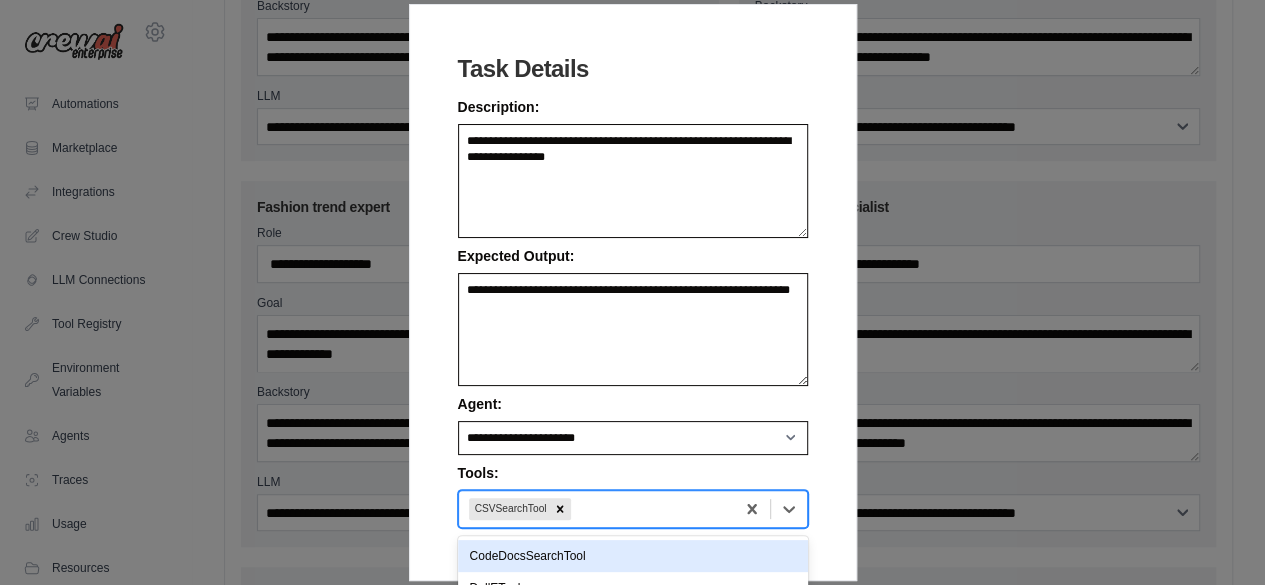 scroll, scrollTop: 448, scrollLeft: 0, axis: vertical 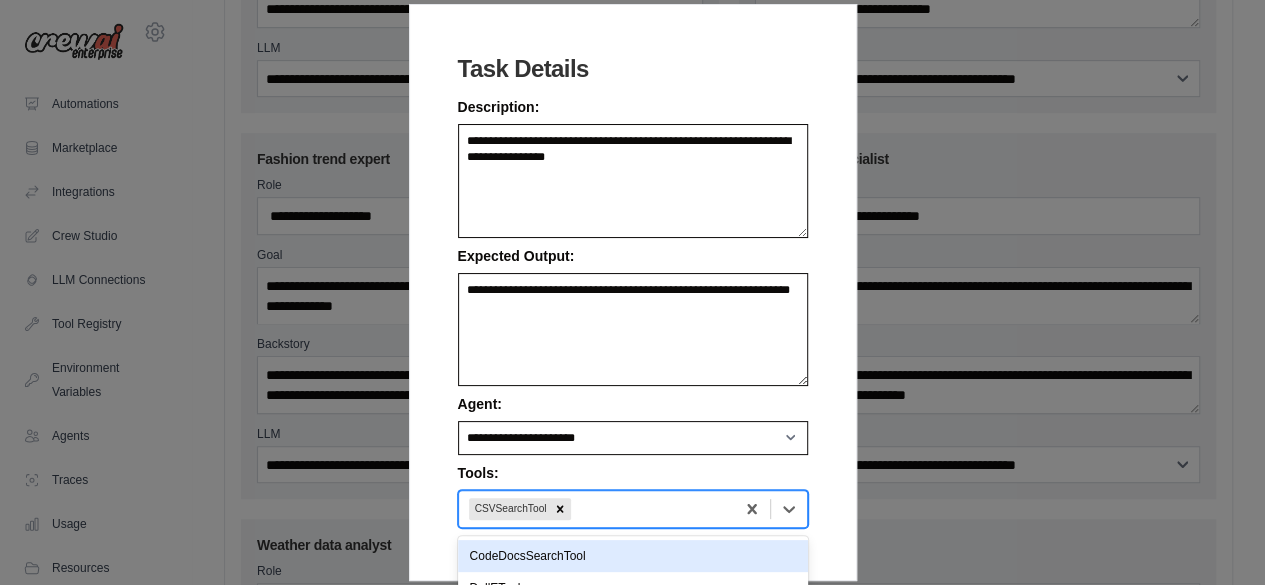 click on "CodeDocsSearchTool" at bounding box center (633, 556) 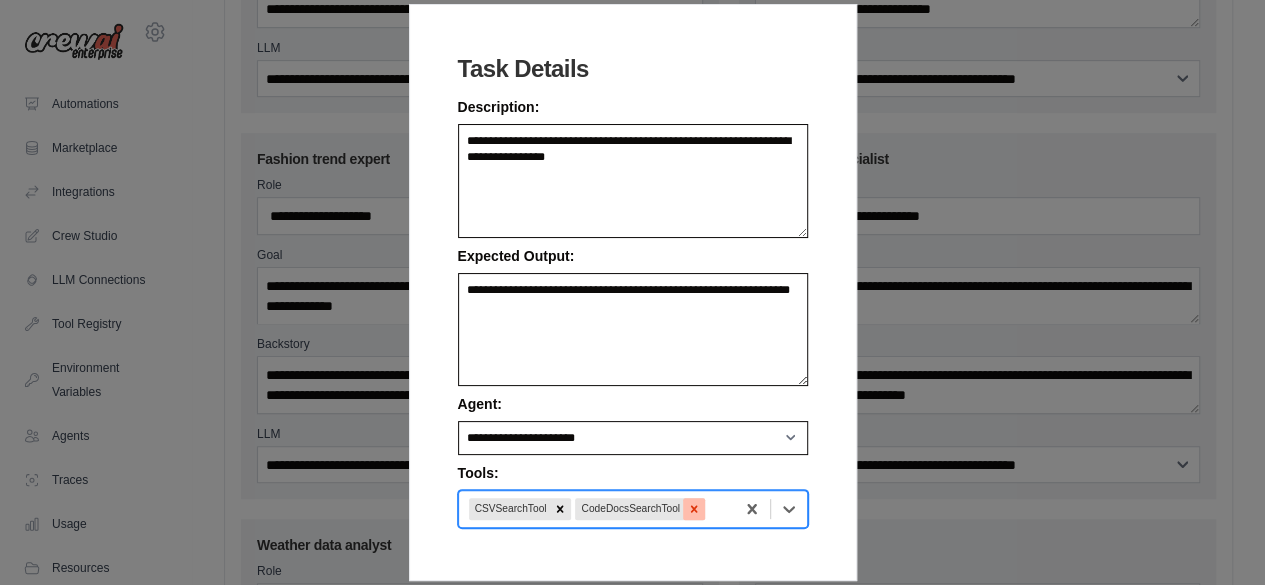 click at bounding box center (694, 509) 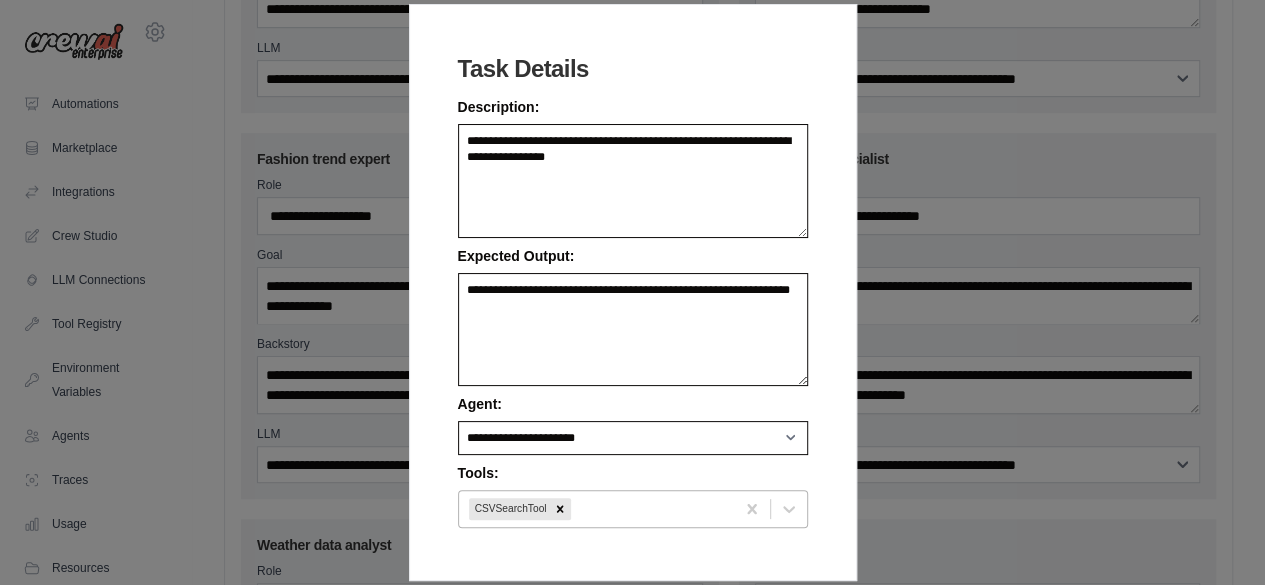 click on "**********" at bounding box center (632, 292) 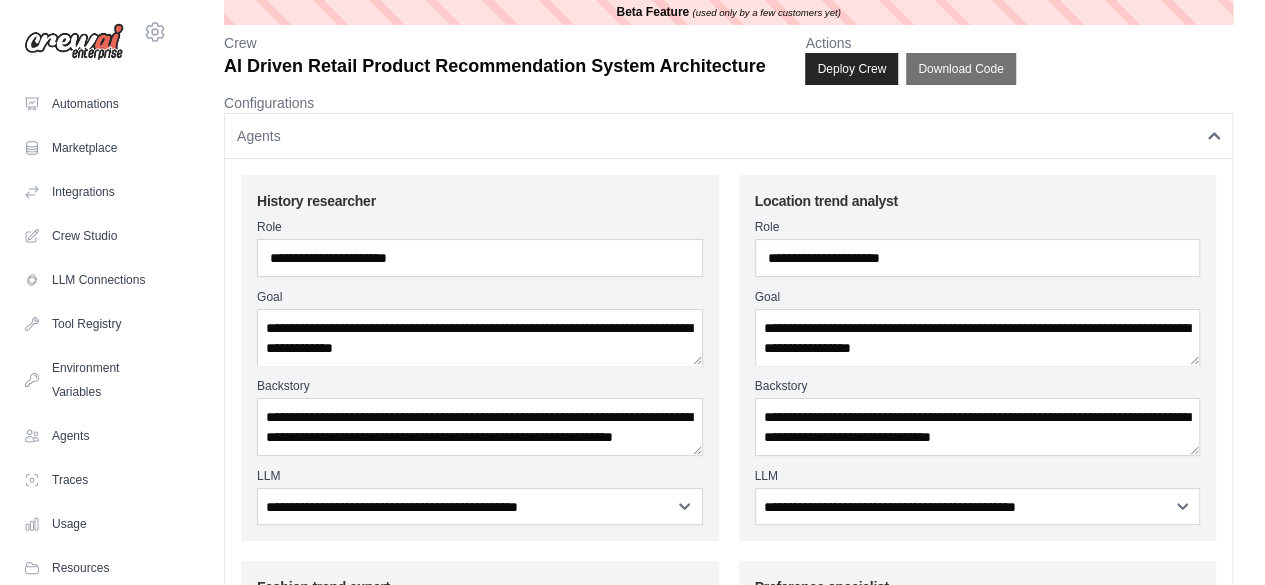 scroll, scrollTop: 10, scrollLeft: 0, axis: vertical 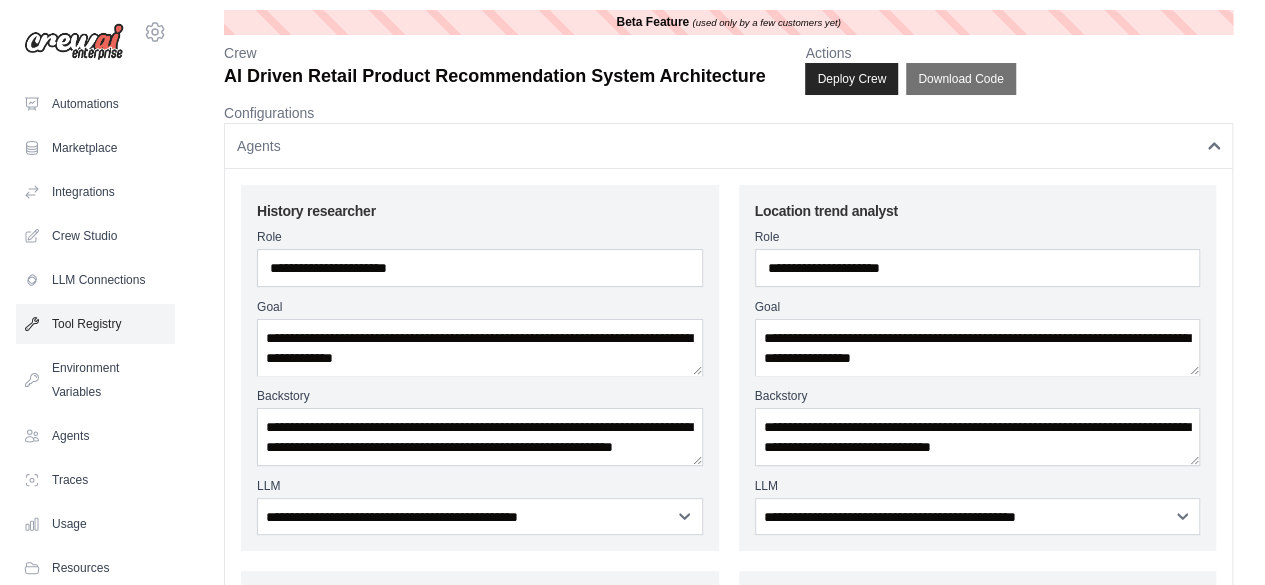 click on "Tool Registry" at bounding box center [95, 324] 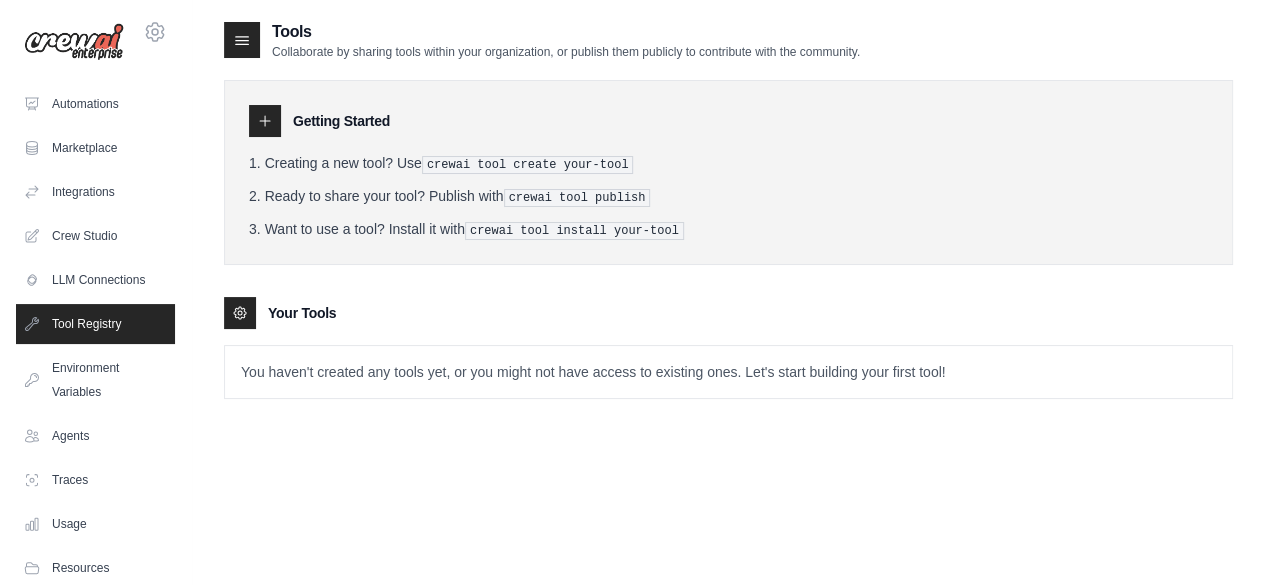 click on "You haven't created any tools yet, or you might not have access to
existing ones. Let's start building your first tool!" at bounding box center (728, 372) 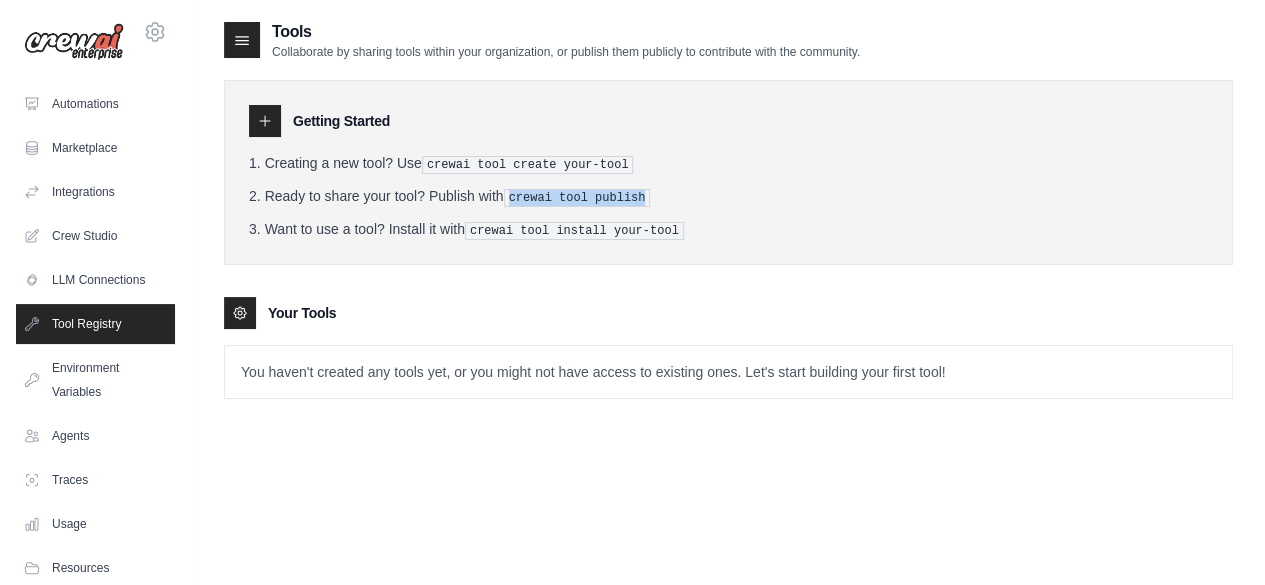 drag, startPoint x: 513, startPoint y: 198, endPoint x: 670, endPoint y: 199, distance: 157.00319 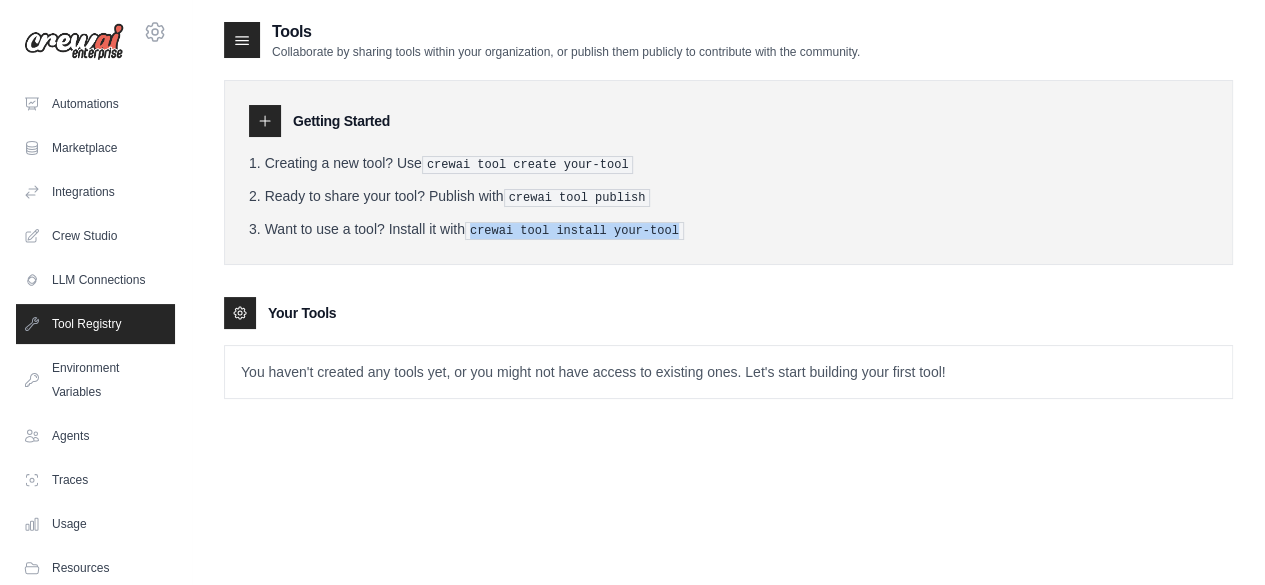 drag, startPoint x: 474, startPoint y: 226, endPoint x: 668, endPoint y: 233, distance: 194.12625 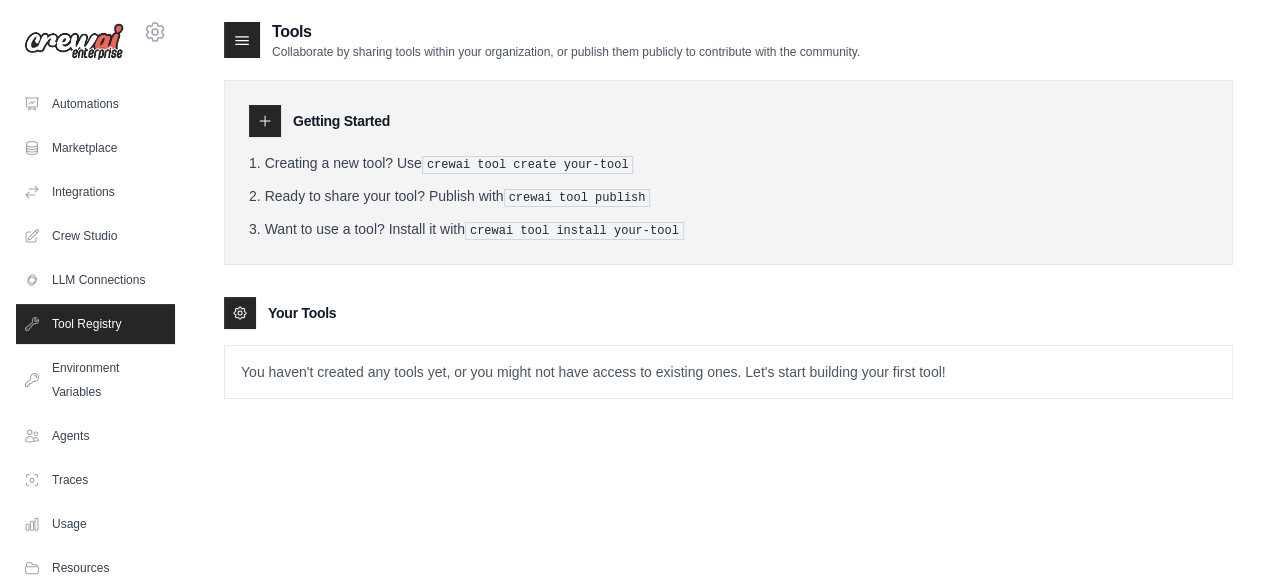click at bounding box center (240, 313) 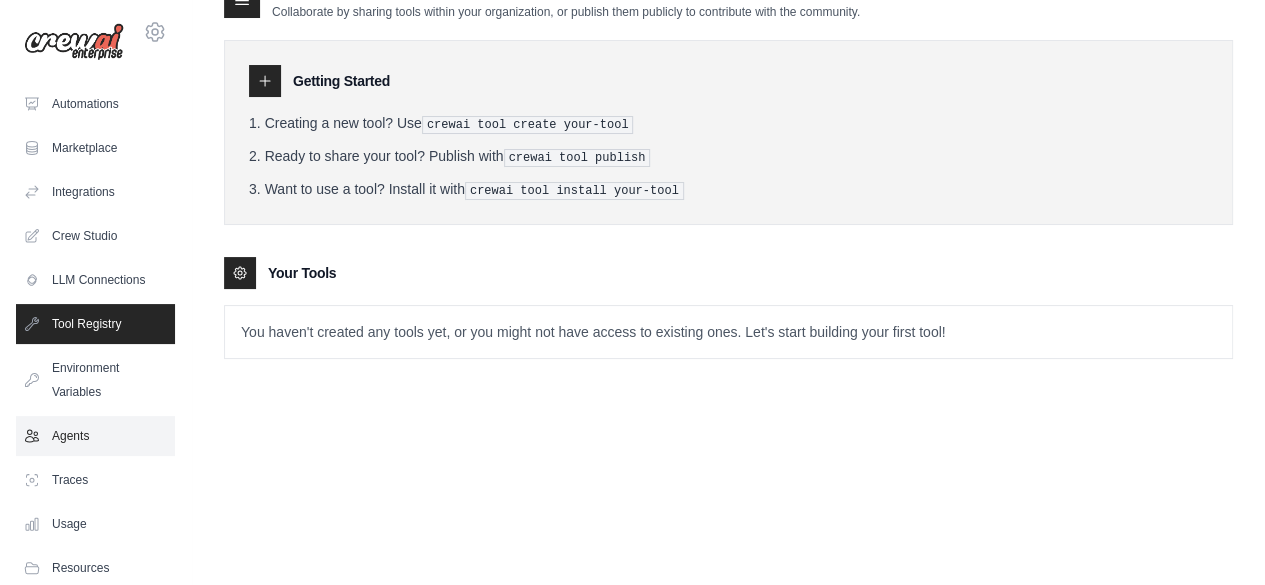 click on "Agents" at bounding box center [95, 436] 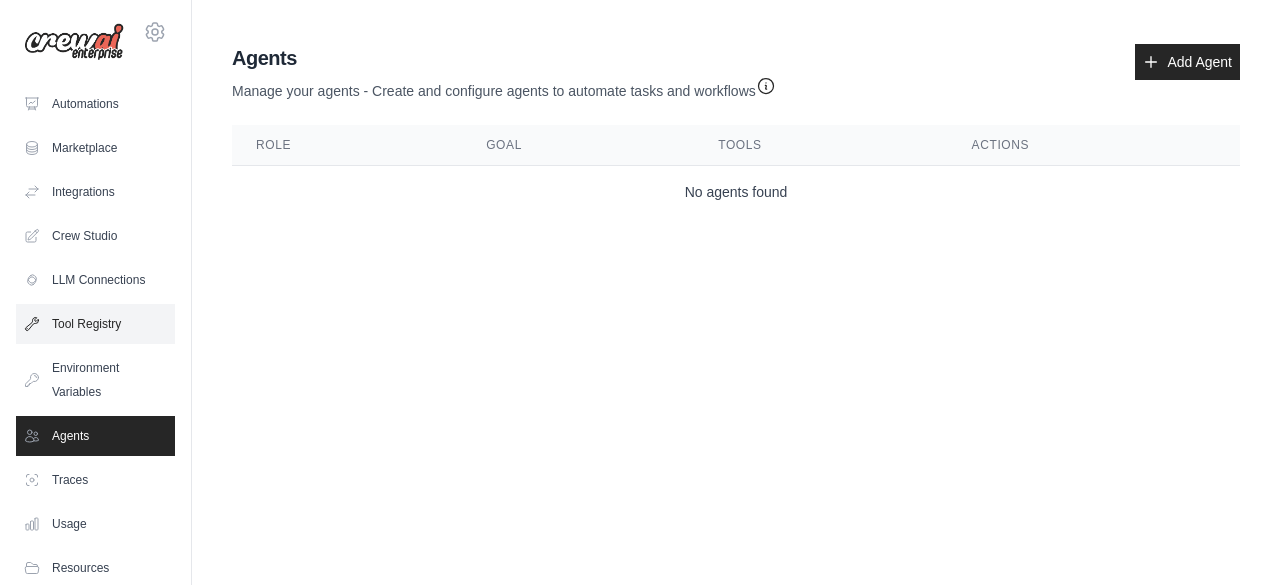 click on "Tool Registry" at bounding box center (95, 324) 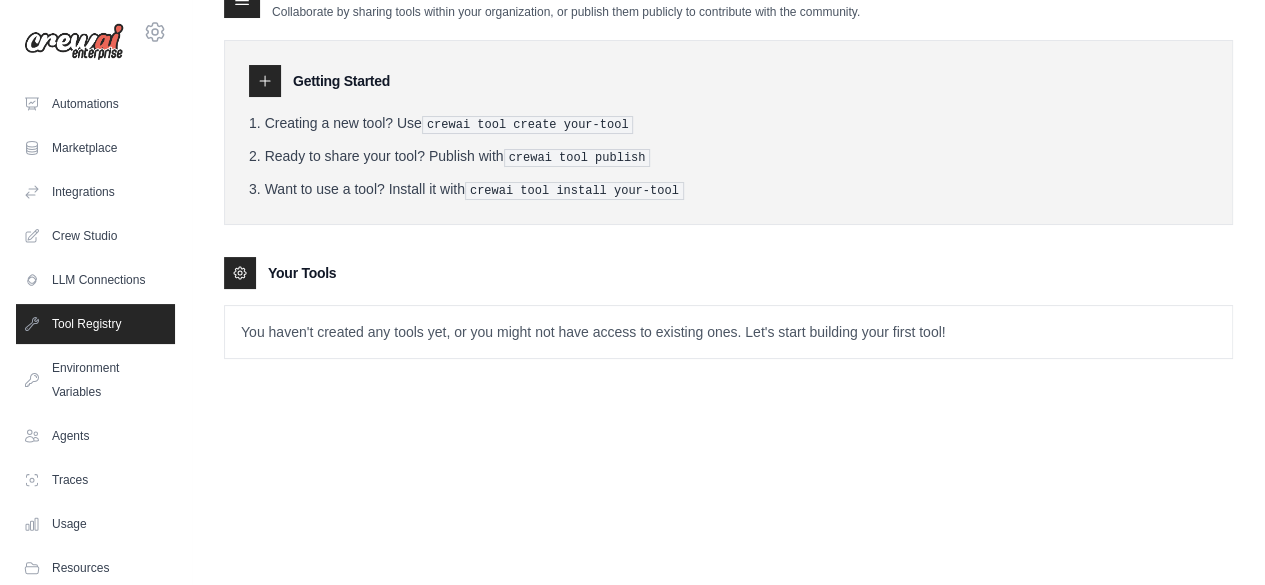 scroll, scrollTop: 0, scrollLeft: 0, axis: both 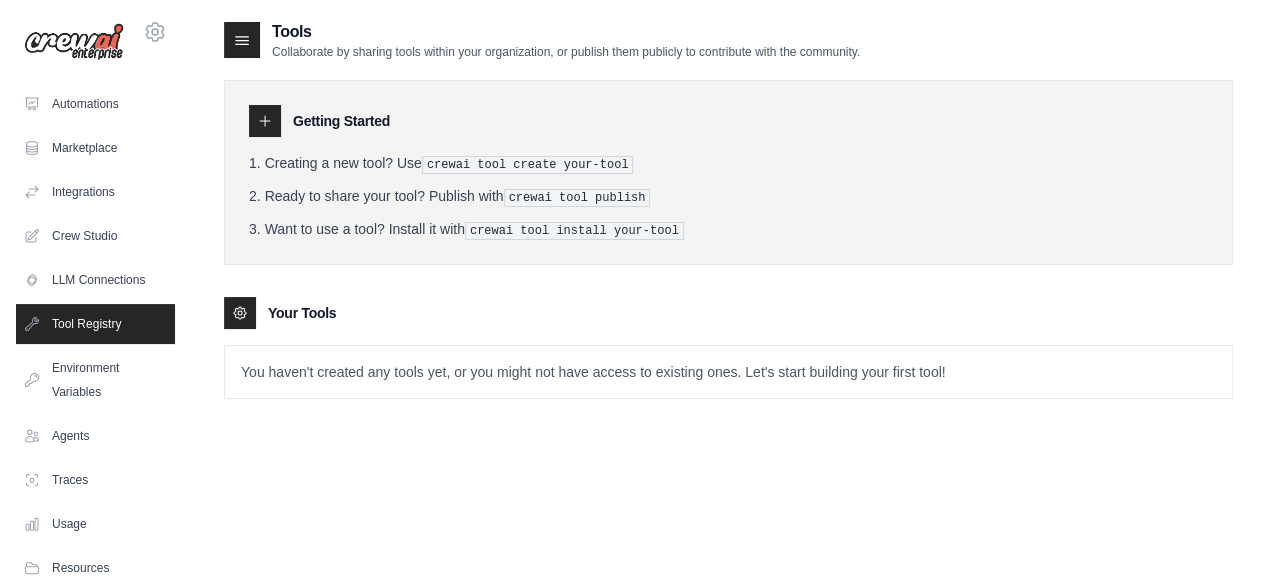 click on "You haven't created any tools yet, or you might not have access to
existing ones. Let's start building your first tool!" at bounding box center [728, 372] 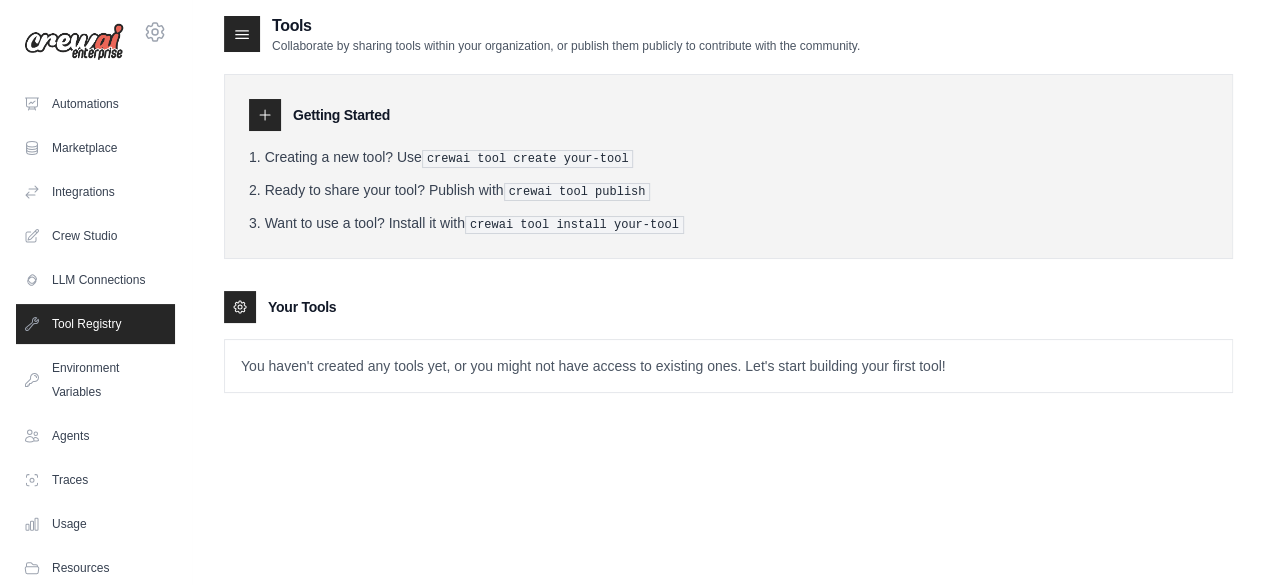 scroll, scrollTop: 0, scrollLeft: 0, axis: both 